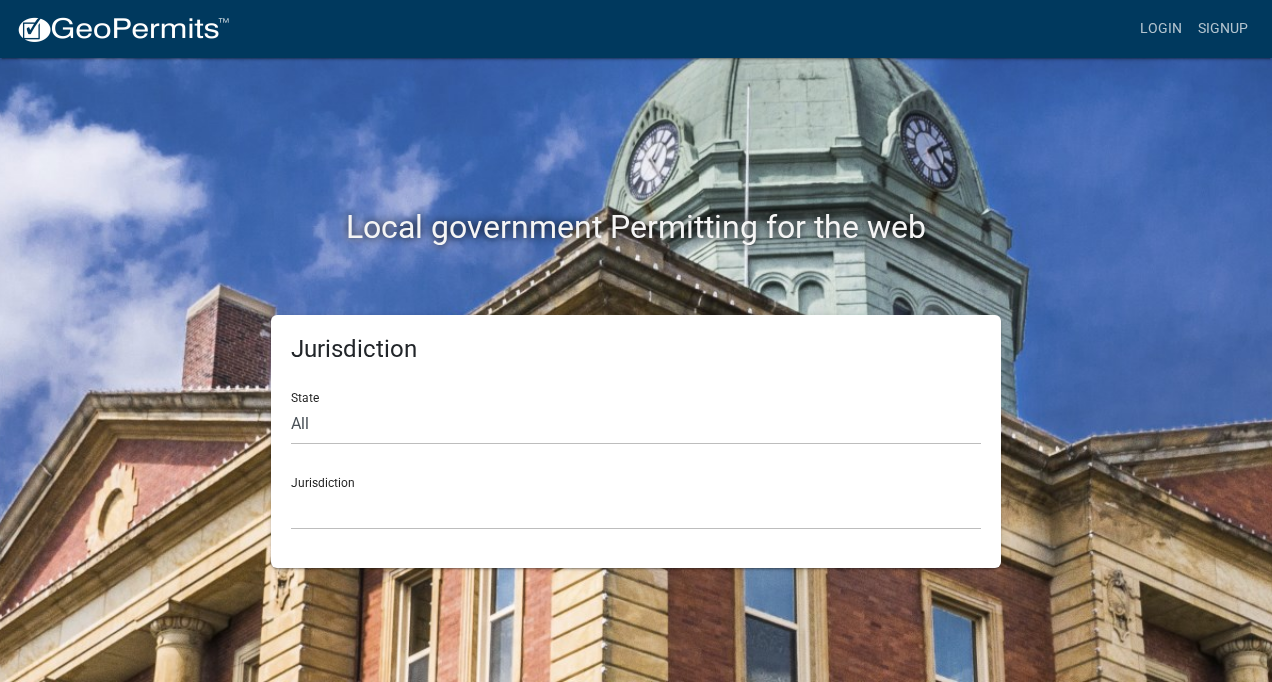 scroll, scrollTop: 0, scrollLeft: 0, axis: both 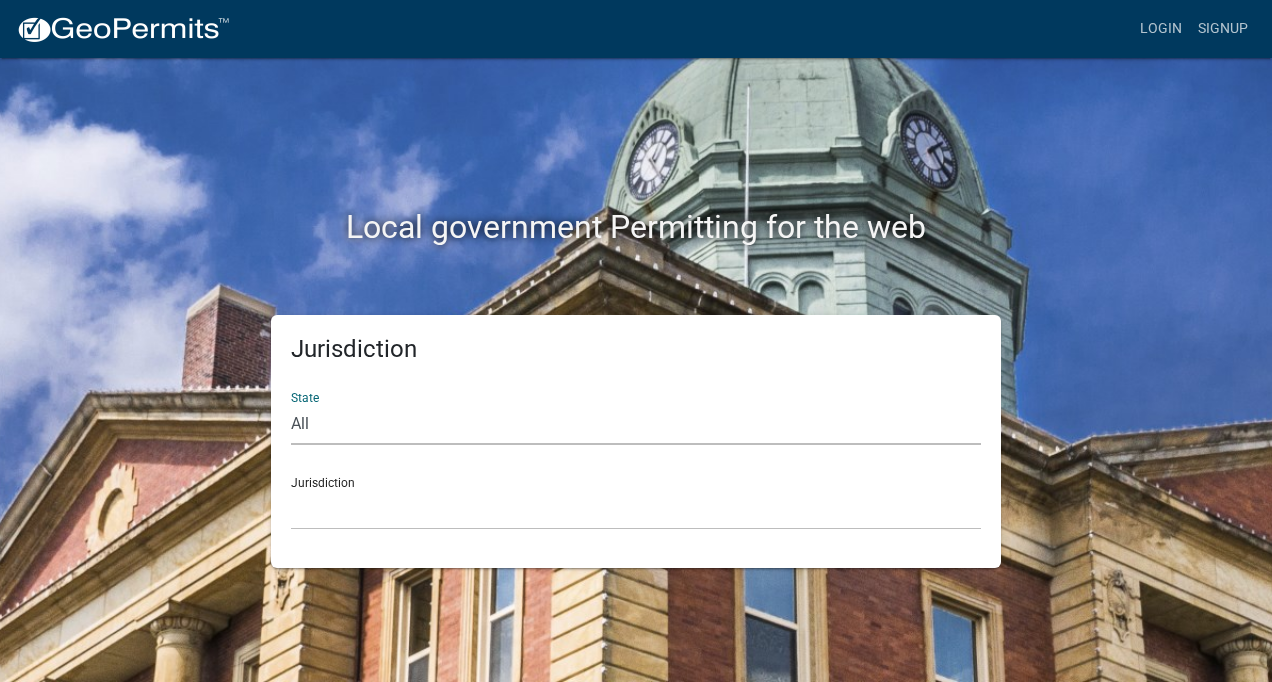 click on "All  Colorado   Georgia   Indiana   Iowa   Kansas   Minnesota   Ohio   South Carolina   Wisconsin" 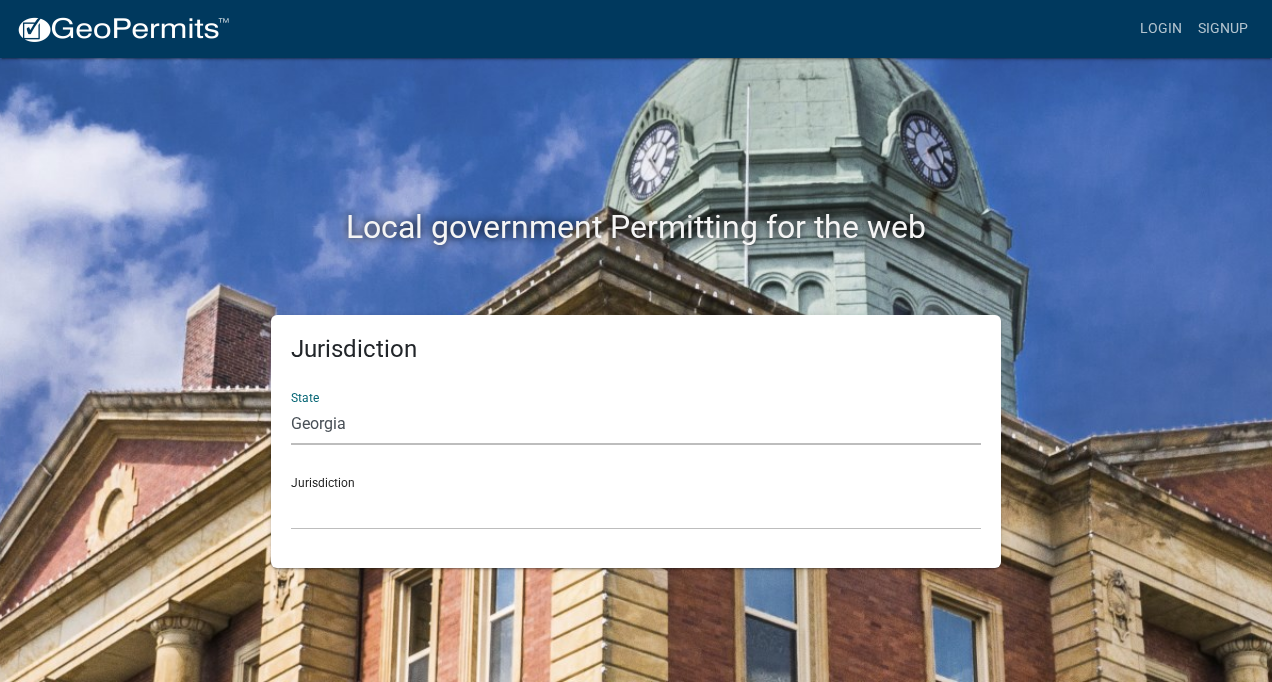 click on "All  Colorado   Georgia   Indiana   Iowa   Kansas   Minnesota   Ohio   South Carolina   Wisconsin" 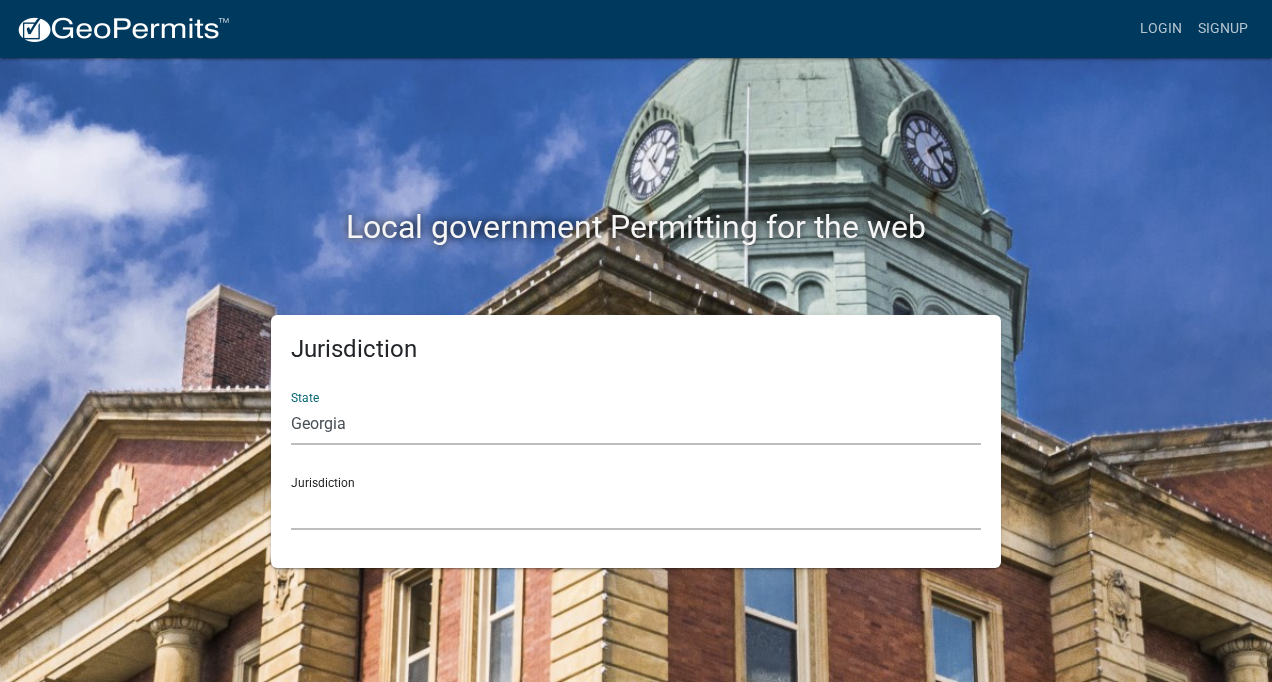 click on "City of Bainbridge, Georgia Cook County, Georgia Crawford County, Georgia Gilmer County, Georgia Haralson County, Georgia Jasper County, Georgia Madison County, Georgia Putnam County, Georgia Talbot County, Georgia Troup County, Georgia" 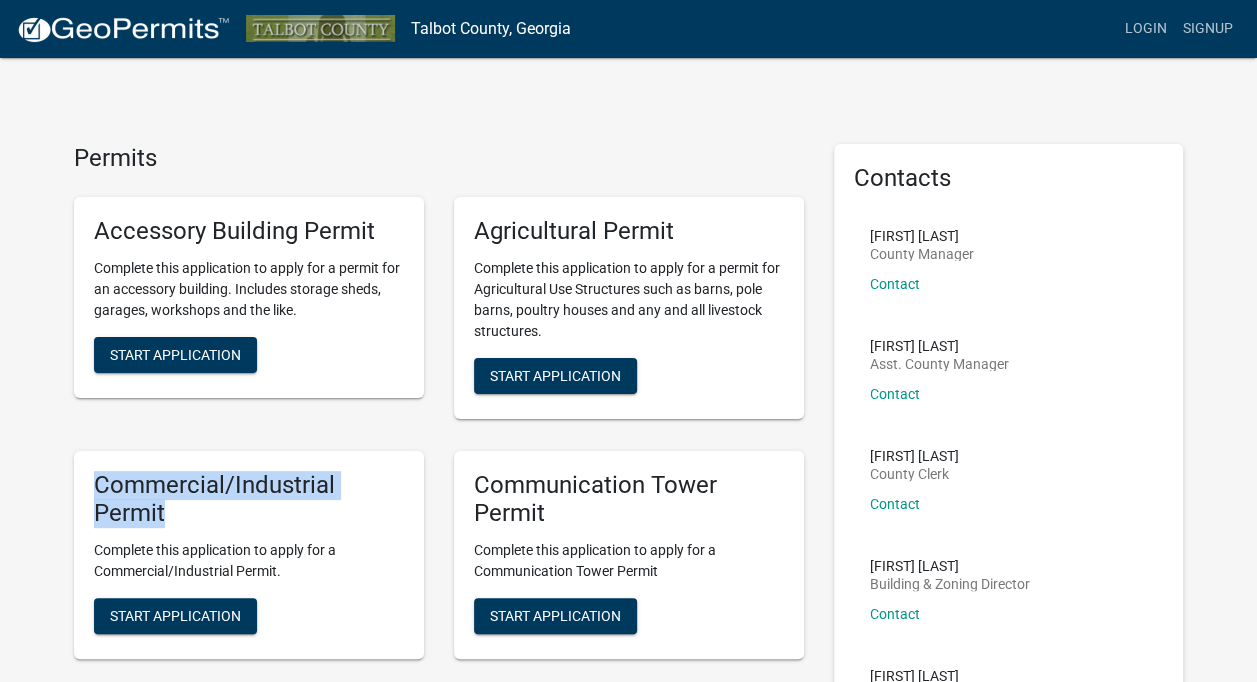 drag, startPoint x: 154, startPoint y: 515, endPoint x: 84, endPoint y: 485, distance: 76.15773 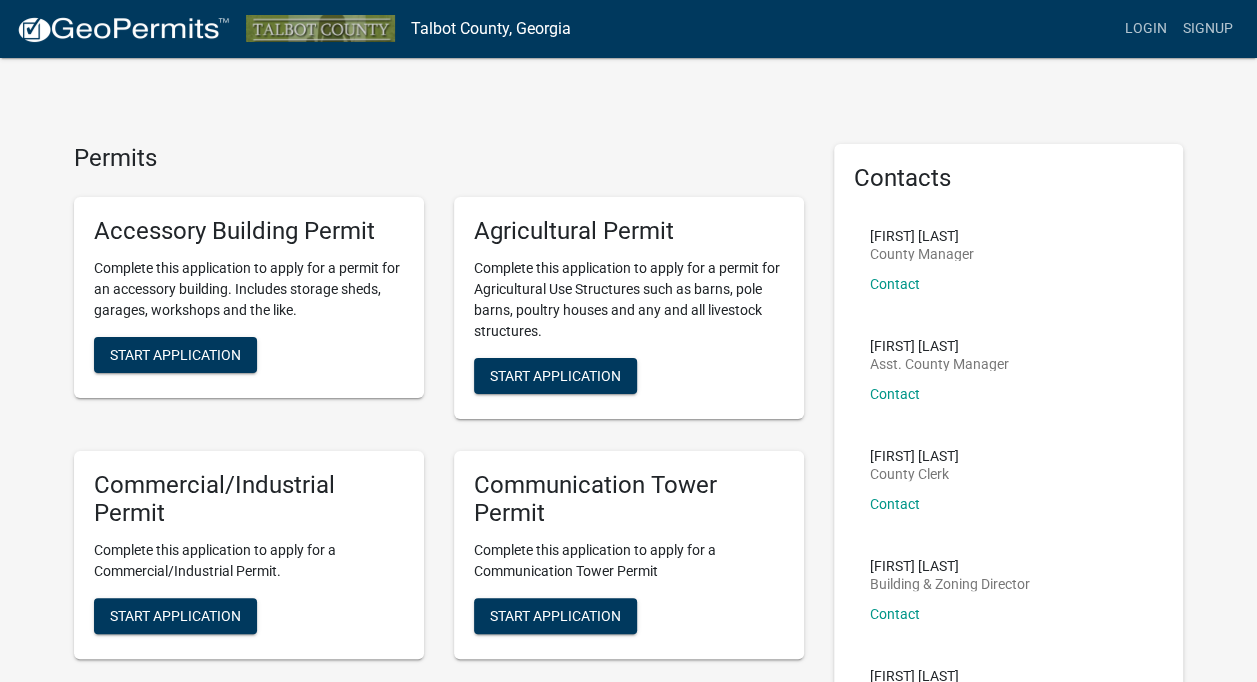 click on "Commercial/Industrial Permit Complete this application to apply for a Commercial/Industrial Permit. Start Application" at bounding box center [249, 555] 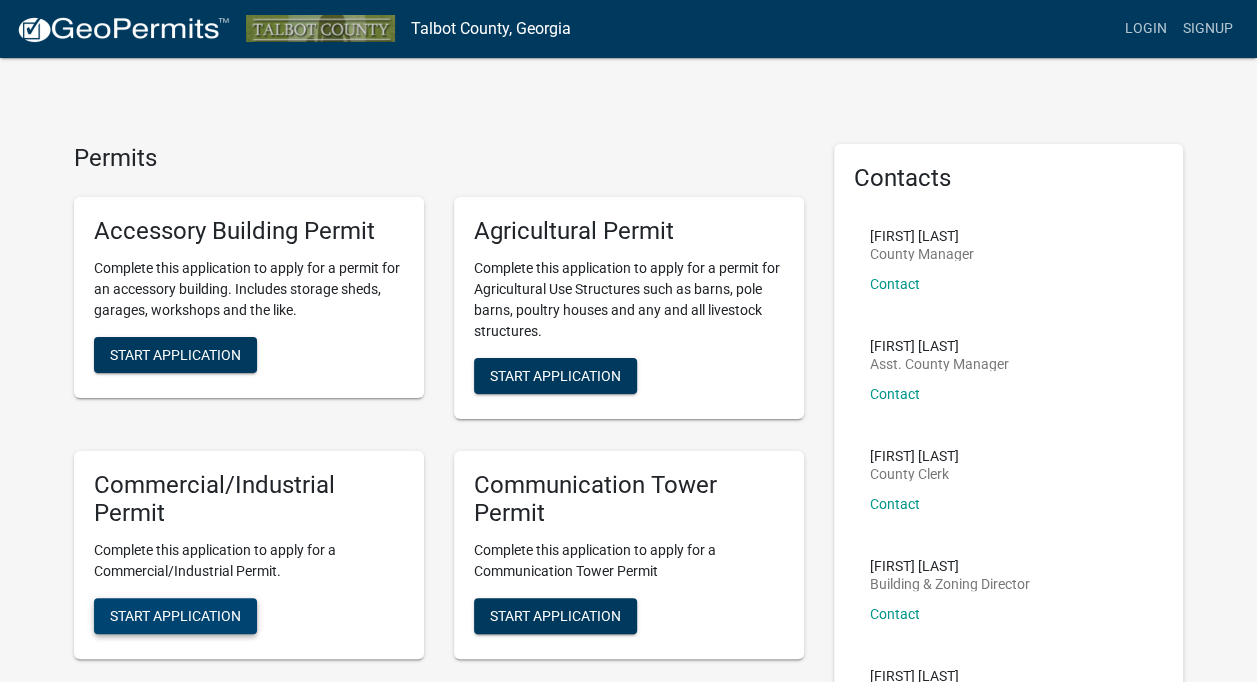 click on "Start Application" at bounding box center [175, 616] 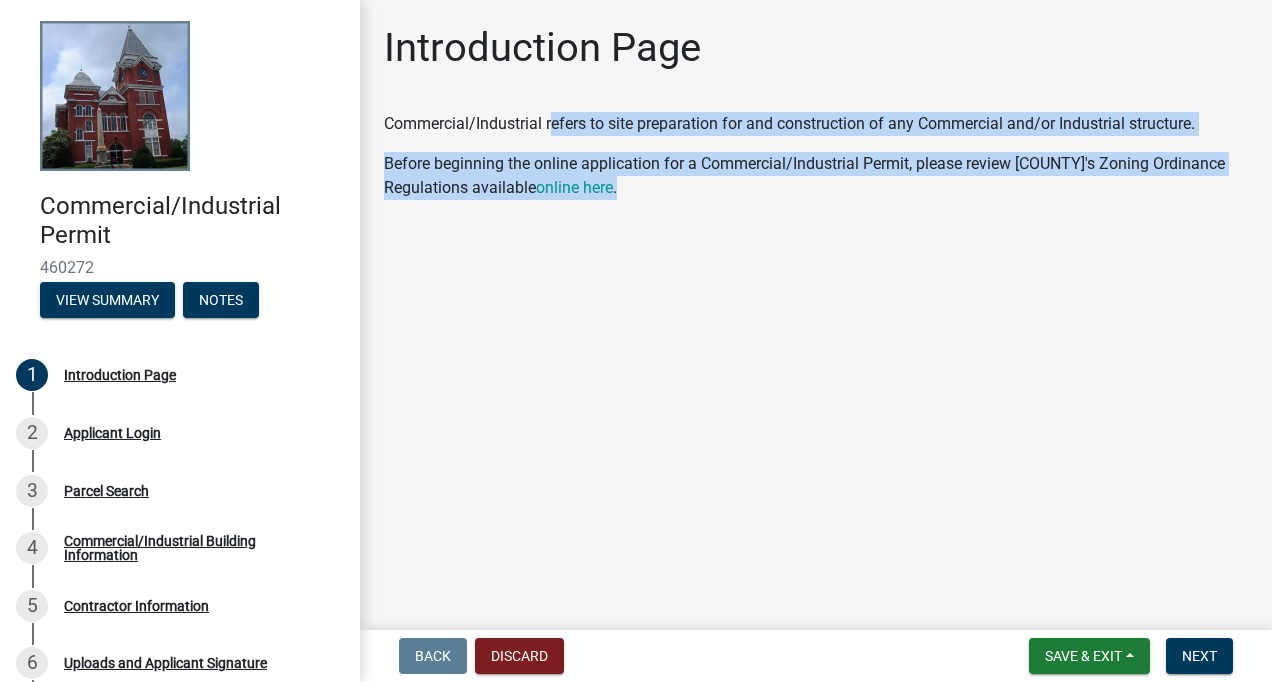 drag, startPoint x: 576, startPoint y: 134, endPoint x: 707, endPoint y: 186, distance: 140.94325 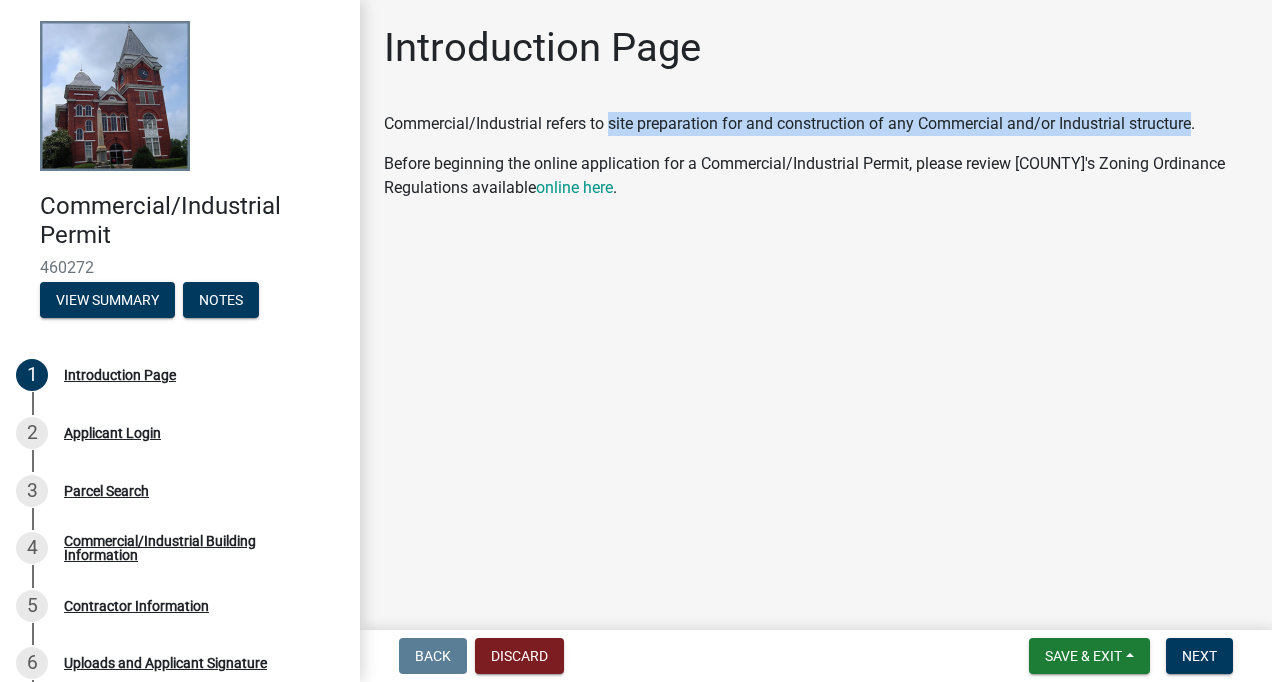 drag, startPoint x: 613, startPoint y: 120, endPoint x: 1198, endPoint y: 121, distance: 585.00085 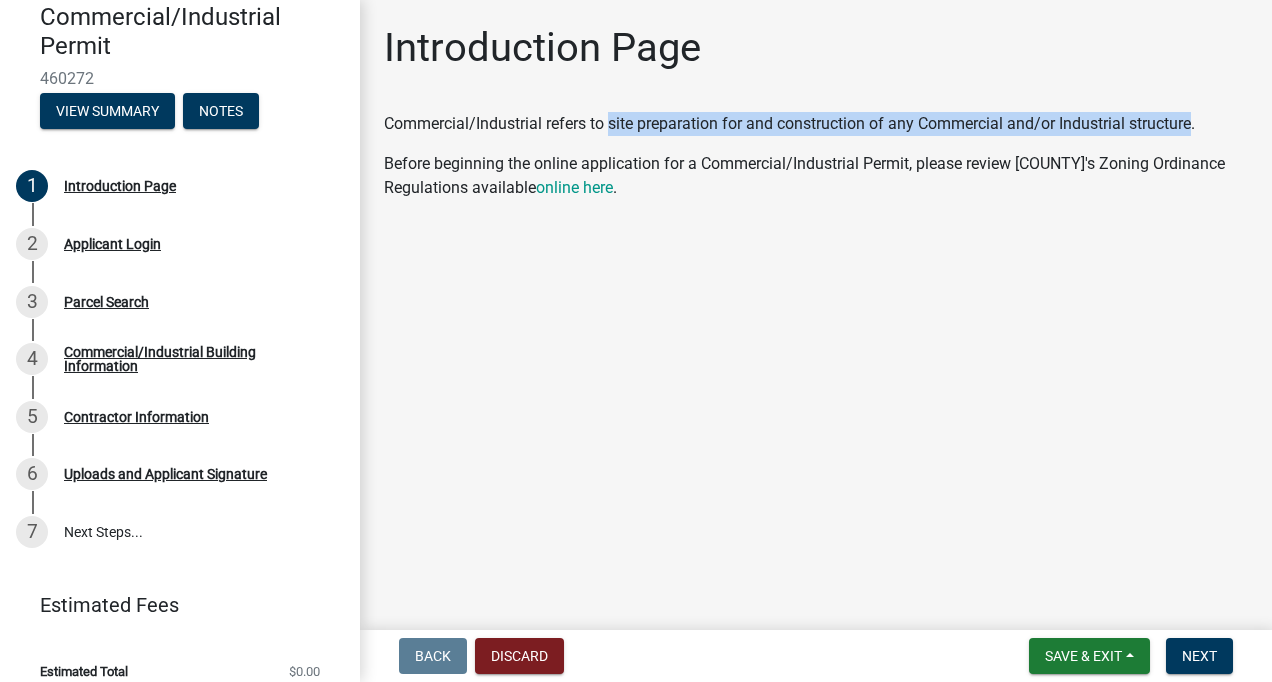 scroll, scrollTop: 208, scrollLeft: 0, axis: vertical 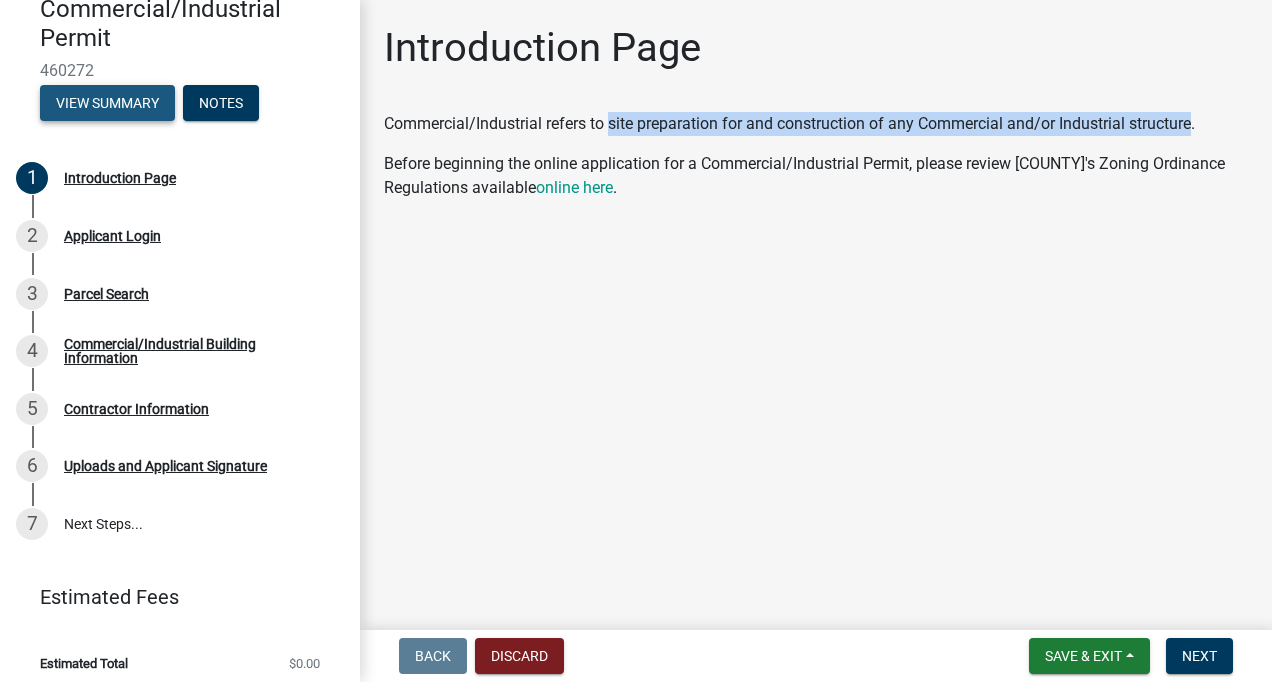click on "View Summary" at bounding box center [107, 103] 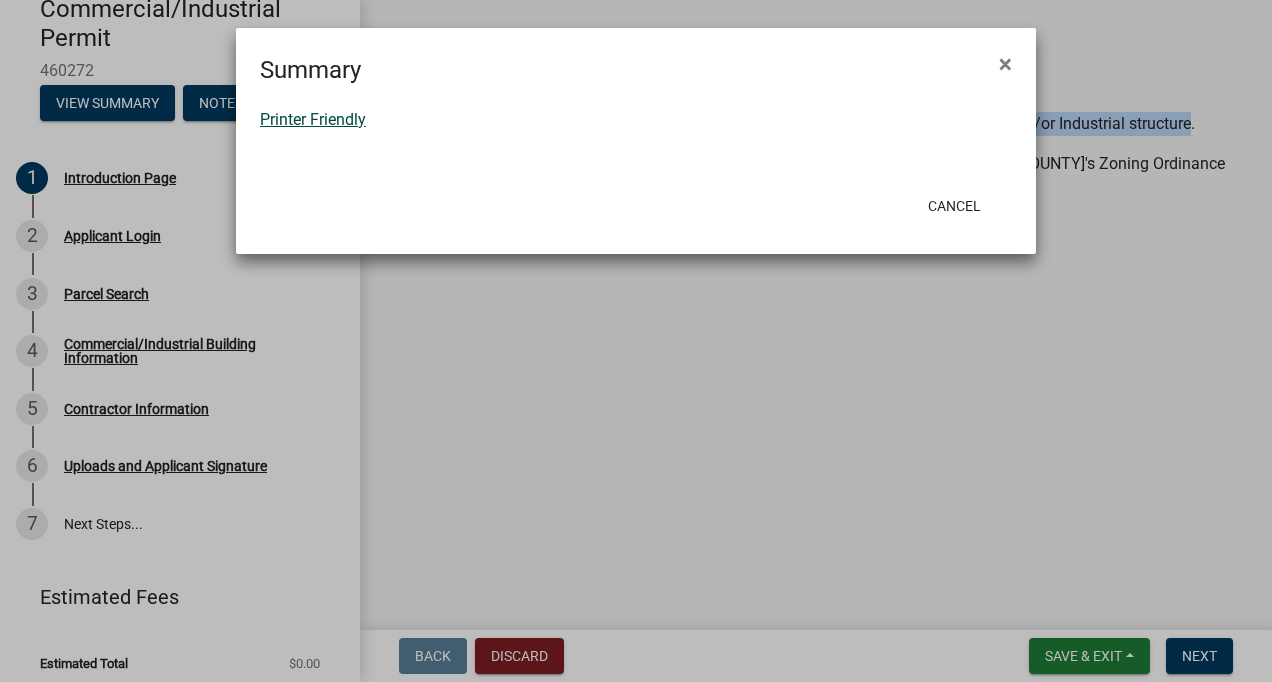 click on "Printer Friendly" 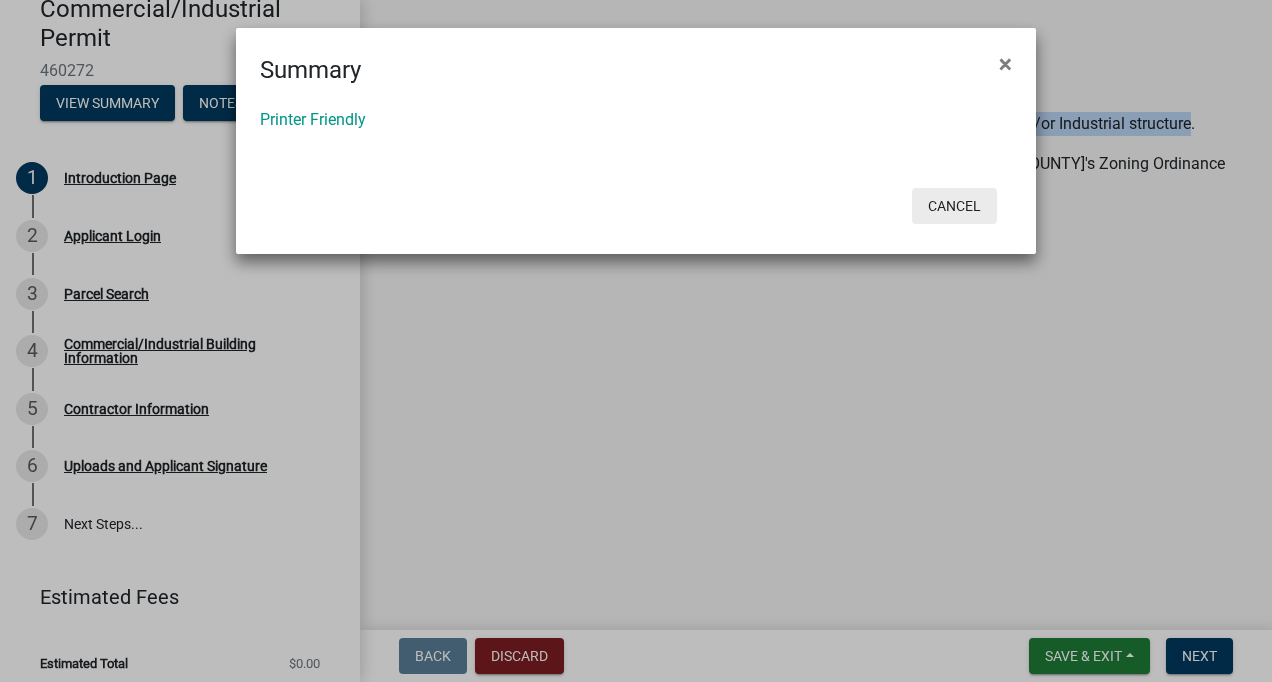 click on "Cancel" 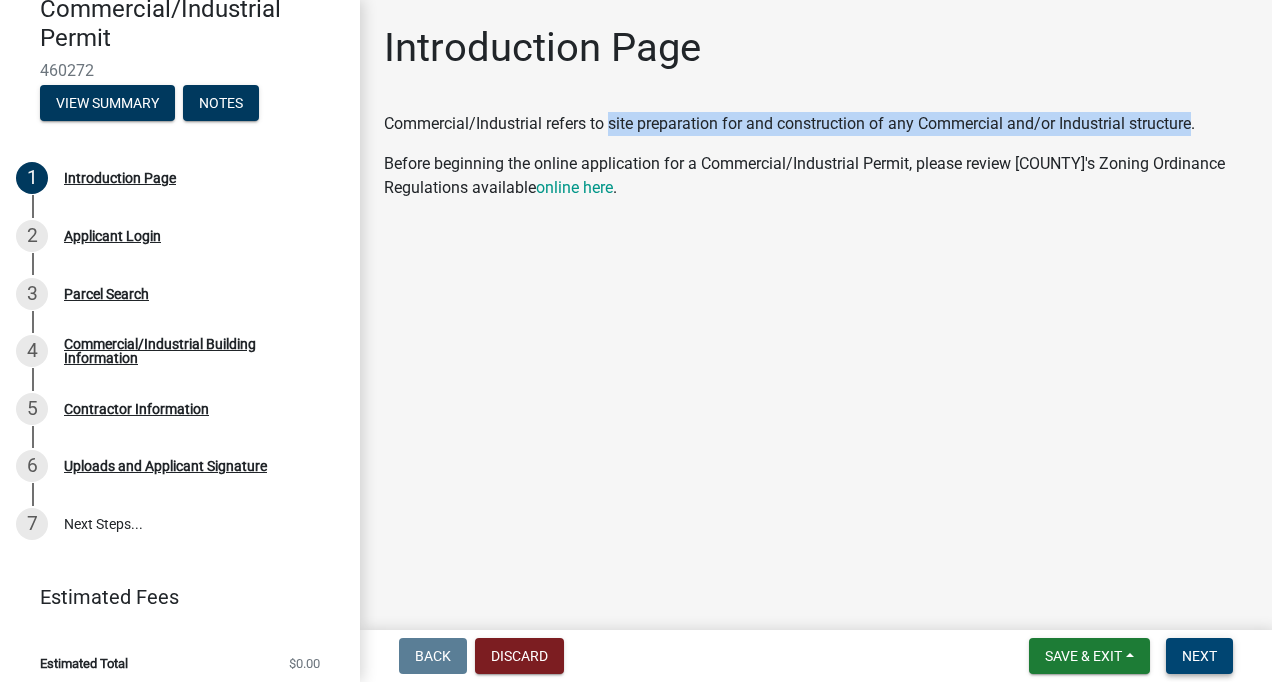 click on "Next" at bounding box center (1199, 656) 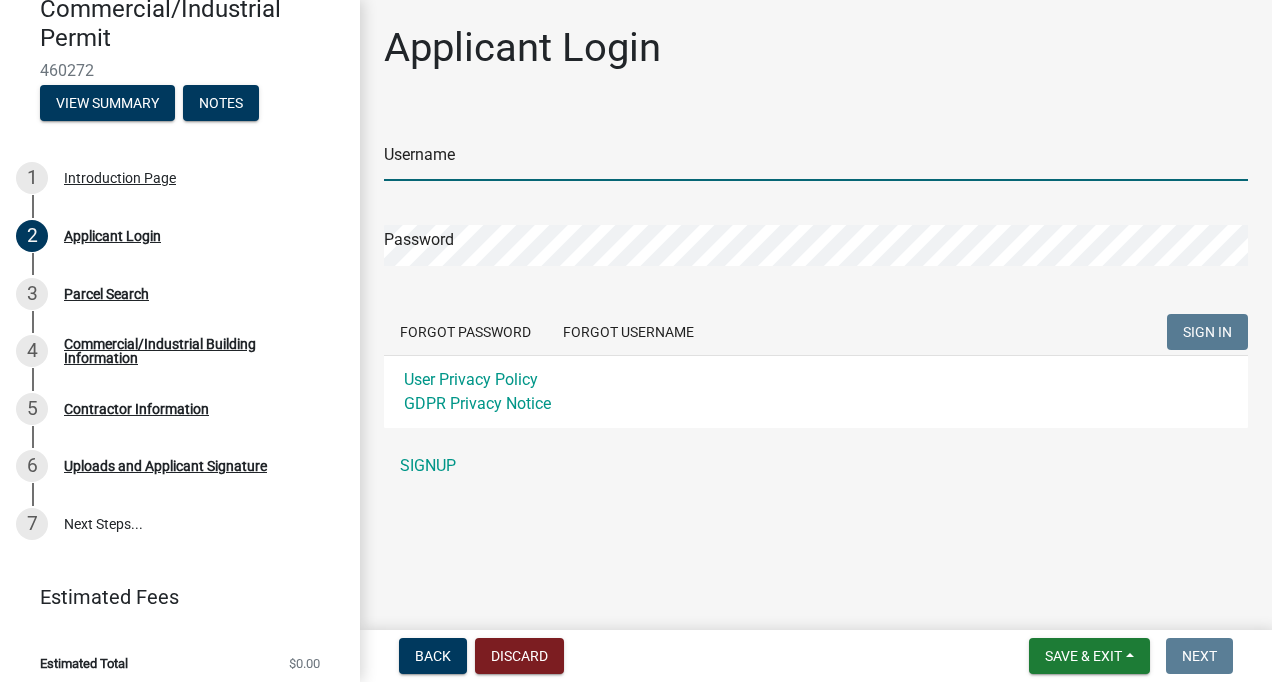click on "Username" at bounding box center [816, 160] 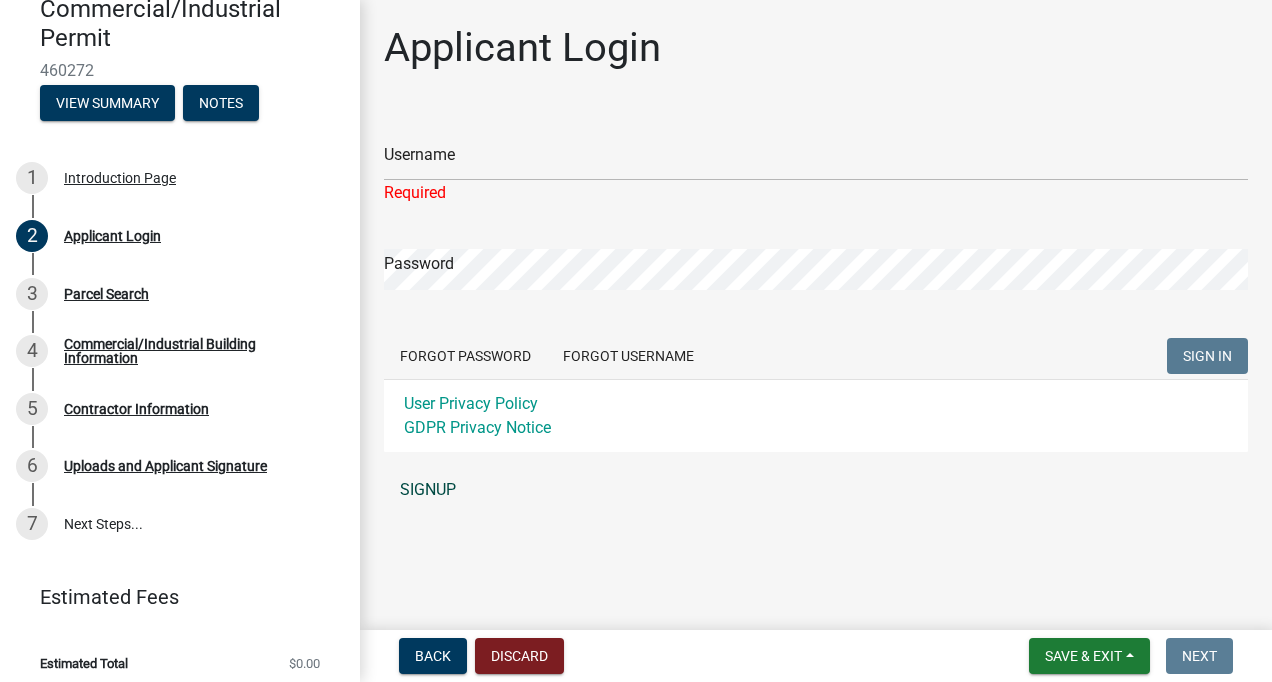 click on "SIGNUP" 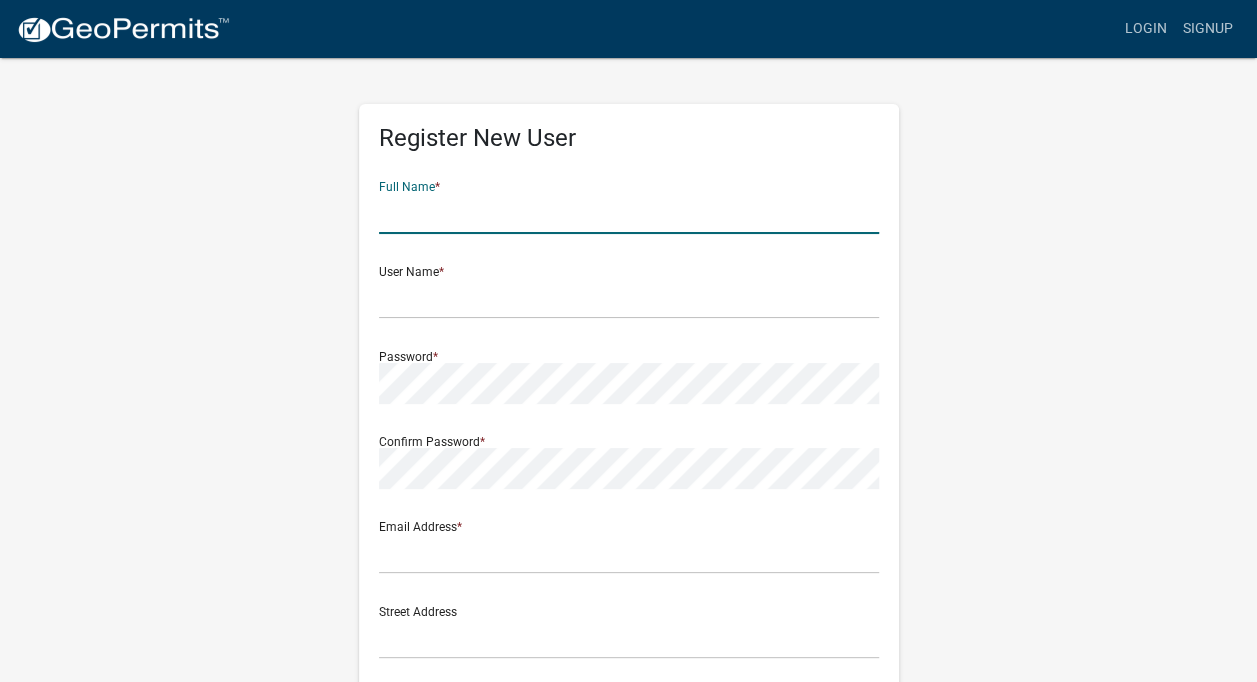 click 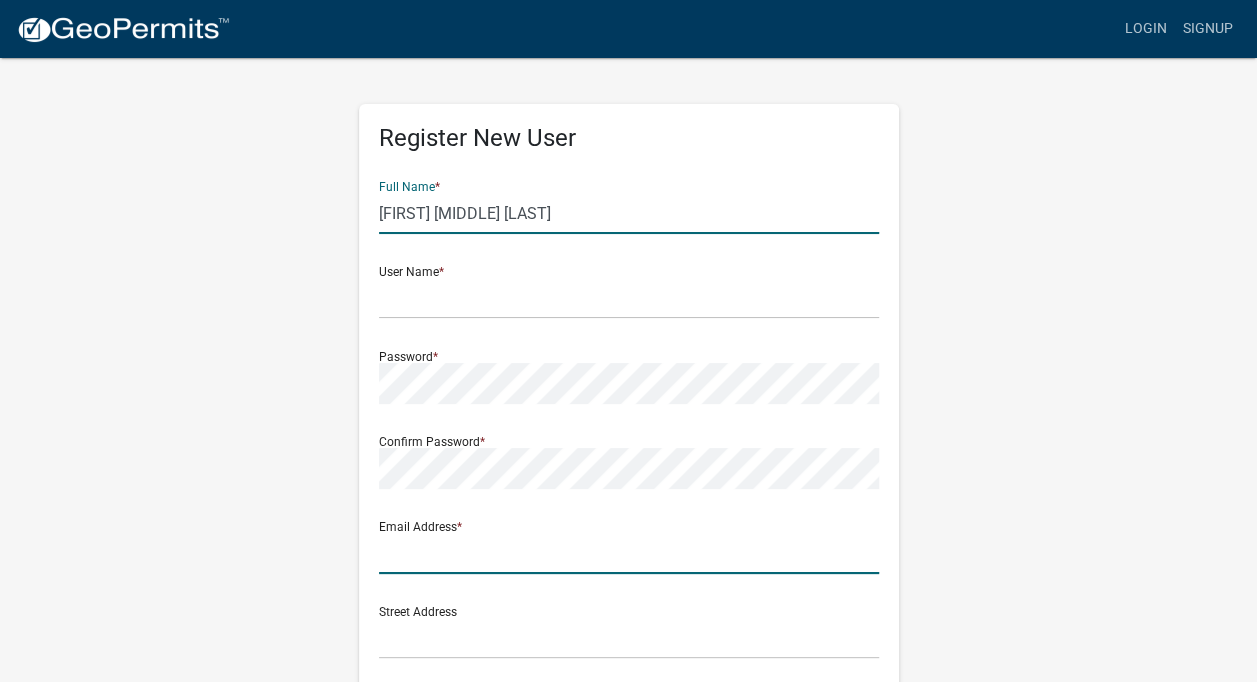 type on "kendall.m.alsina@sargentlundy.com" 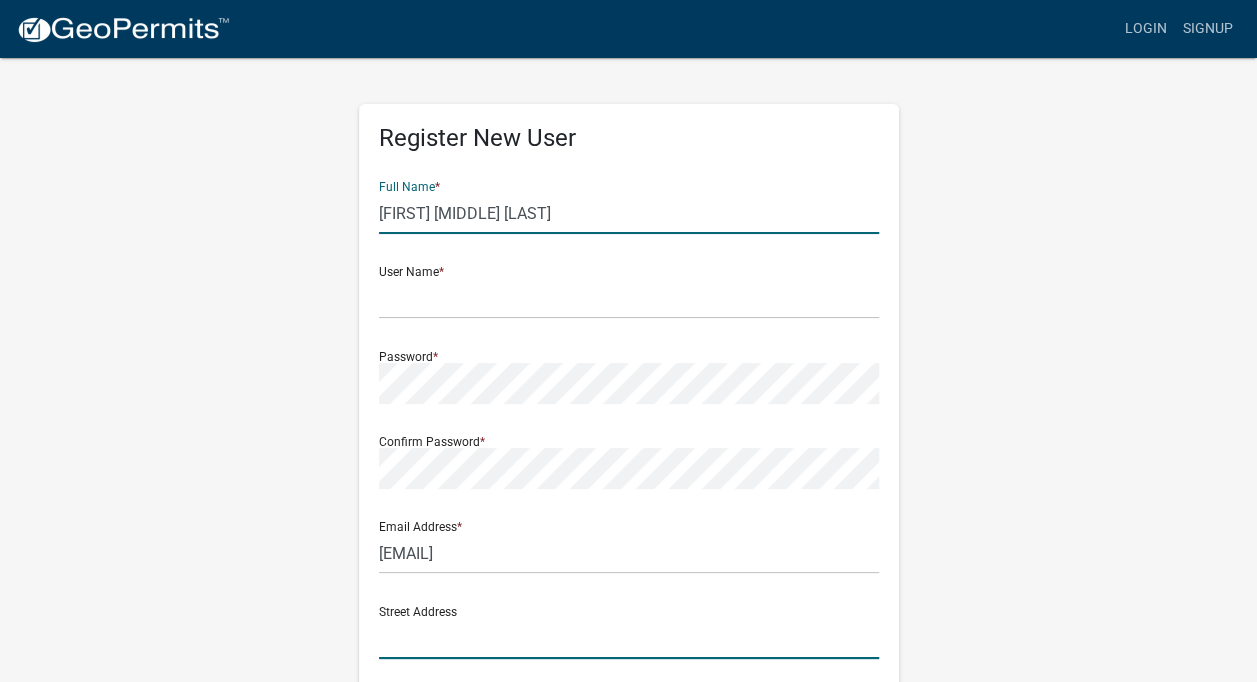 type on "[NUMBER] [STREET]" 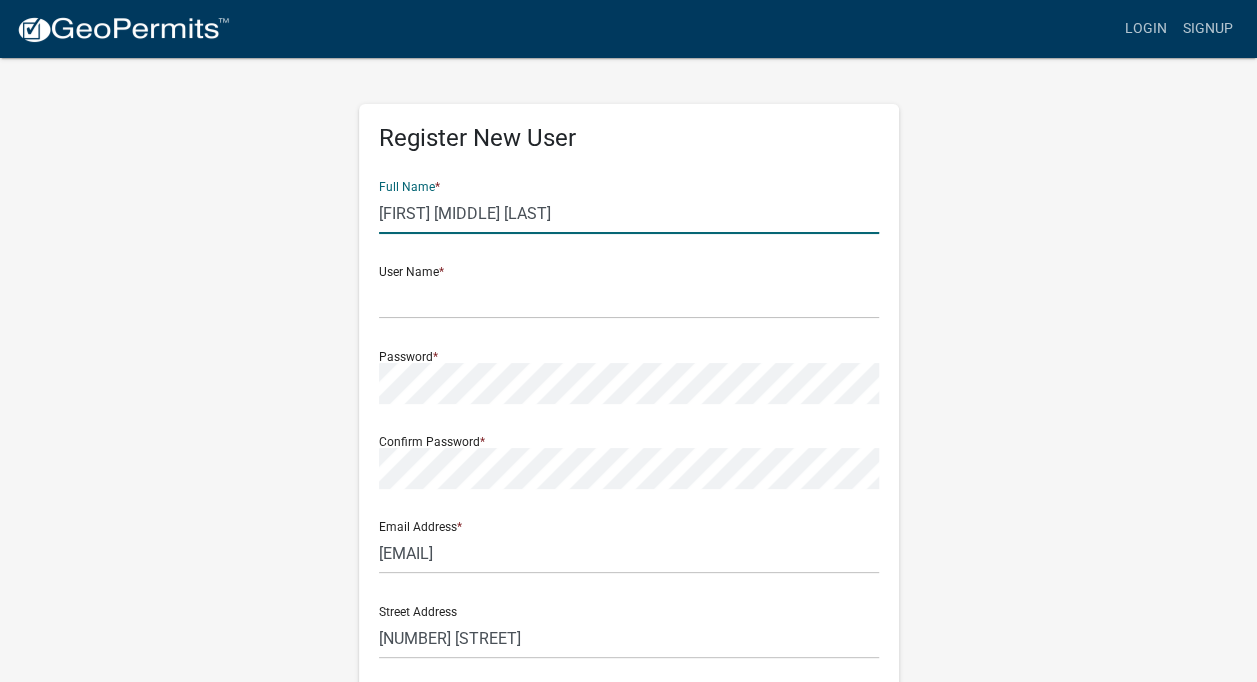 type on "Apt. 1F" 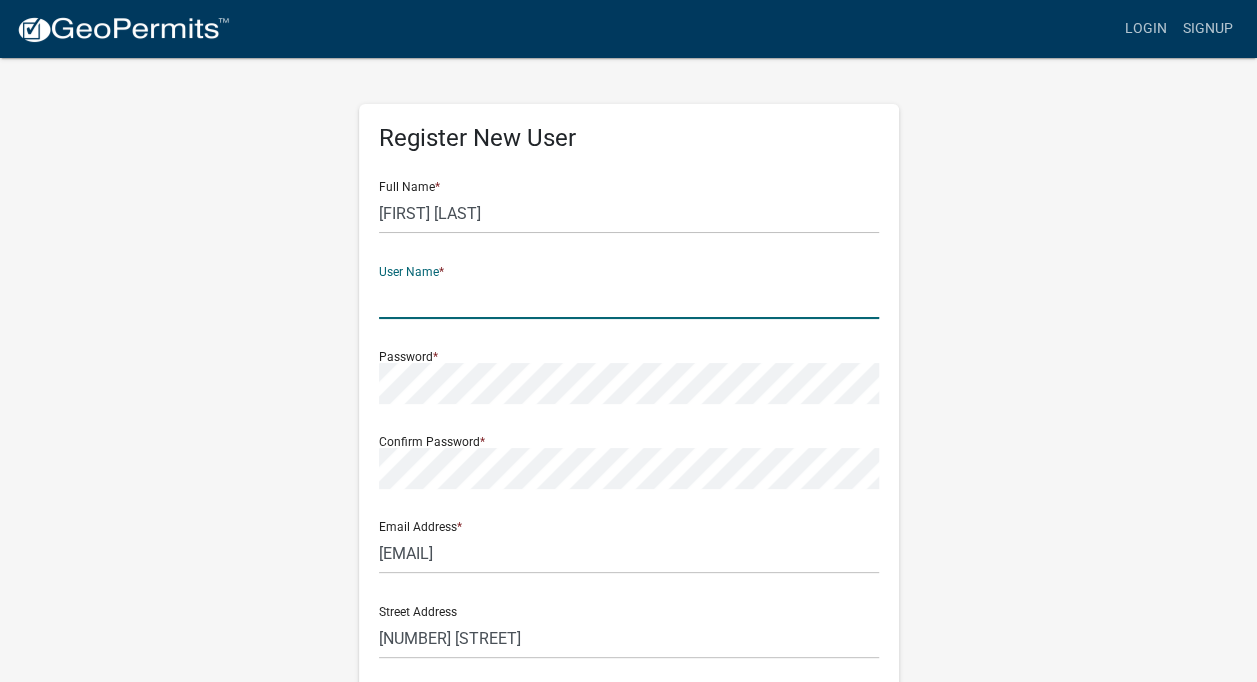 click 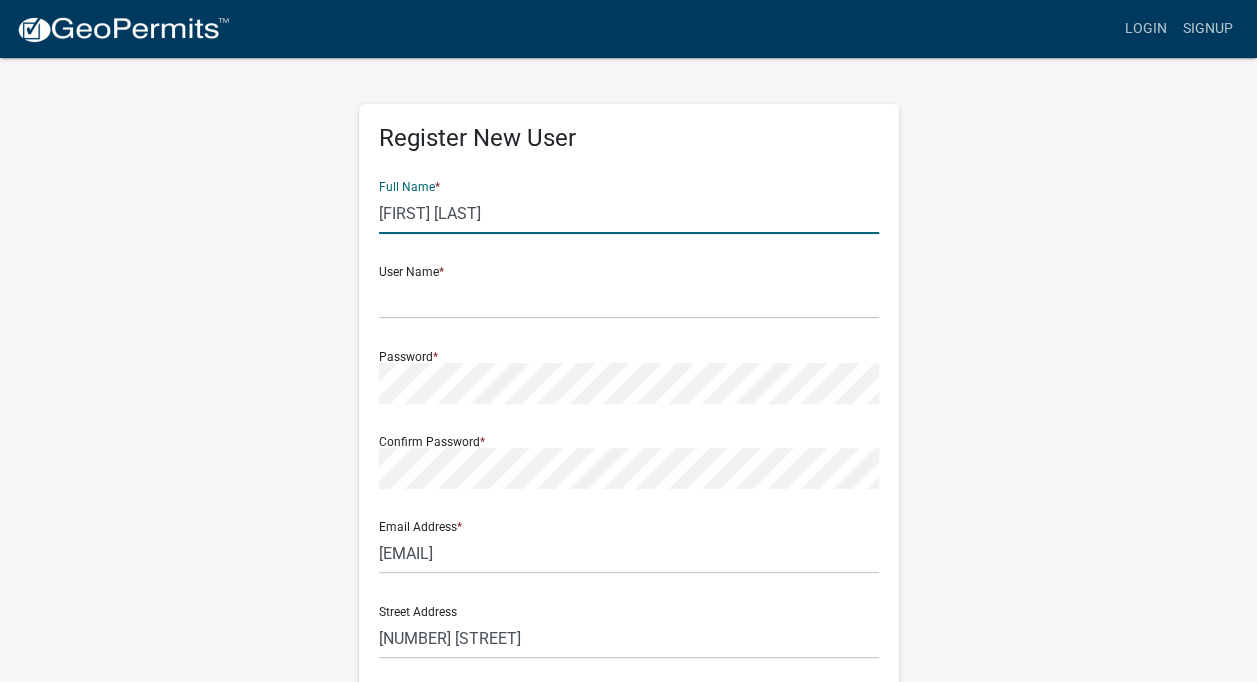 drag, startPoint x: 502, startPoint y: 208, endPoint x: 438, endPoint y: 220, distance: 65.11528 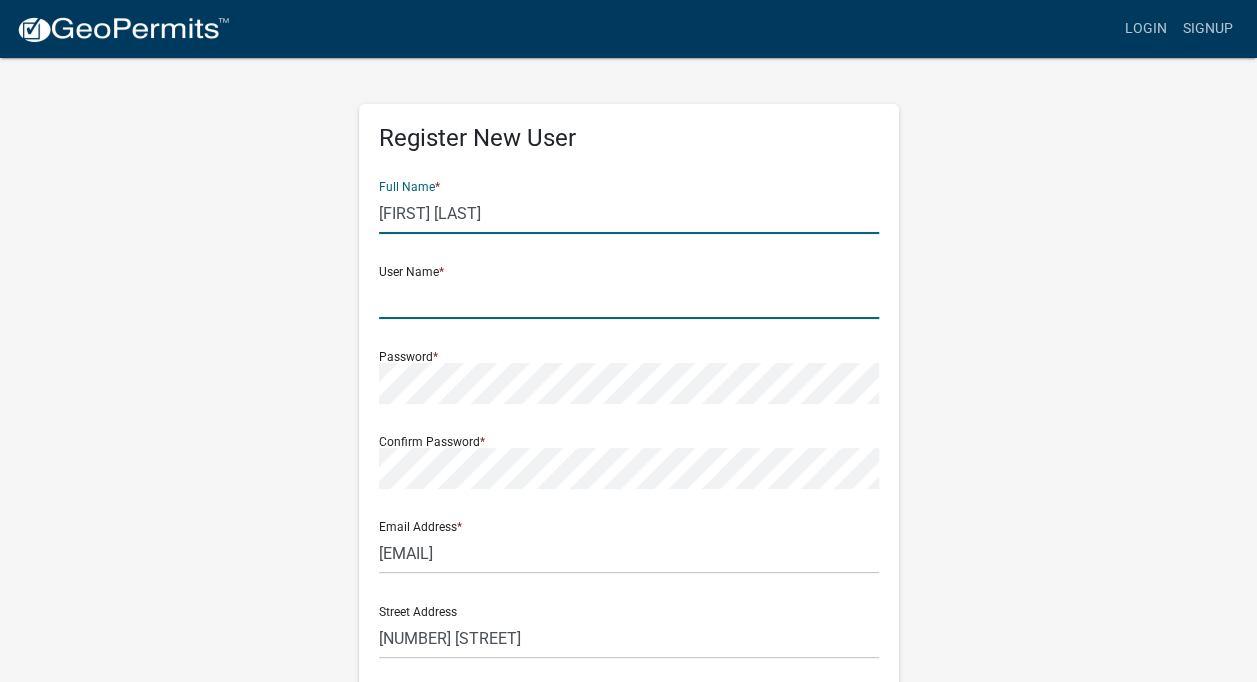 click 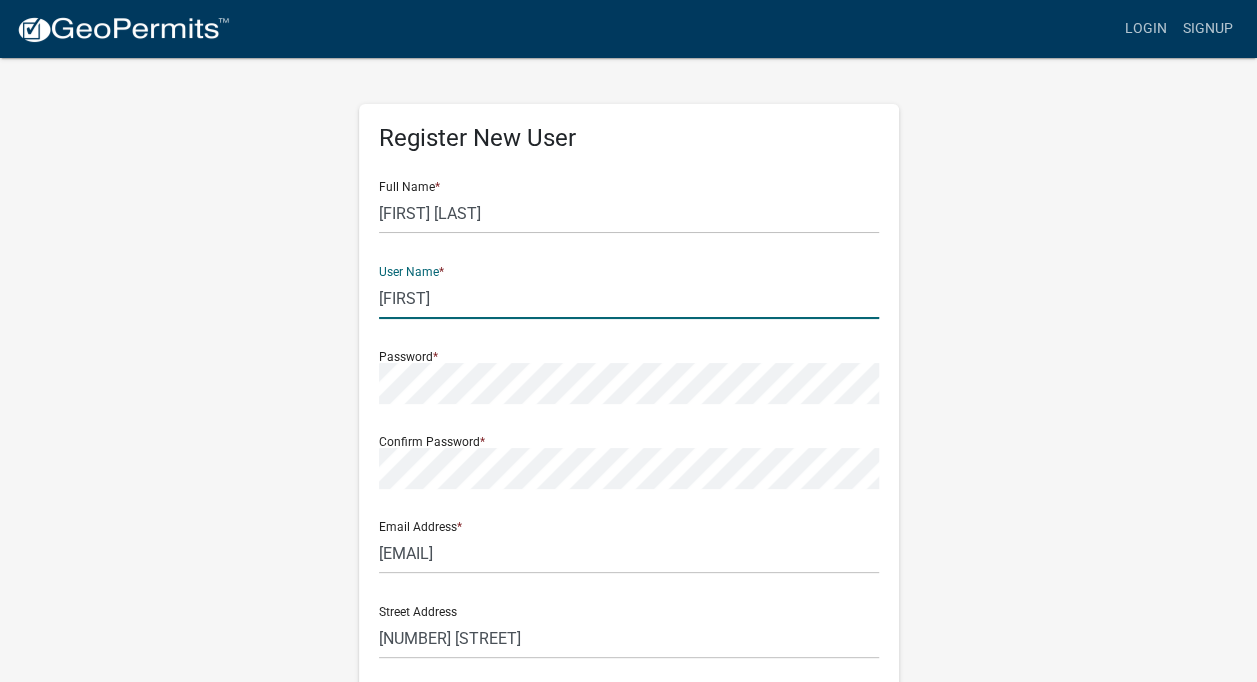 type on "[NAME]" 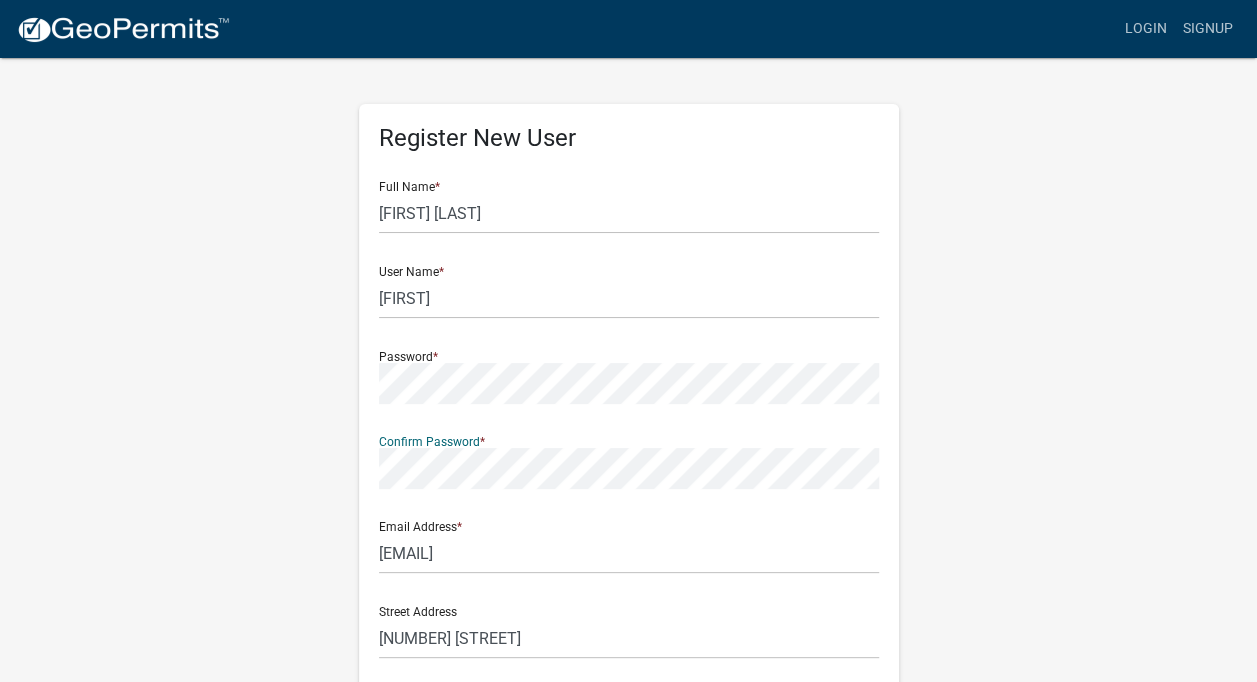 scroll, scrollTop: 443, scrollLeft: 0, axis: vertical 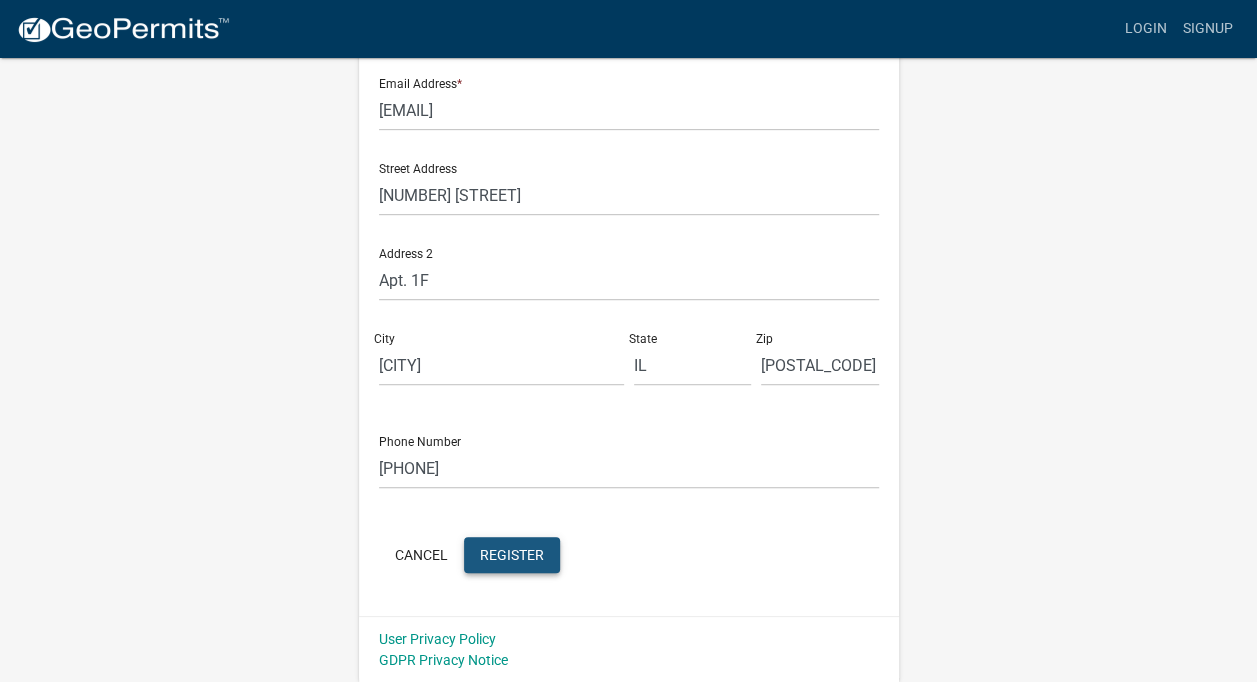 click on "Register" 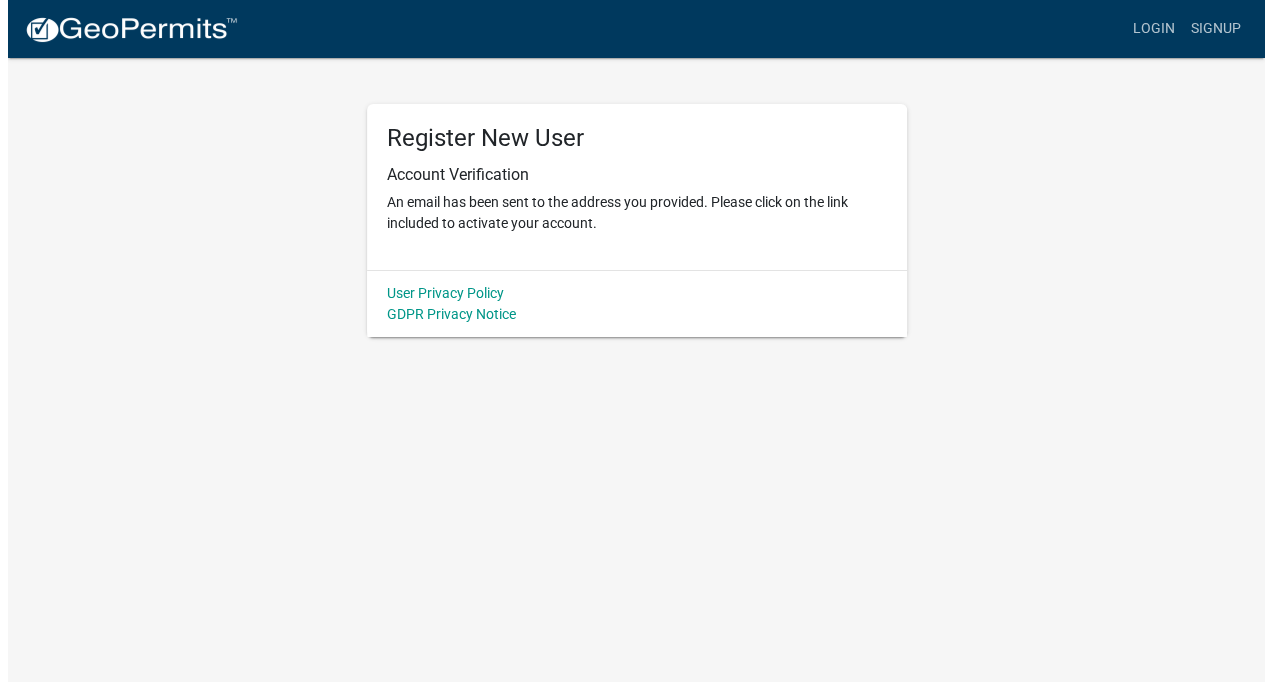 scroll, scrollTop: 0, scrollLeft: 0, axis: both 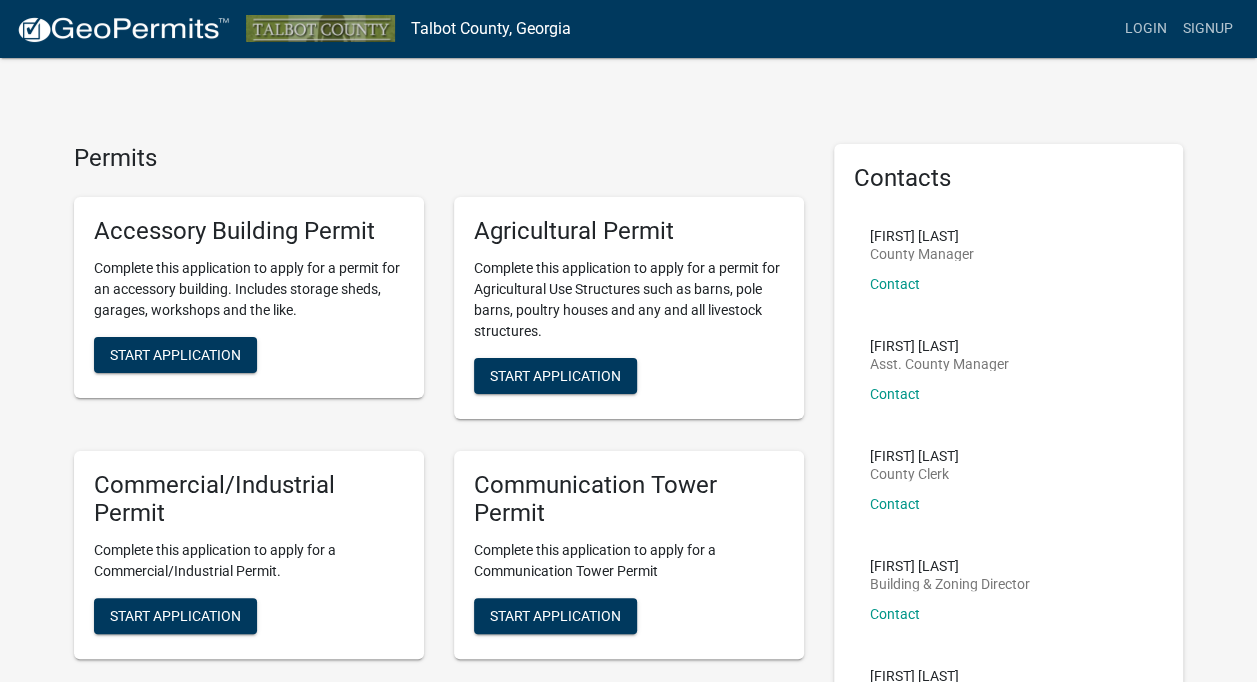 drag, startPoint x: 1254, startPoint y: 133, endPoint x: 1254, endPoint y: 160, distance: 27 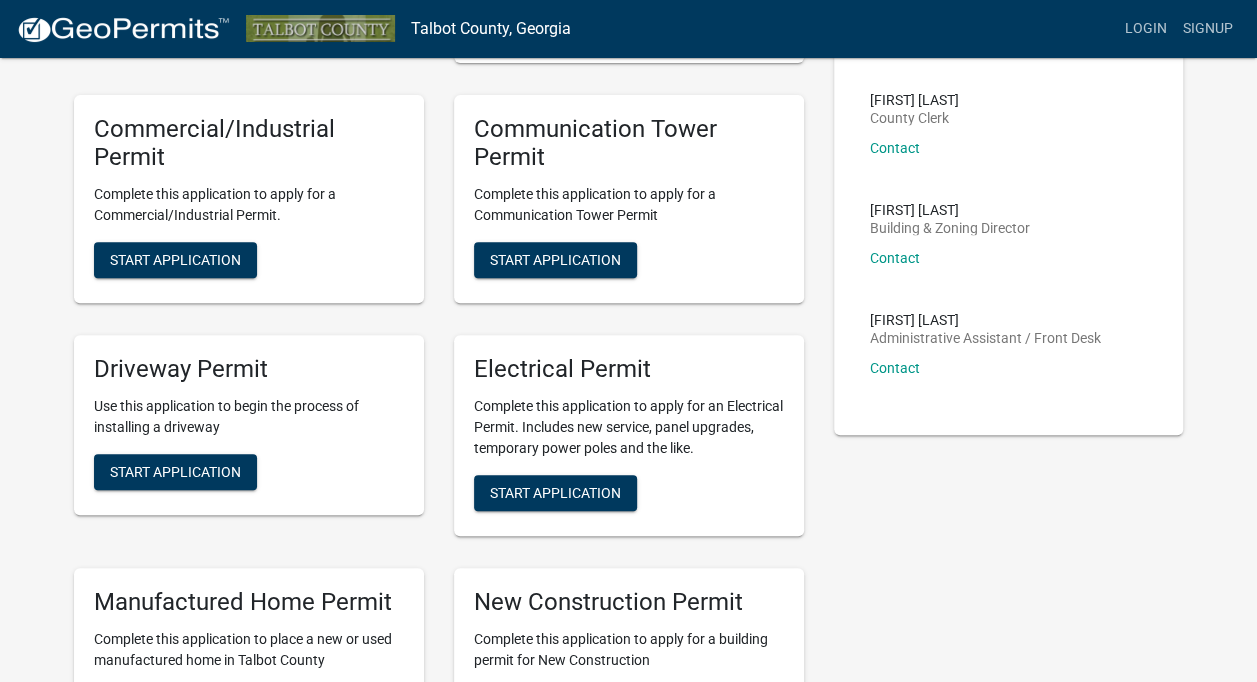 scroll, scrollTop: 309, scrollLeft: 0, axis: vertical 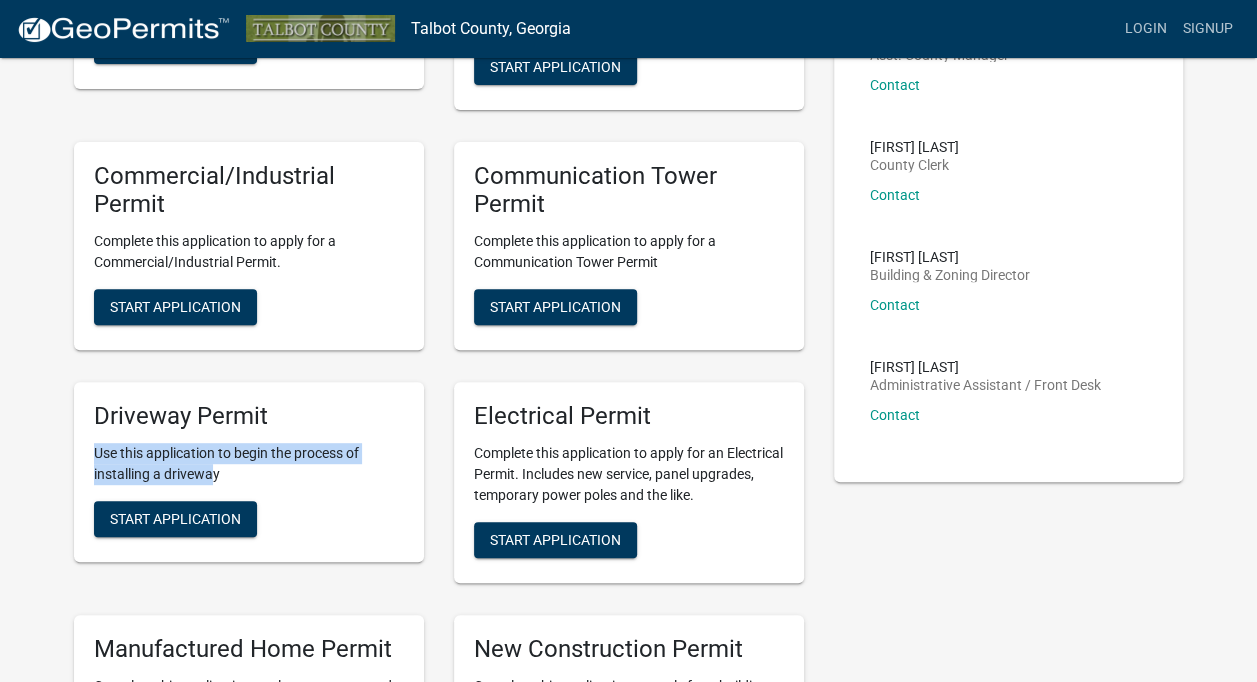 drag, startPoint x: 215, startPoint y: 470, endPoint x: 60, endPoint y: 453, distance: 155.92947 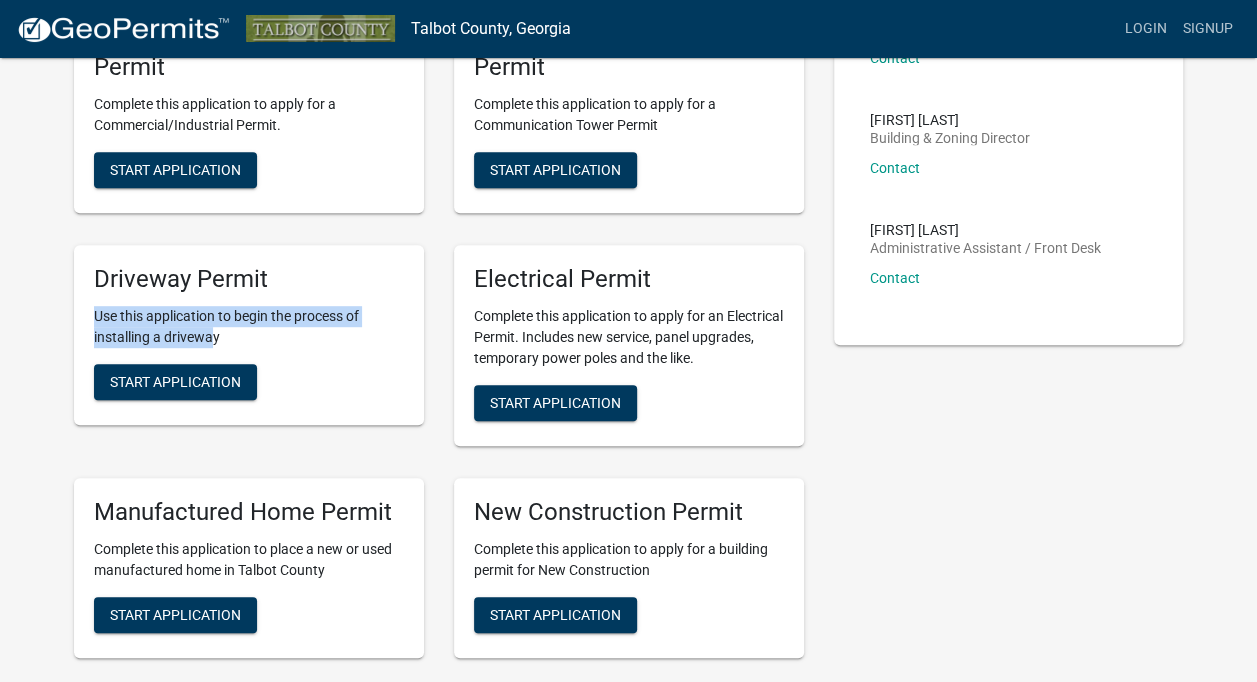 scroll, scrollTop: 490, scrollLeft: 0, axis: vertical 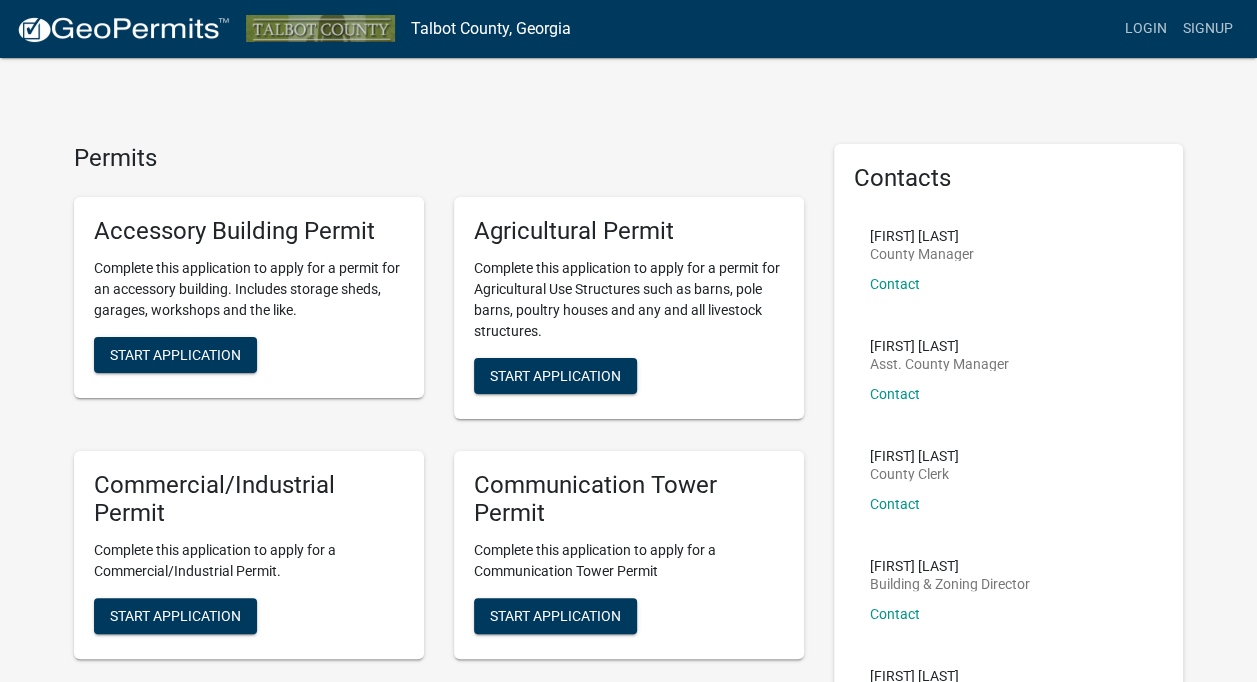 click 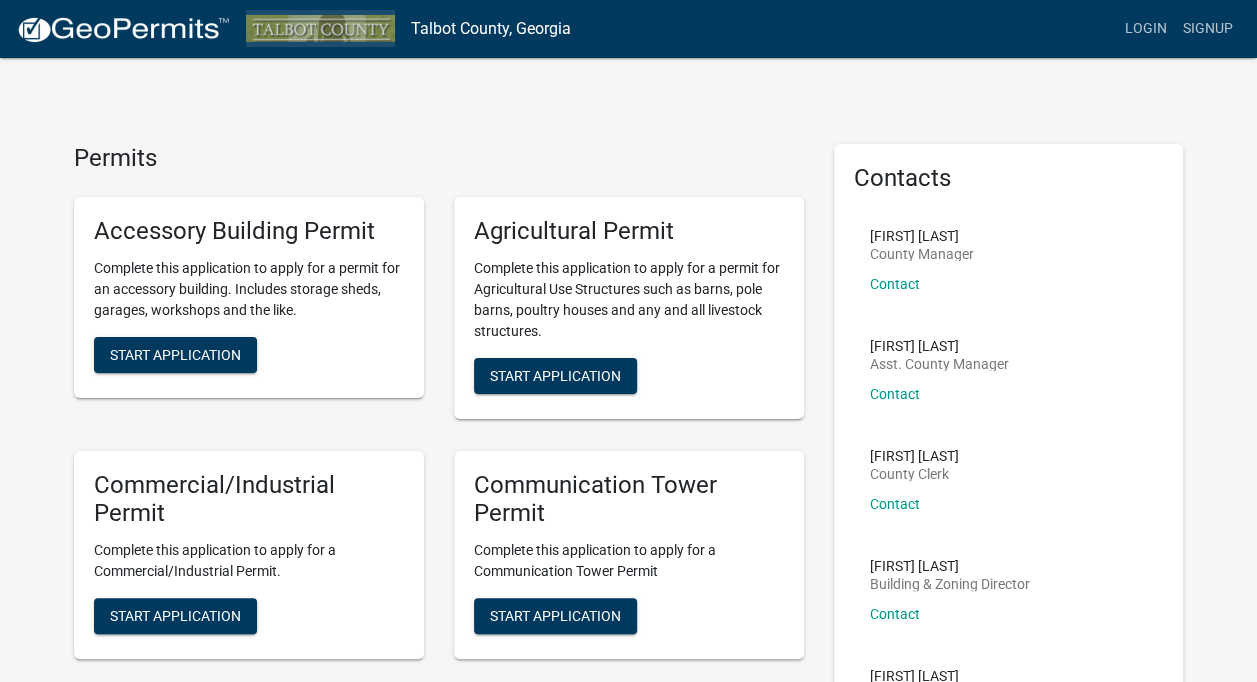 click 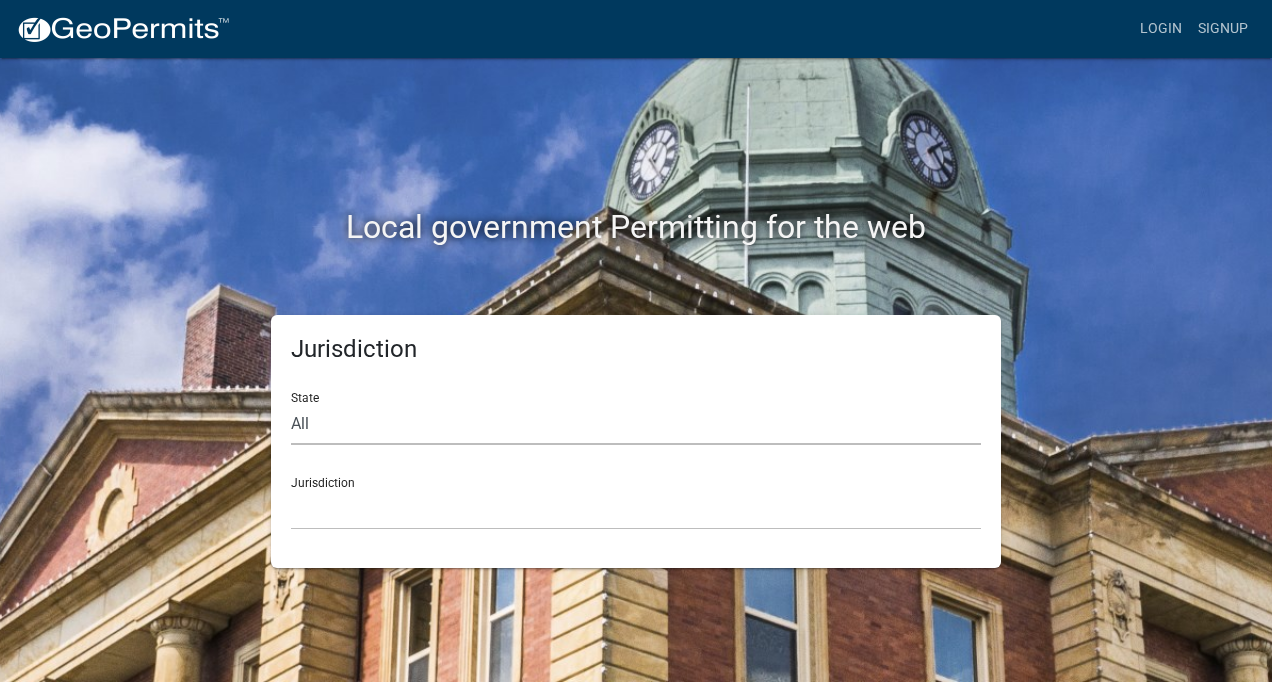 click on "All  Colorado   Georgia   Indiana   Iowa   Kansas   Minnesota   Ohio   South Carolina   Wisconsin" 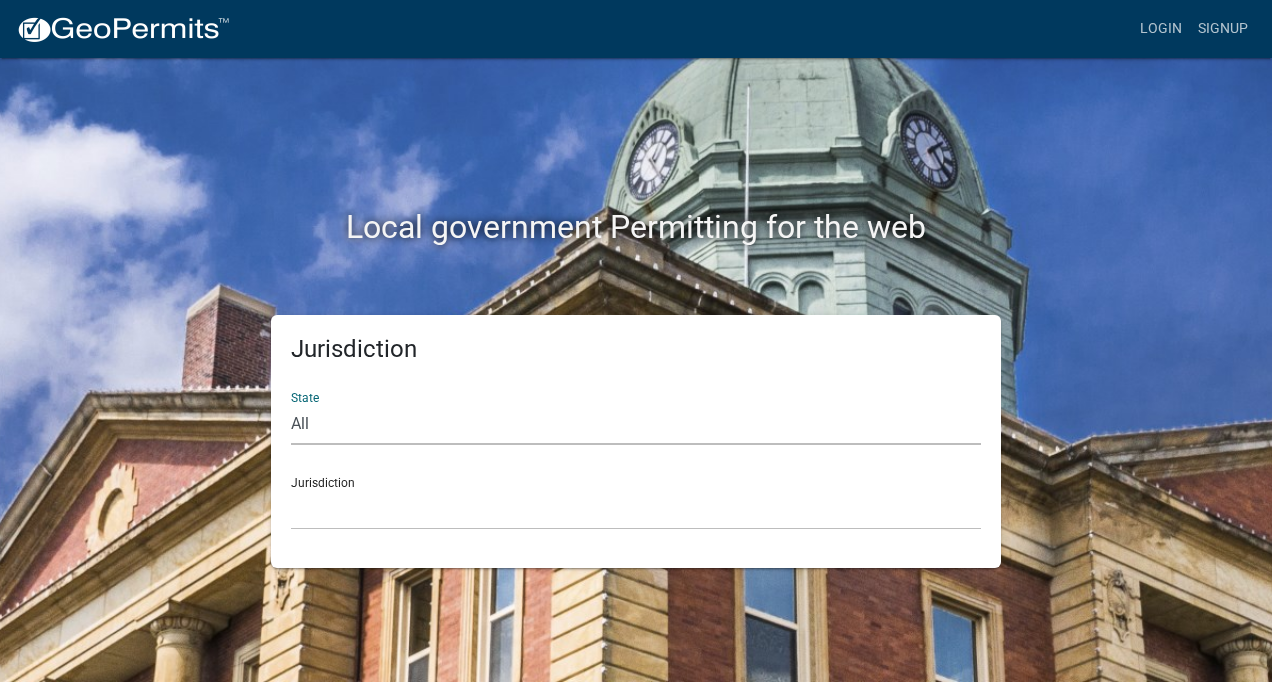 select on "Georgia" 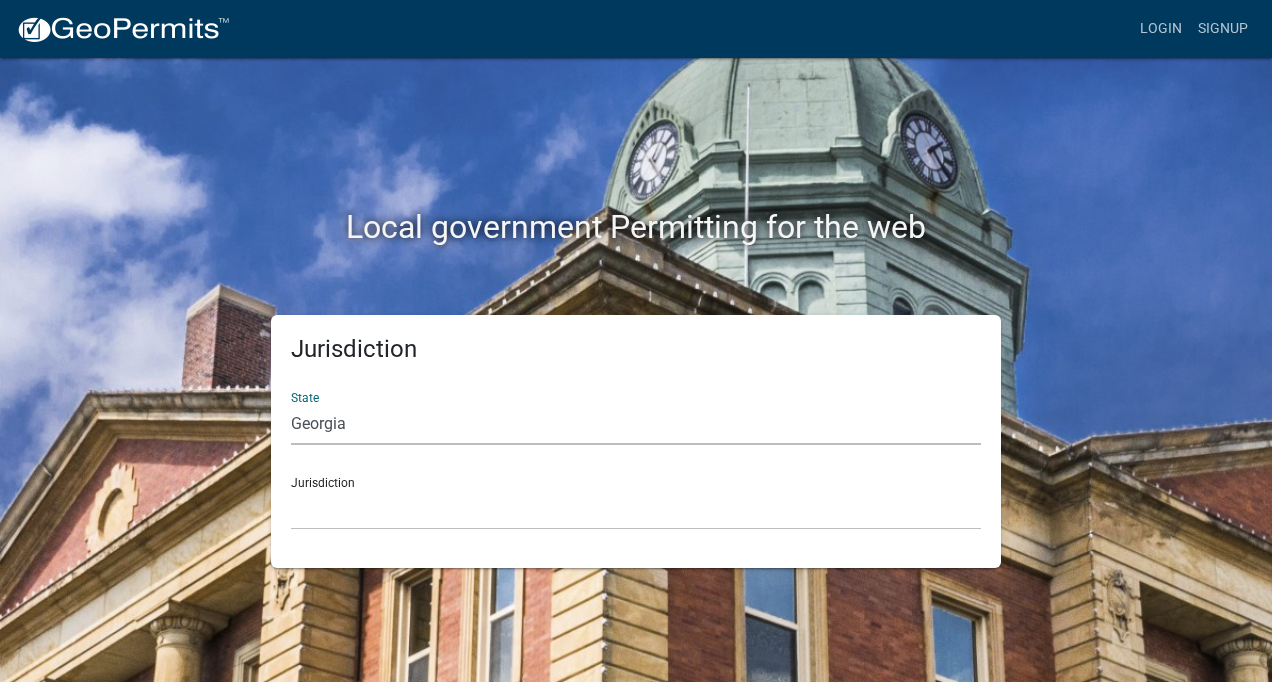 click on "All  Colorado   Georgia   Indiana   Iowa   Kansas   Minnesota   Ohio   South Carolina   Wisconsin" 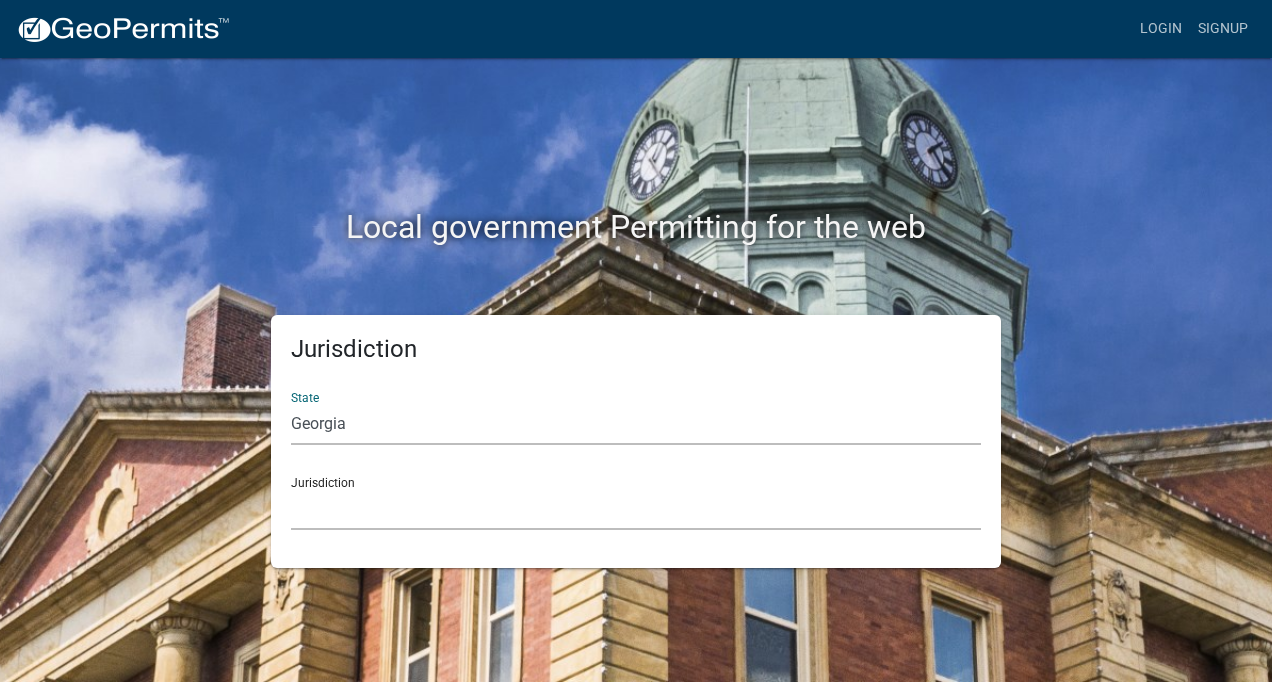 click on "City of Bainbridge, Georgia Cook County, Georgia Crawford County, Georgia Gilmer County, Georgia Haralson County, Georgia Jasper County, Georgia Madison County, Georgia Putnam County, Georgia Talbot County, Georgia Troup County, Georgia" 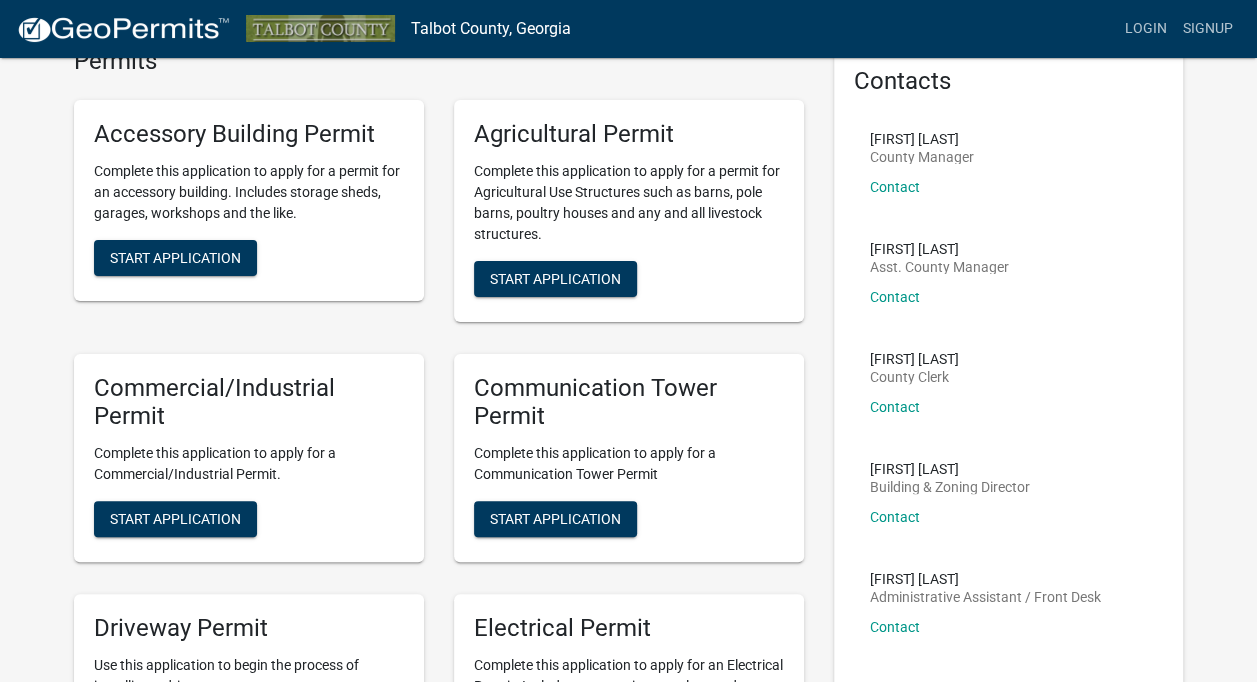 scroll, scrollTop: 0, scrollLeft: 0, axis: both 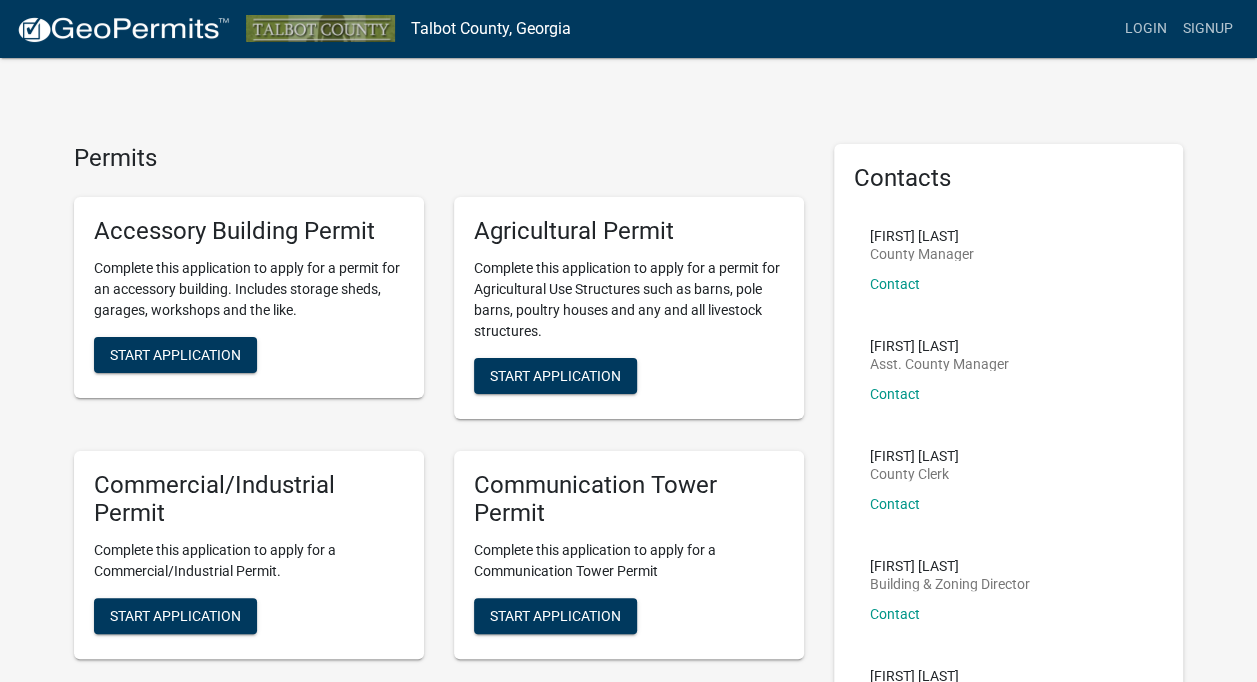 click on "Commercial/Industrial Permit" at bounding box center [249, 500] 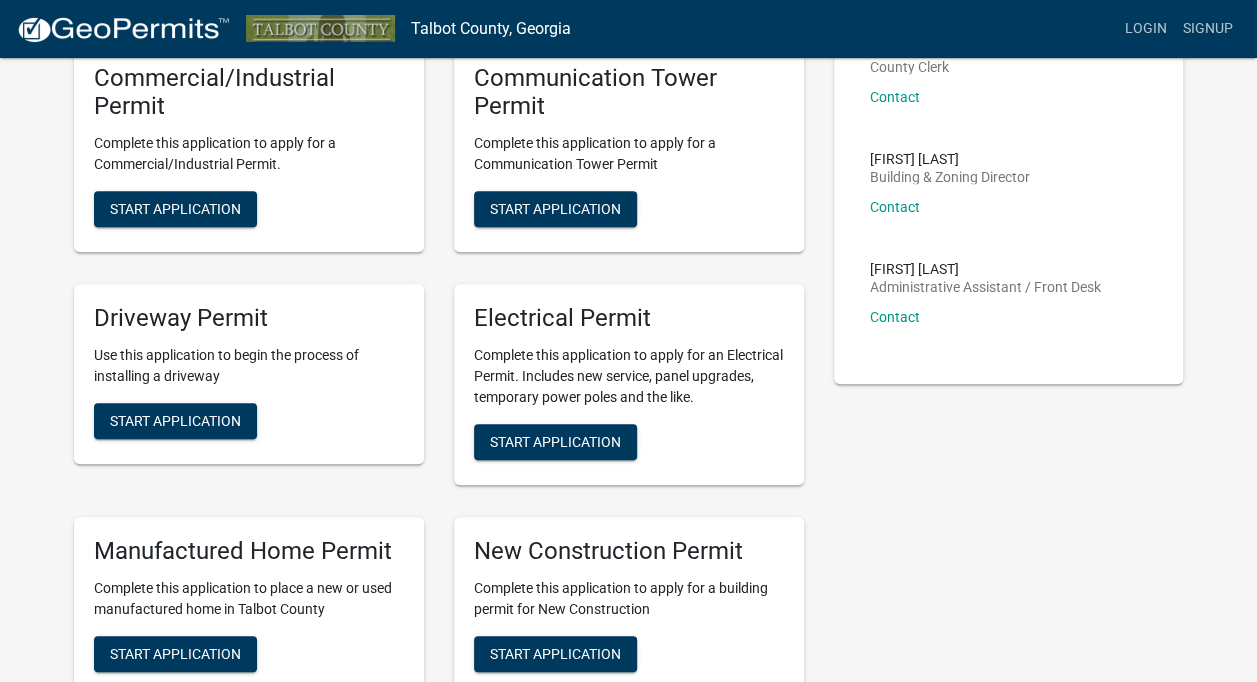 scroll, scrollTop: 474, scrollLeft: 0, axis: vertical 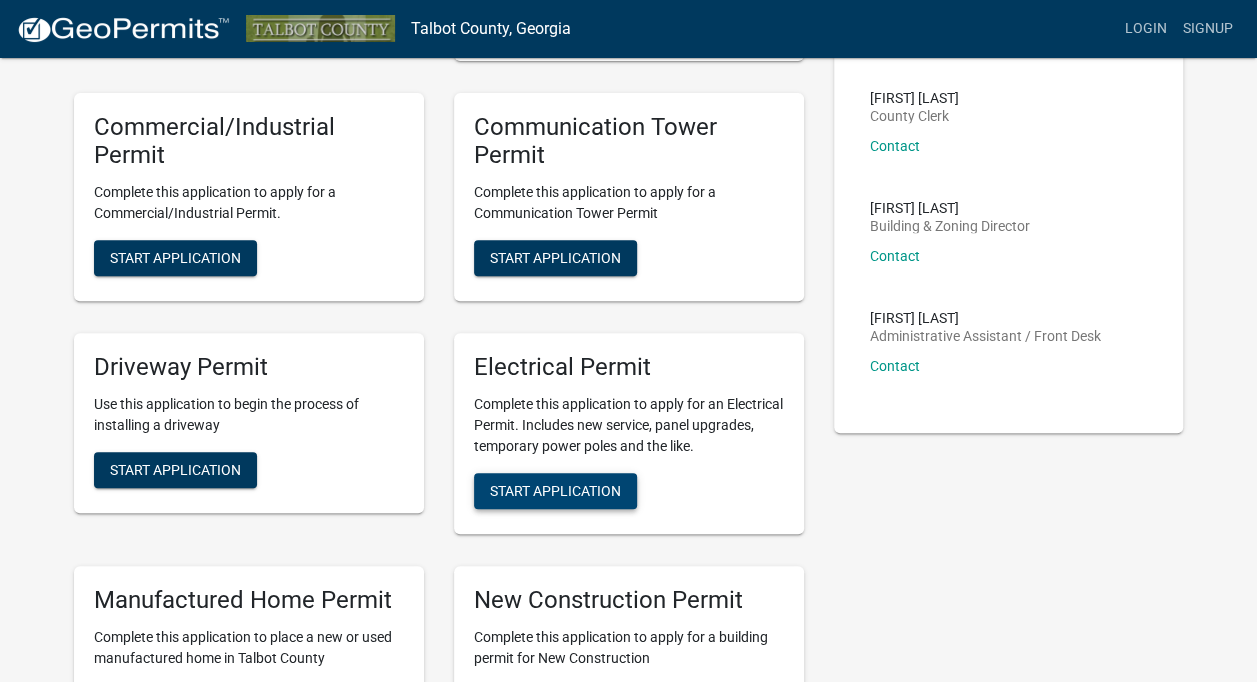 click on "Start Application" at bounding box center [555, 491] 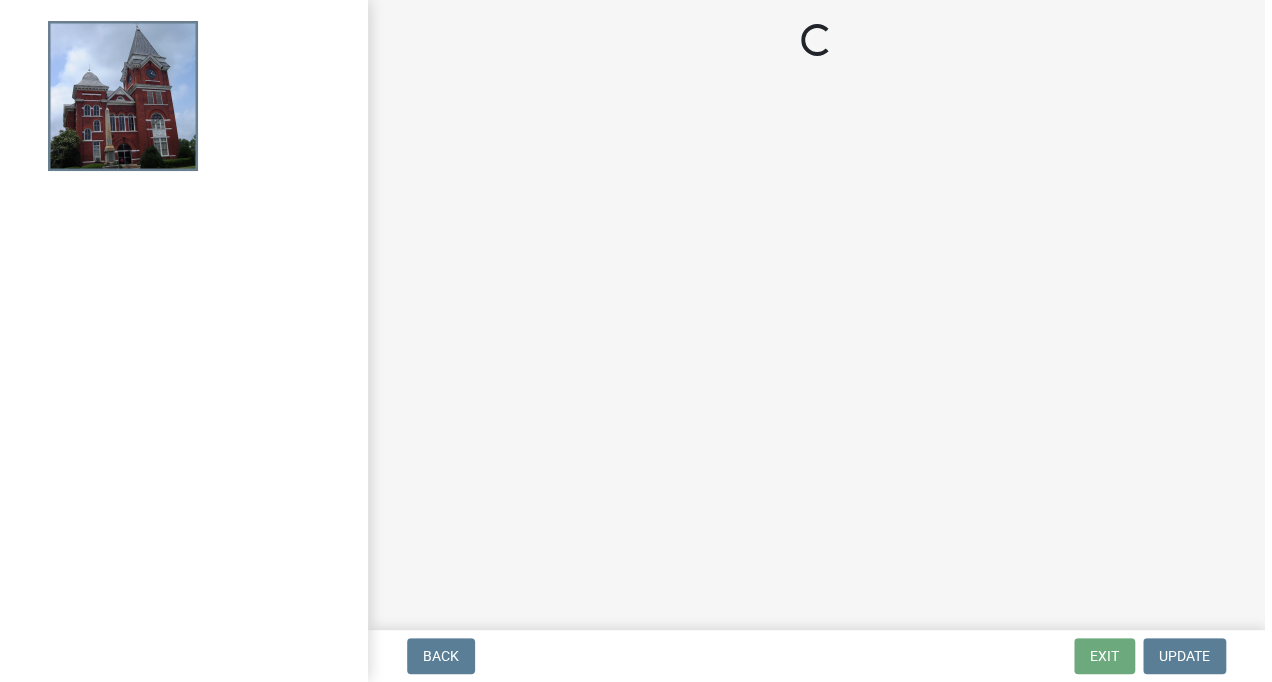 scroll, scrollTop: 0, scrollLeft: 0, axis: both 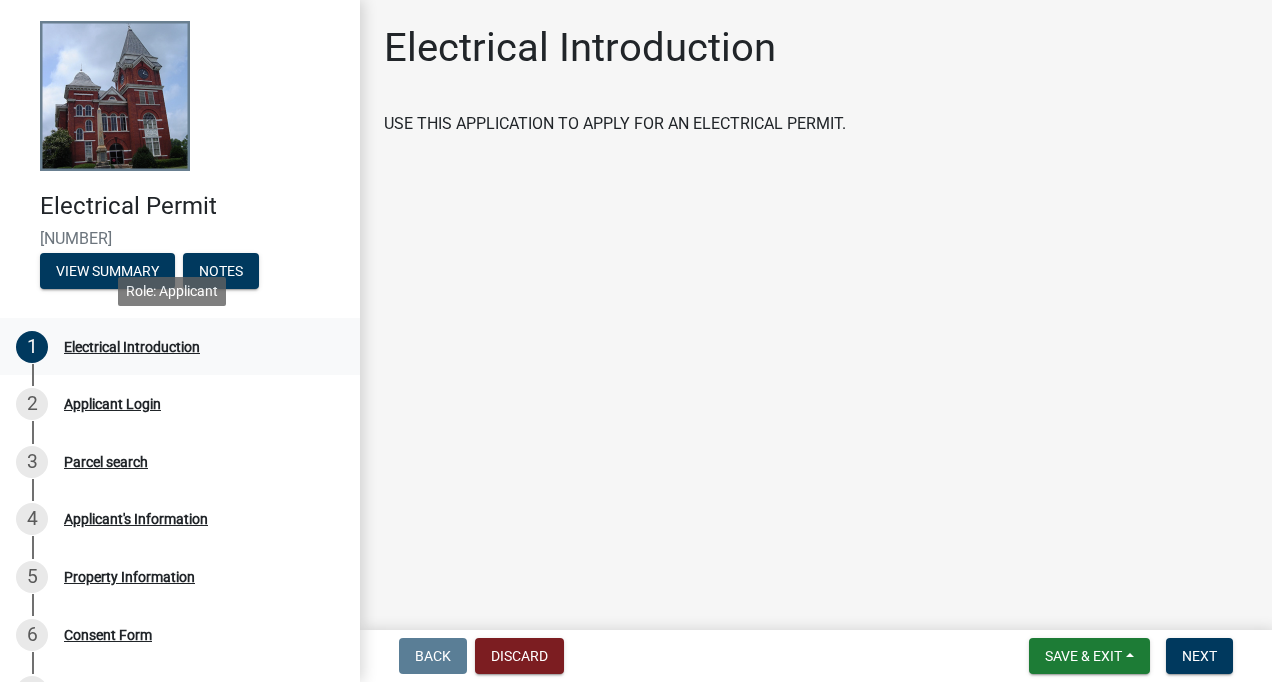 click on "Electrical Introduction" at bounding box center (132, 347) 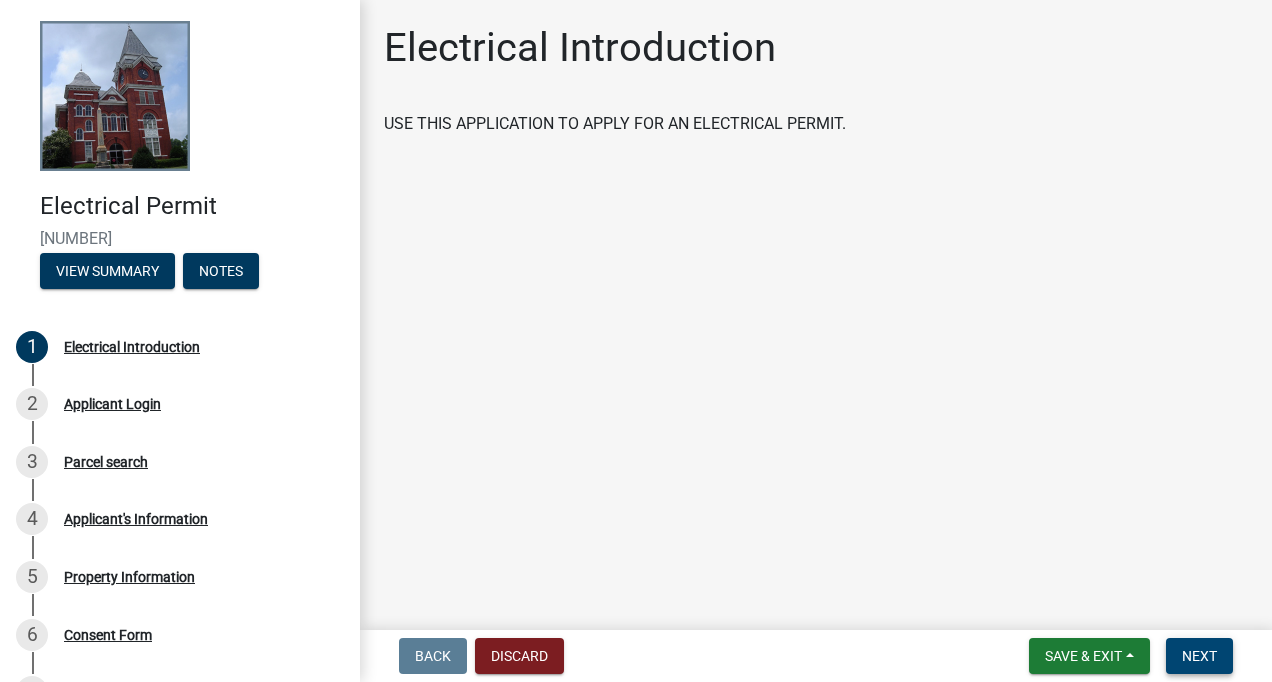 click on "Next" at bounding box center (1199, 656) 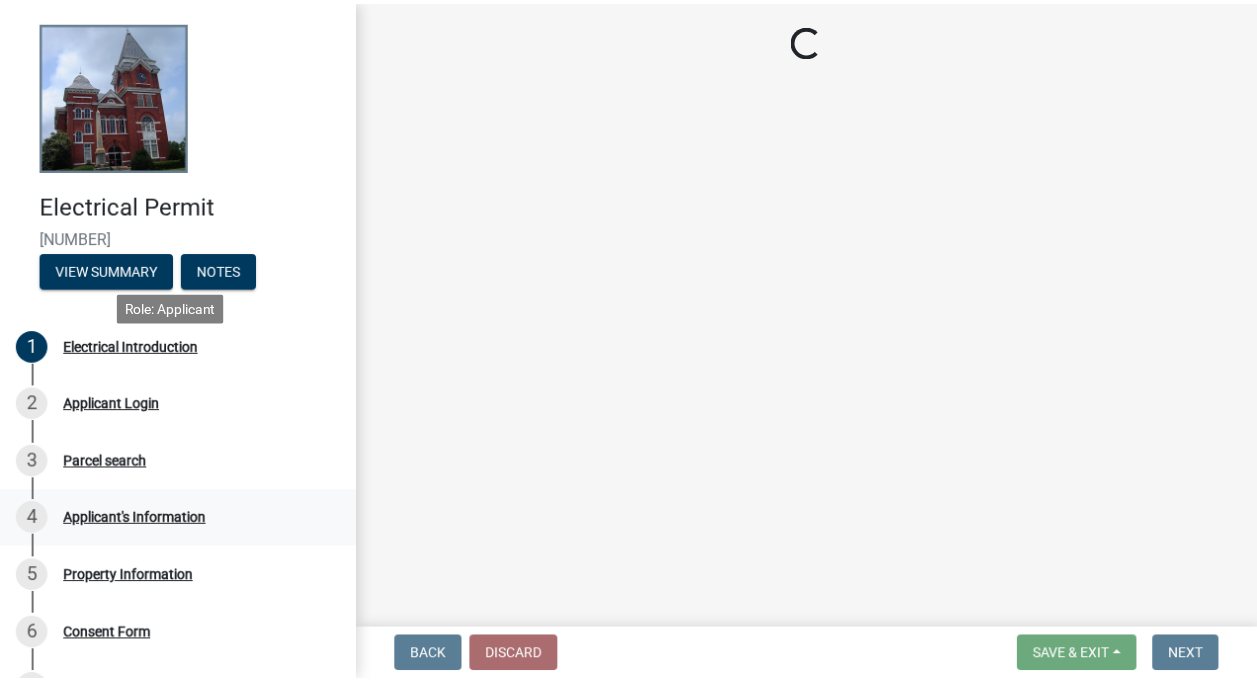 scroll, scrollTop: 180, scrollLeft: 0, axis: vertical 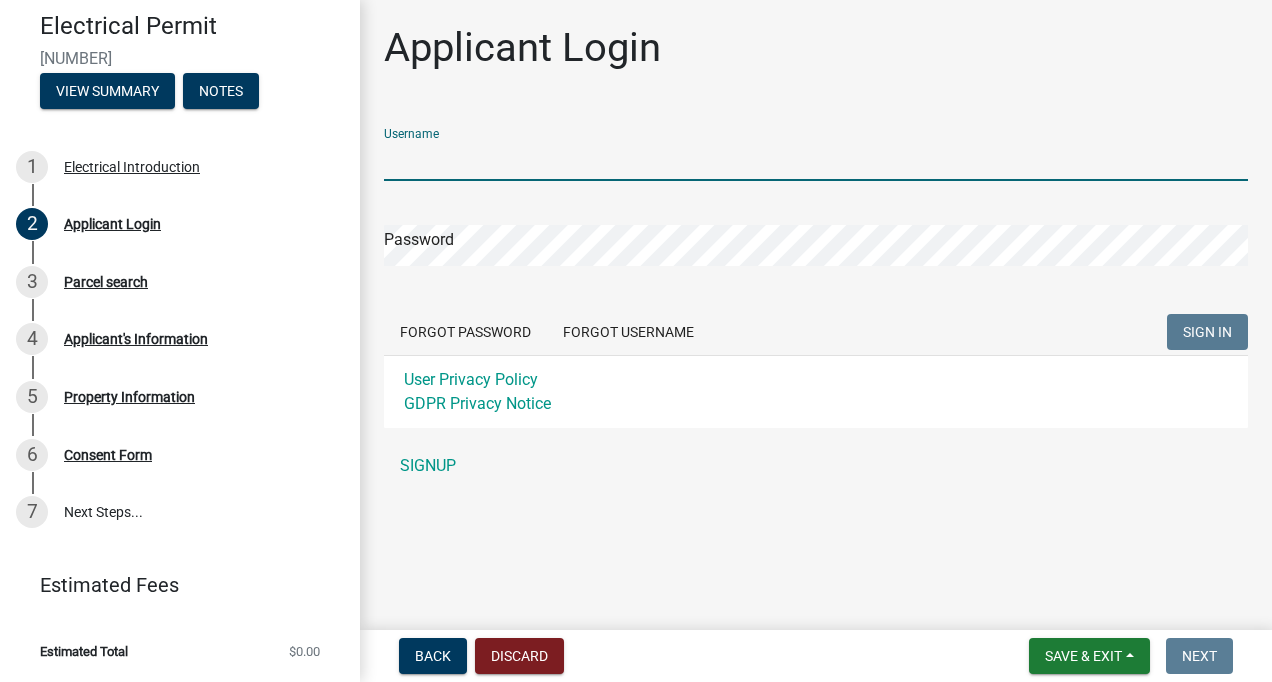 click on "Username" at bounding box center (816, 160) 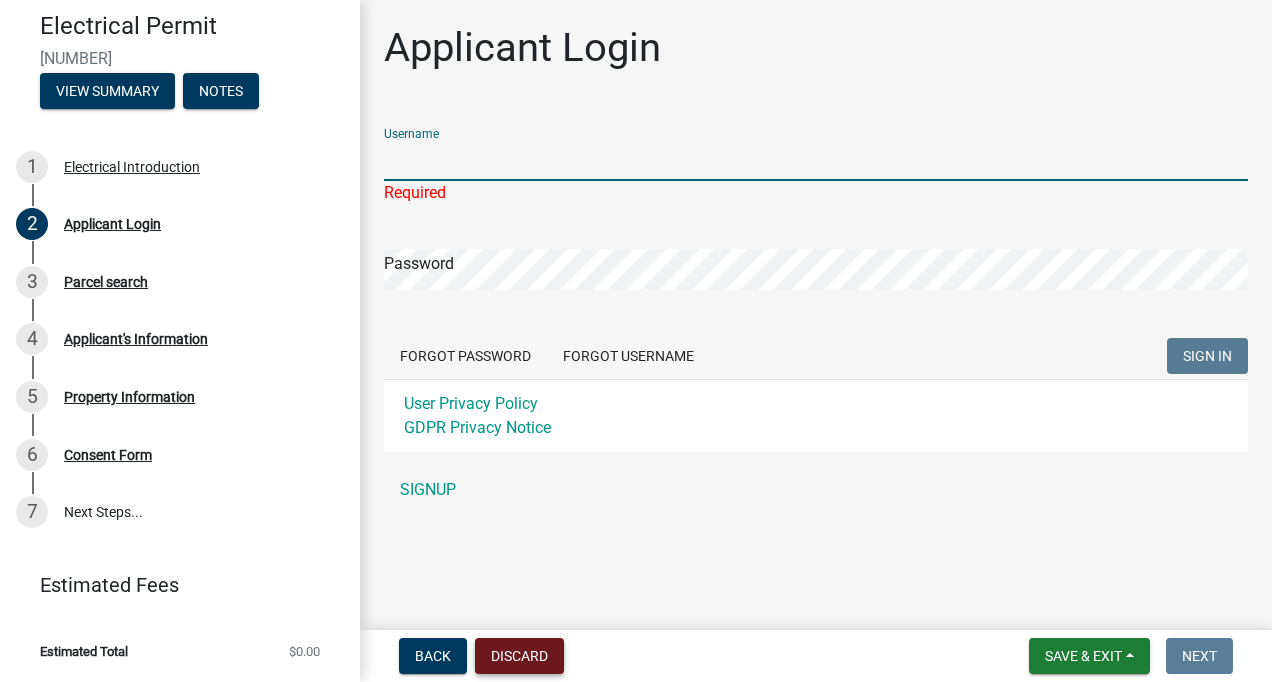 click on "Discard" at bounding box center (519, 656) 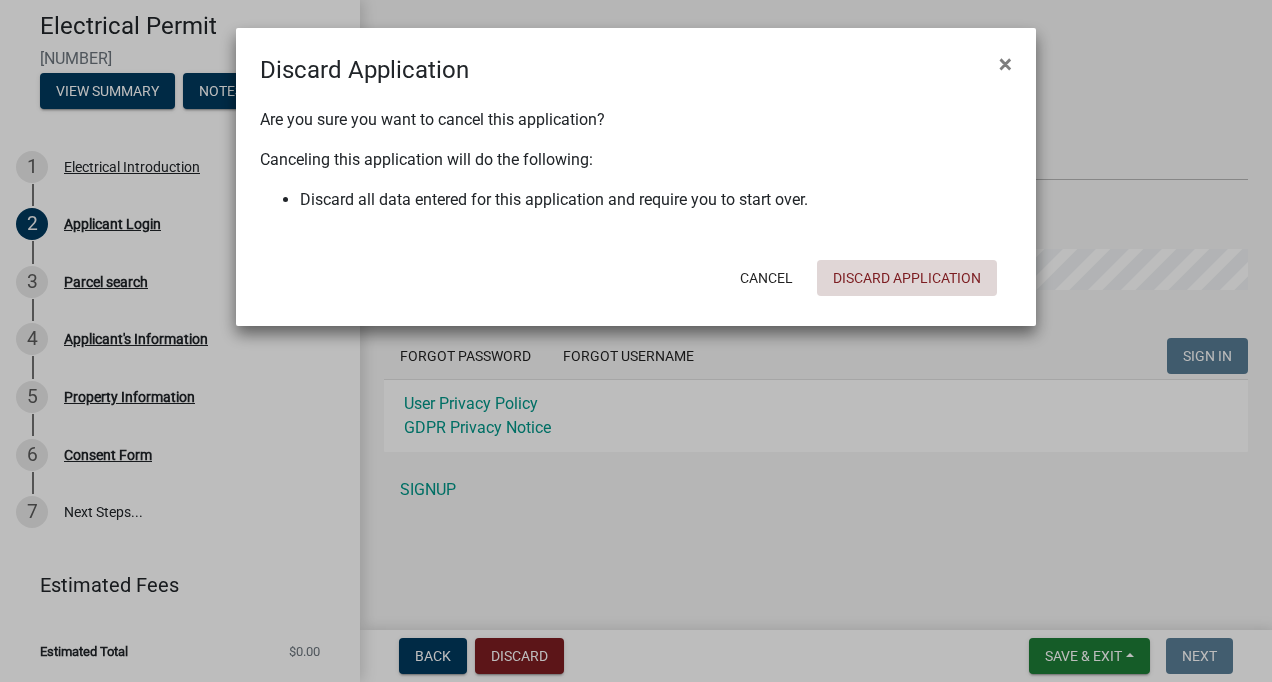 click on "Discard Application" 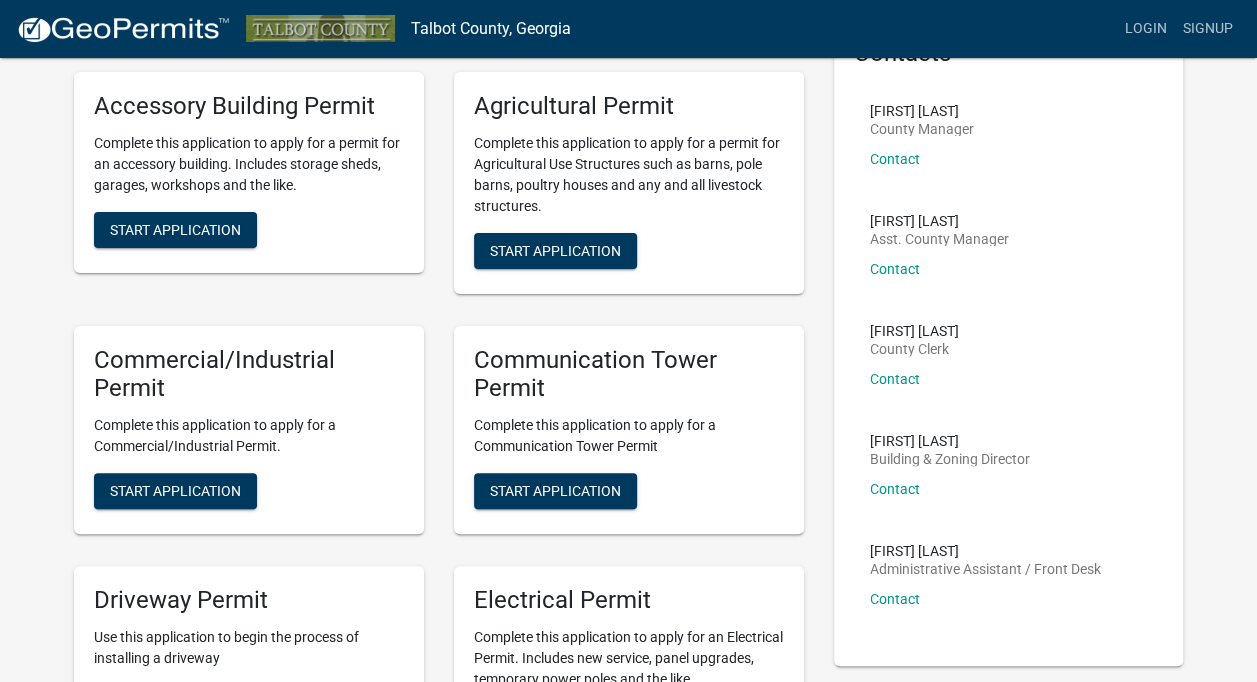 scroll, scrollTop: 0, scrollLeft: 0, axis: both 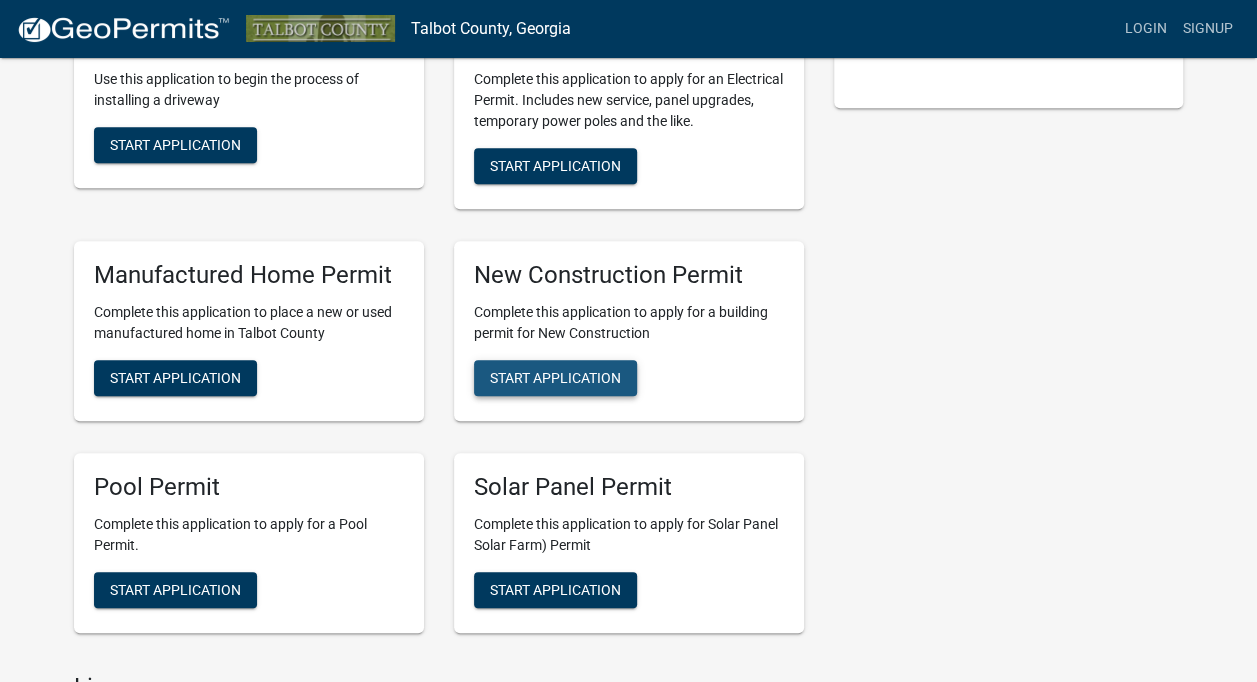 click on "Start Application" at bounding box center [555, 378] 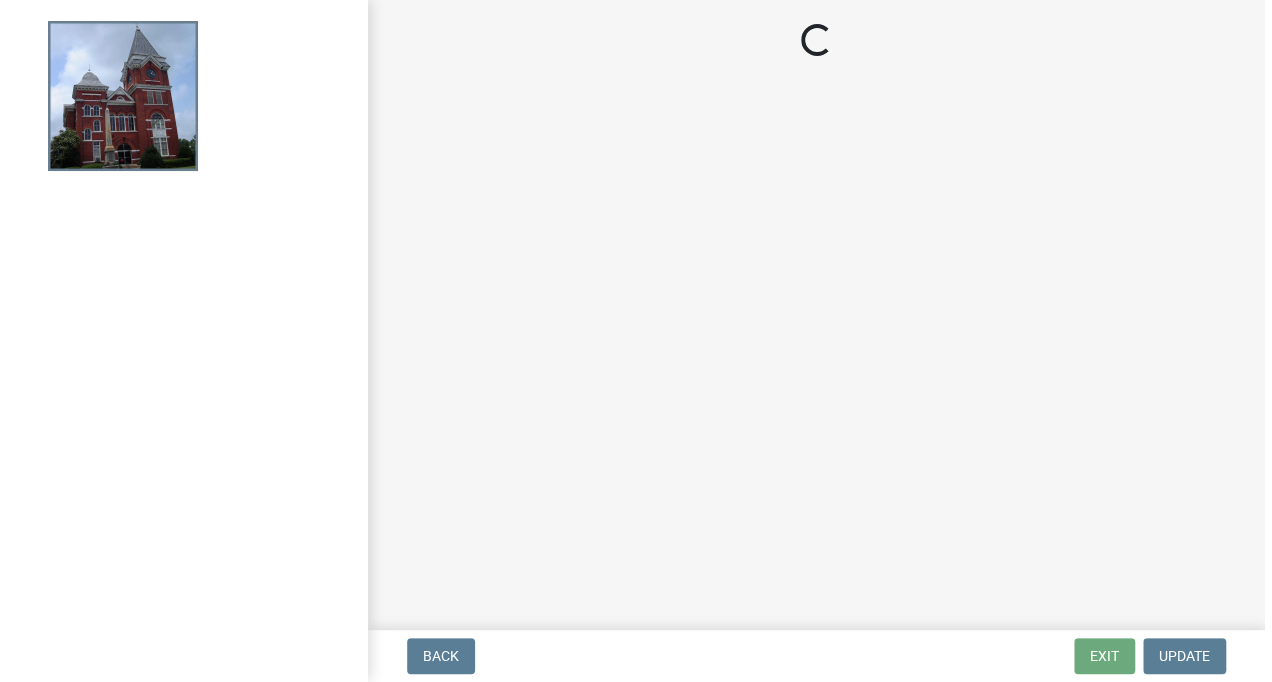 scroll, scrollTop: 0, scrollLeft: 0, axis: both 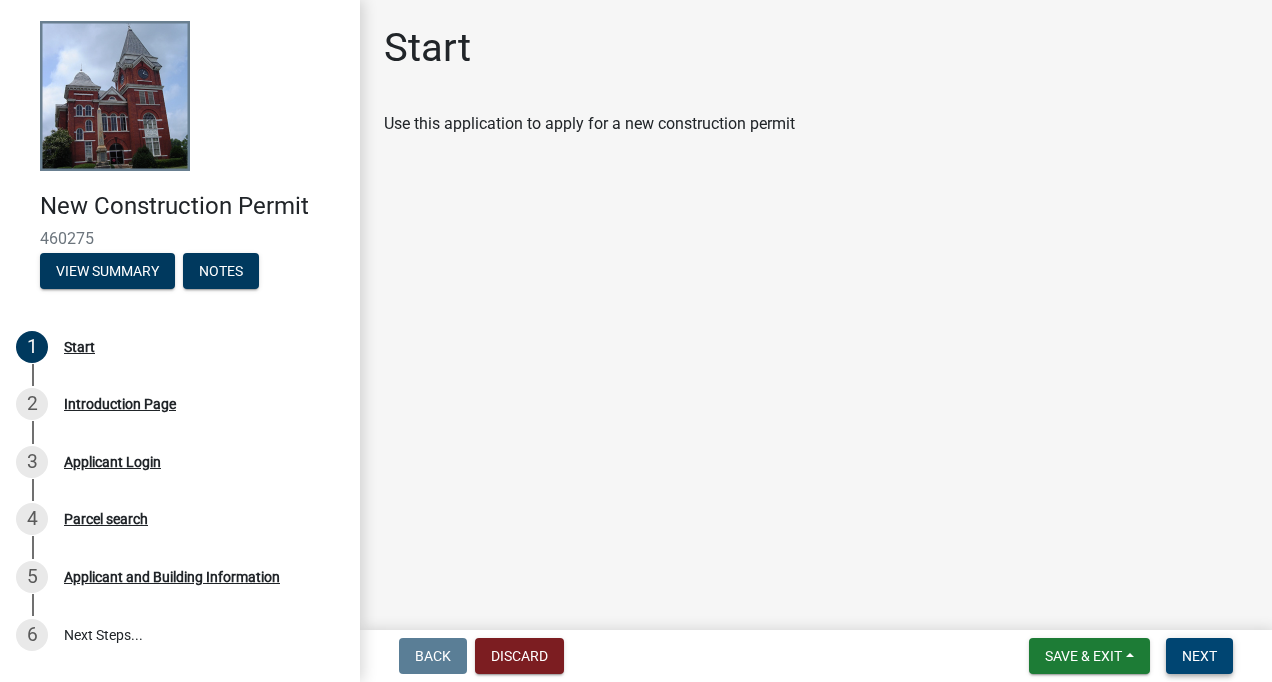 click on "Next" at bounding box center [1199, 656] 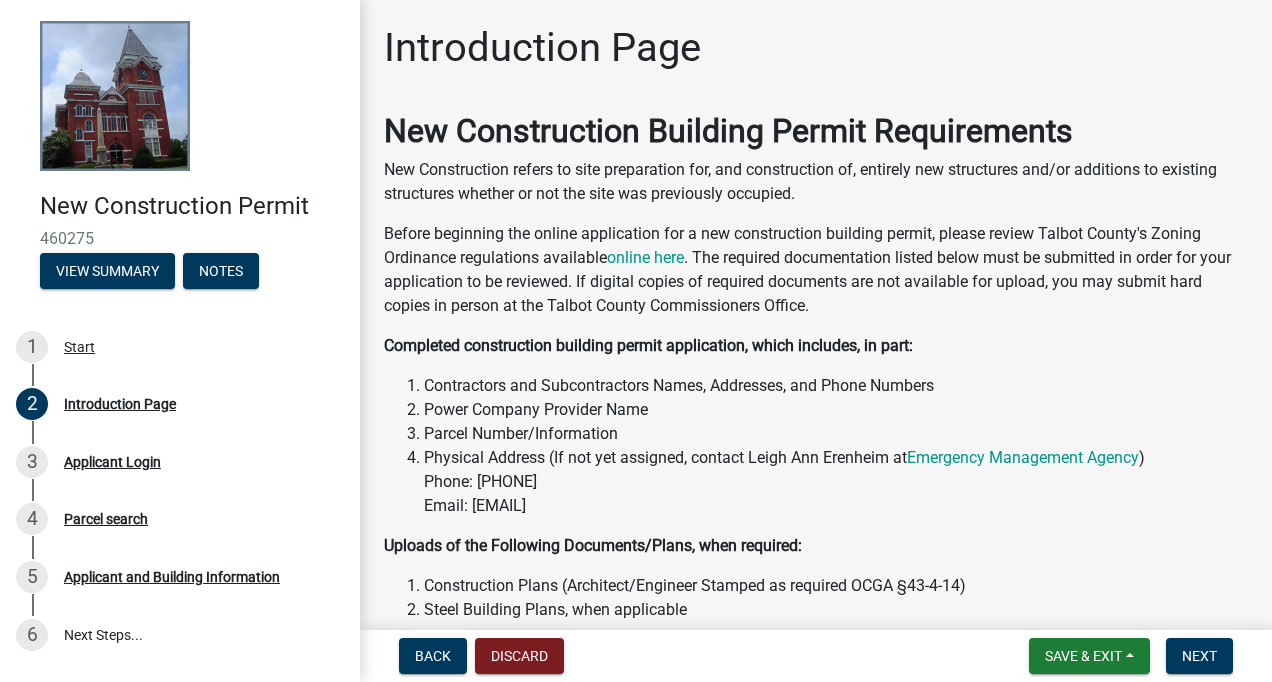 click on "New Construction Building Permit Requirements New Construction refers to site preparation for, and construction of, entirely new structures and/or additions to existing structures whether or not the site was previously occupied.  Before beginning the online application for a new construction building permit, please review [COUNTY]'s Zoning Ordinance regulations available  online here . The required documentation listed below must be submitted in order for your application to be reviewed. If digital copies of required documents are not available for upload, you may submit hard copies in person at the [COUNTY] Commissioners Office.  Completed construction building permit application, which includes, in part:  Contractors and Subcontractors Names, Addresses, and Phone Numbers Power Company Provider Name Parcel Number/Information Physical Address (If not yet assigned, contact [FIRST] [LAST] at  Emergency Management Agency )  Phone: [PHONE]  Email: [EMAIL] ) ) (UPLOAD FORM)" 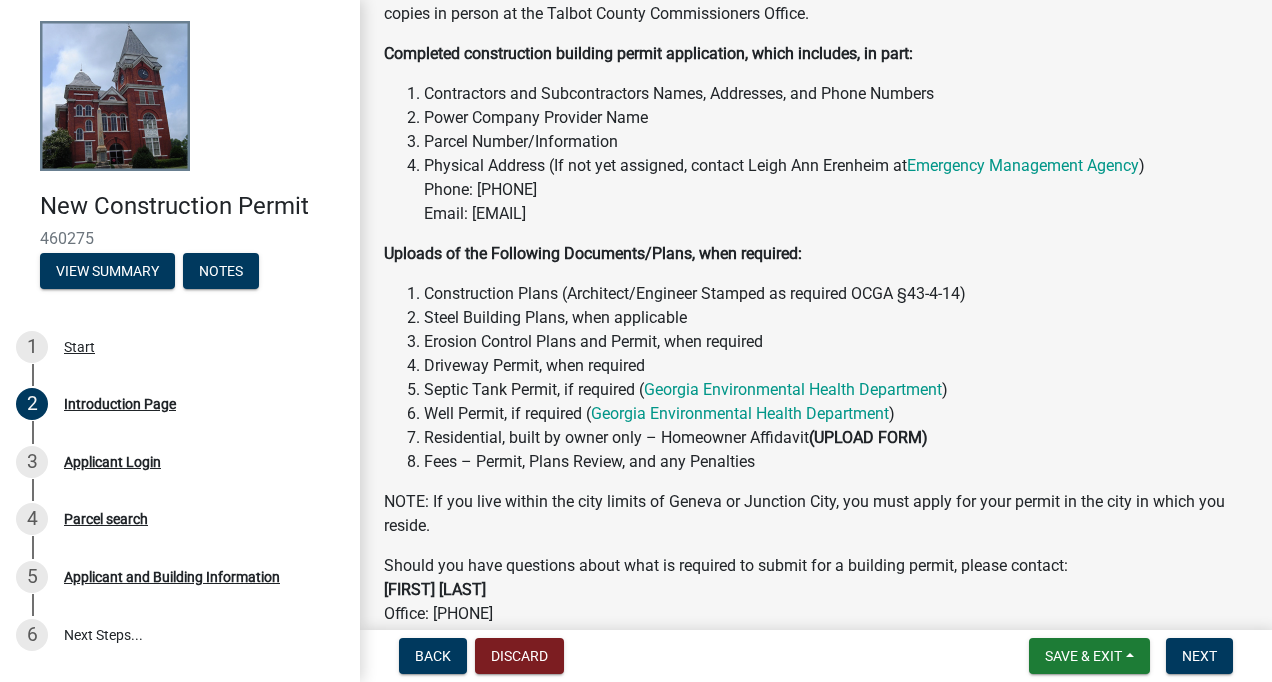 scroll, scrollTop: 283, scrollLeft: 0, axis: vertical 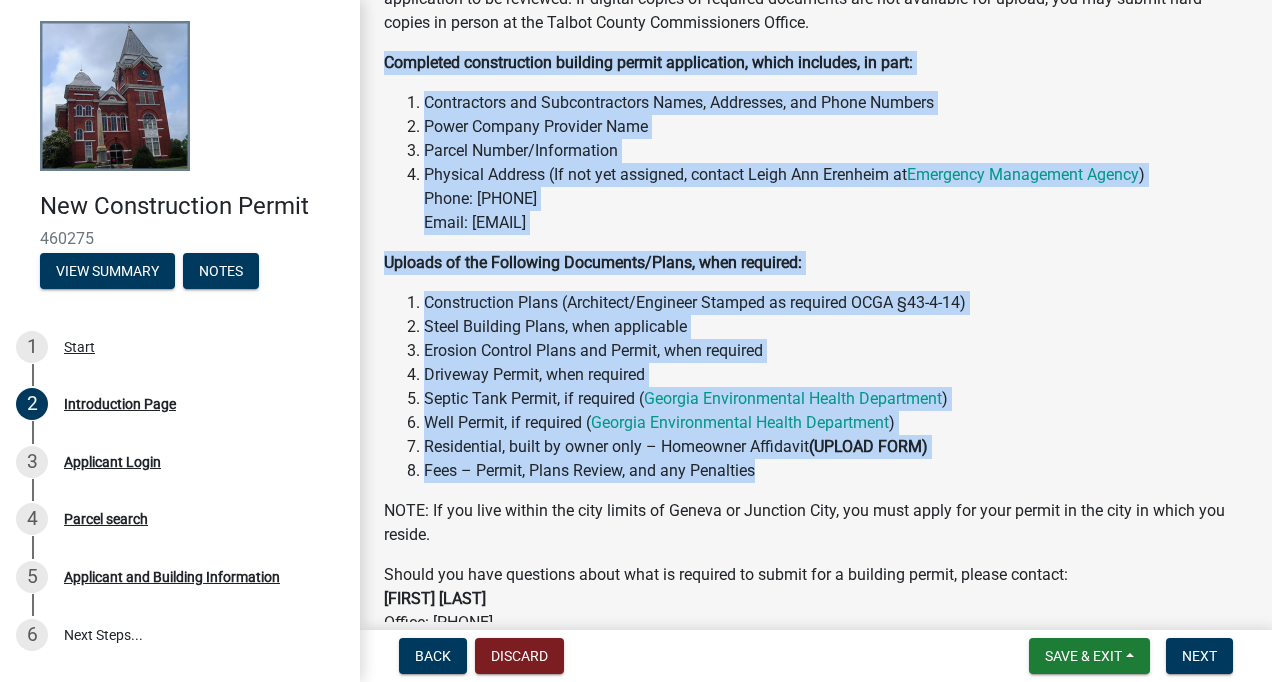 drag, startPoint x: 388, startPoint y: 63, endPoint x: 987, endPoint y: 466, distance: 721.9487 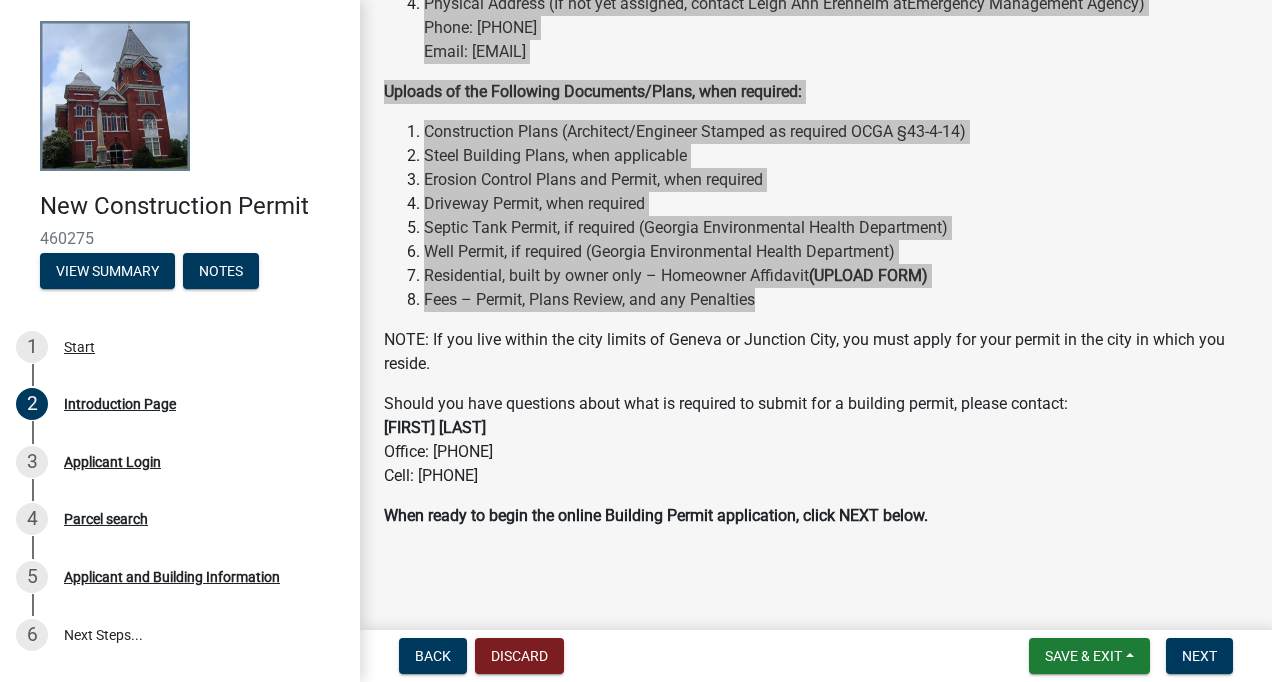 scroll, scrollTop: 0, scrollLeft: 0, axis: both 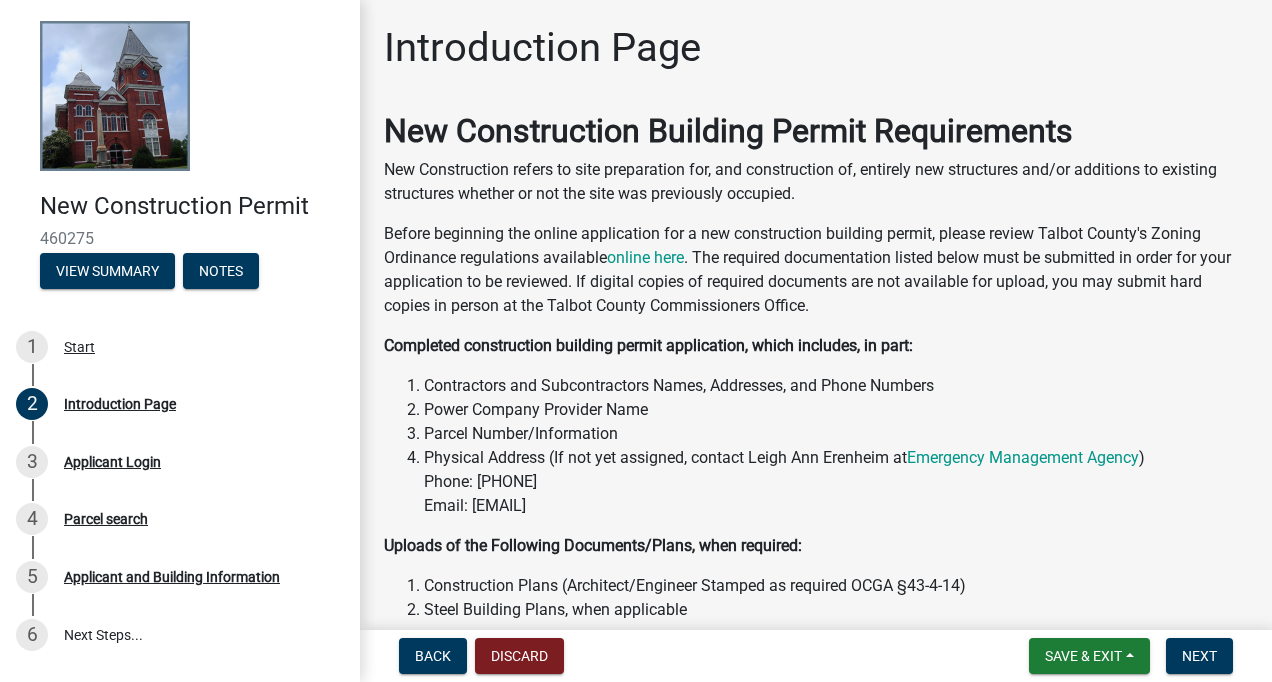 click on "Before beginning the online application for a new construction building permit, please review [COUNTY]'s Zoning Ordinance regulations available  online here . The required documentation listed below must be submitted in order for your application to be reviewed. If digital copies of required documents are not available for upload, you may submit hard copies in person at the [COUNTY] Commissioners Office." 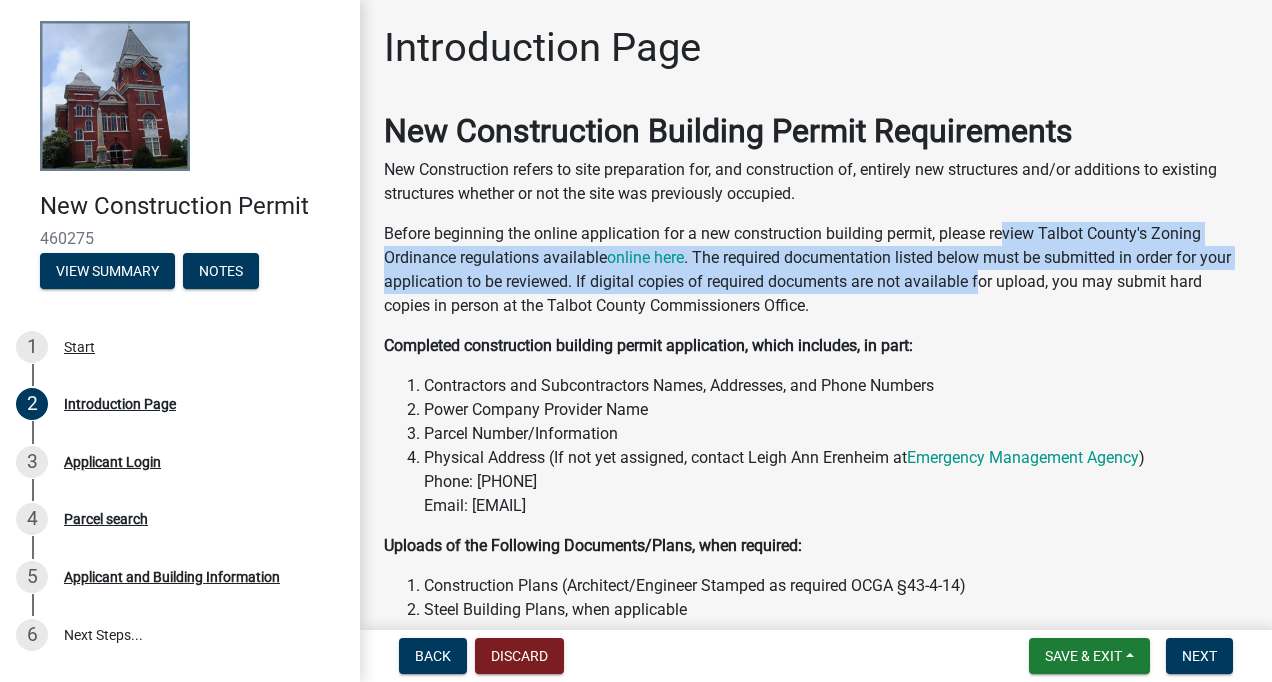 drag, startPoint x: 916, startPoint y: 227, endPoint x: 1014, endPoint y: 280, distance: 111.41364 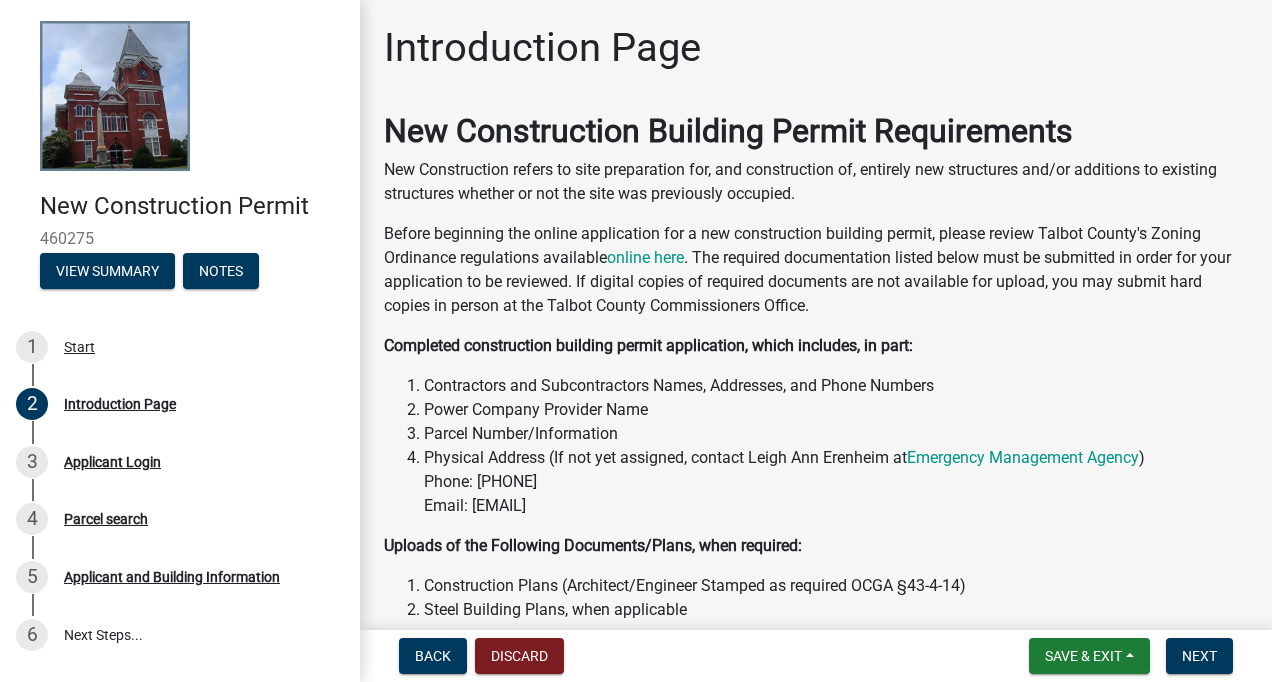 drag, startPoint x: 1014, startPoint y: 280, endPoint x: 613, endPoint y: 300, distance: 401.49844 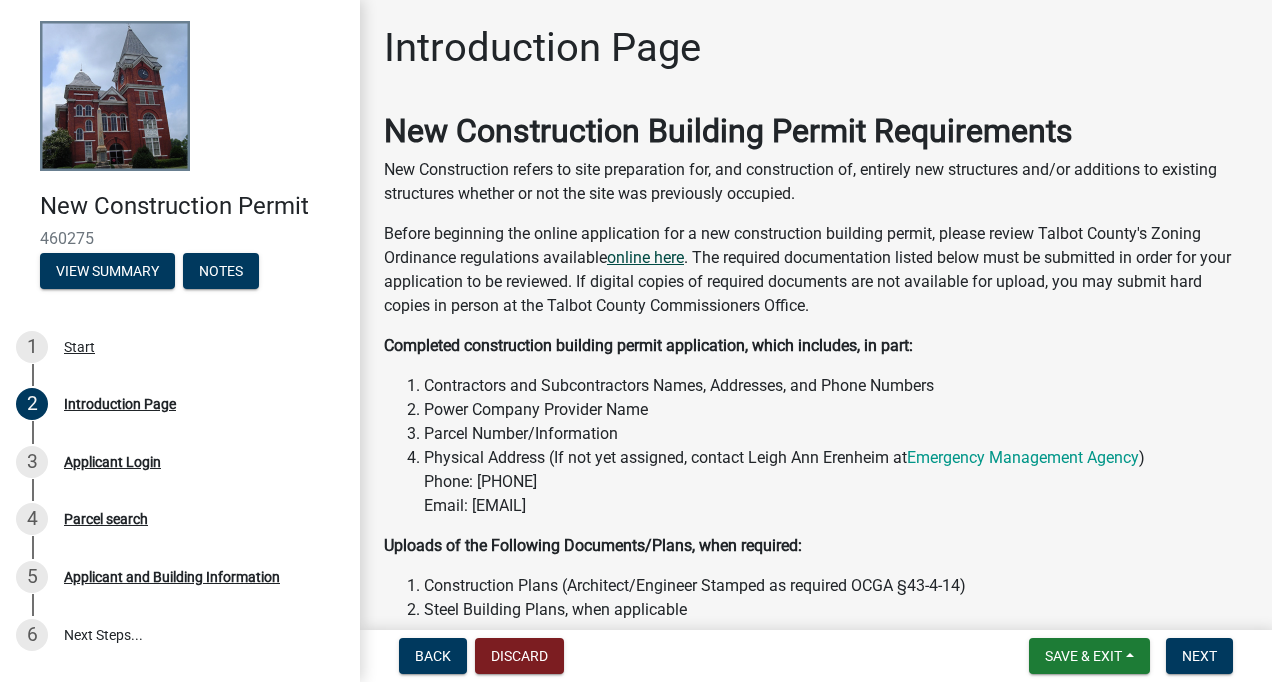 click on "online here" 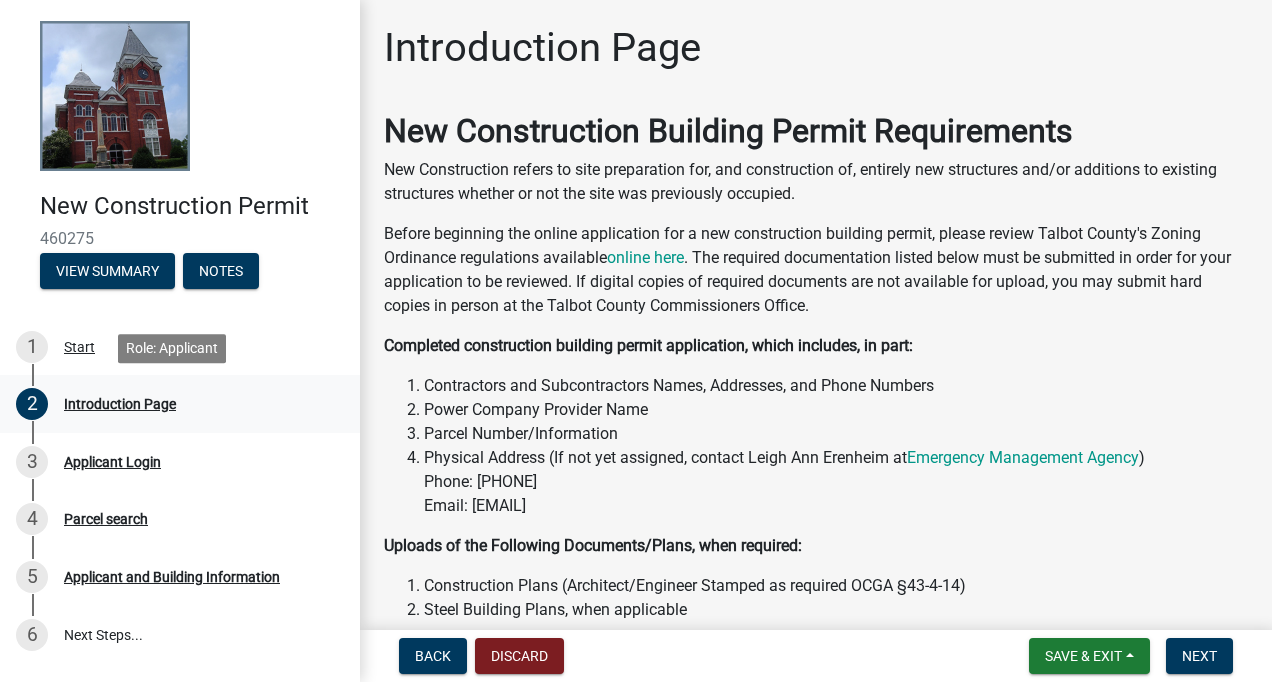 scroll, scrollTop: 122, scrollLeft: 0, axis: vertical 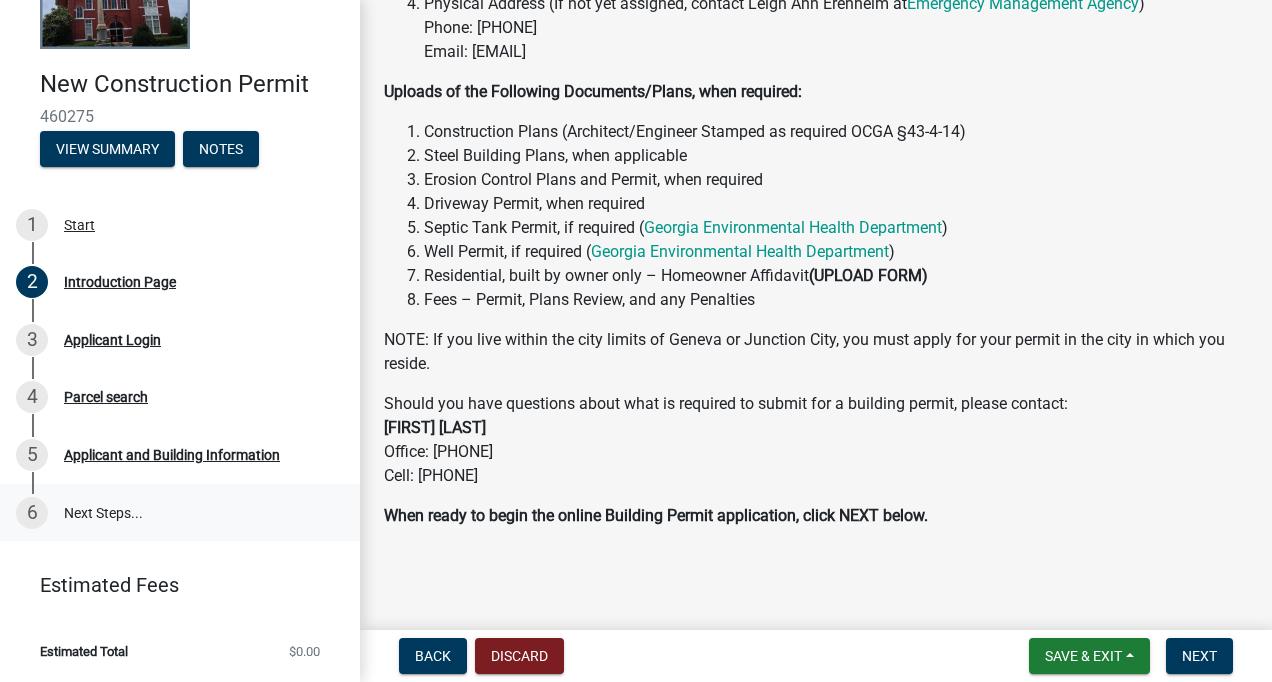 click on "6   Next Steps..." at bounding box center [180, 513] 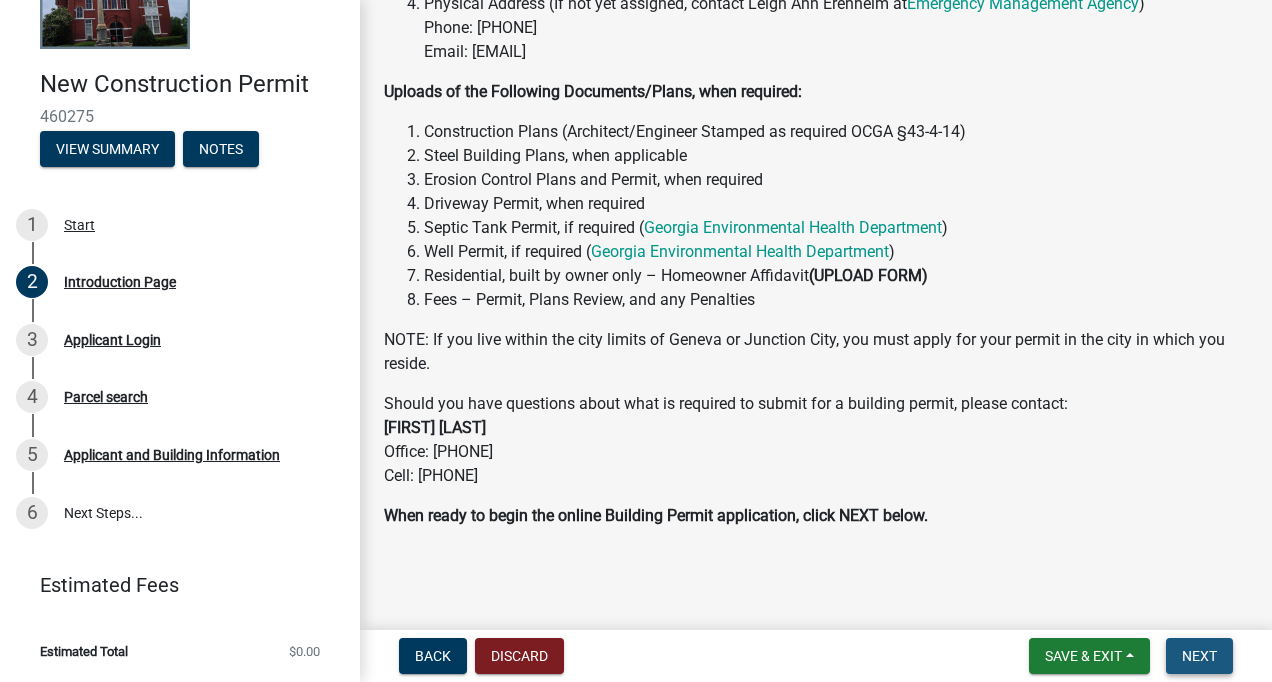 click on "Next" at bounding box center [1199, 656] 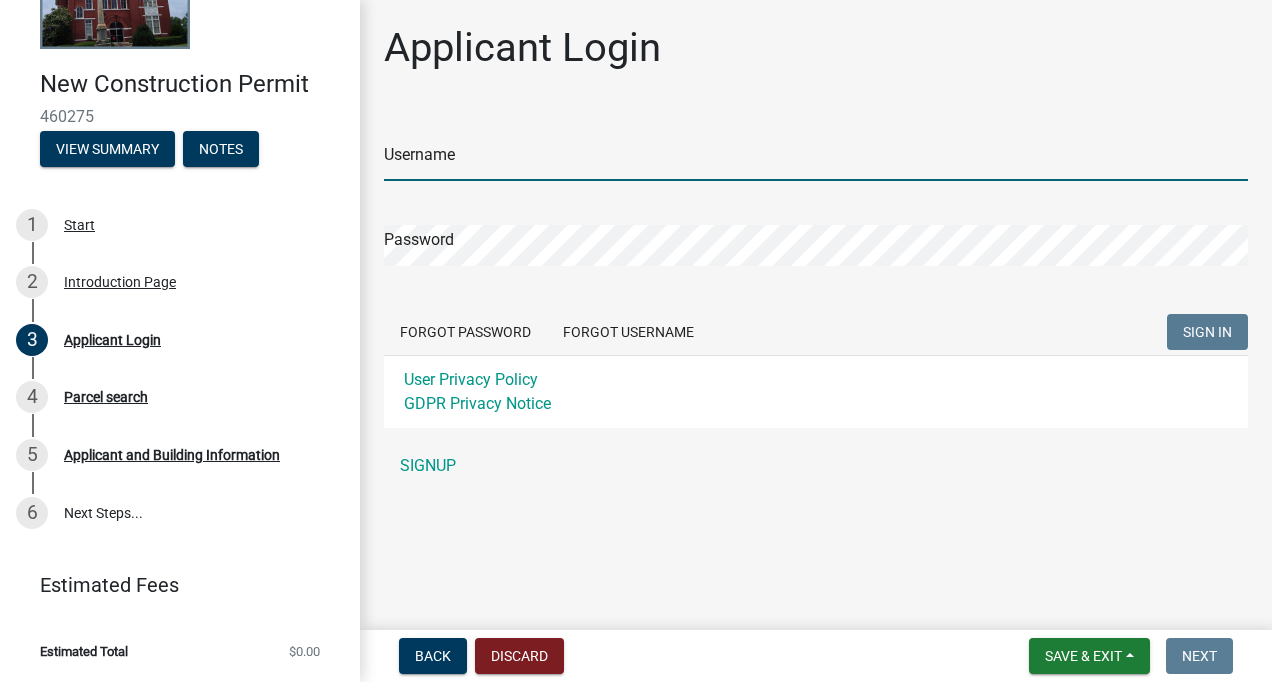 click on "Username" at bounding box center (816, 160) 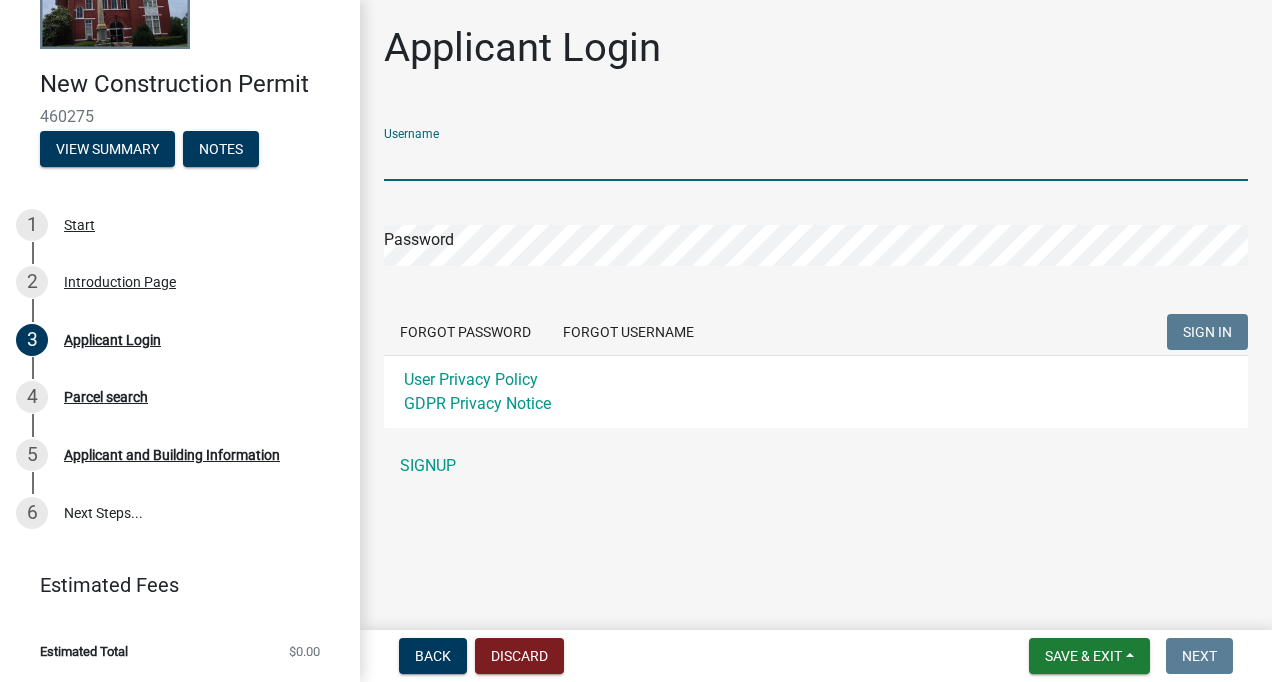 type on "[NAME]" 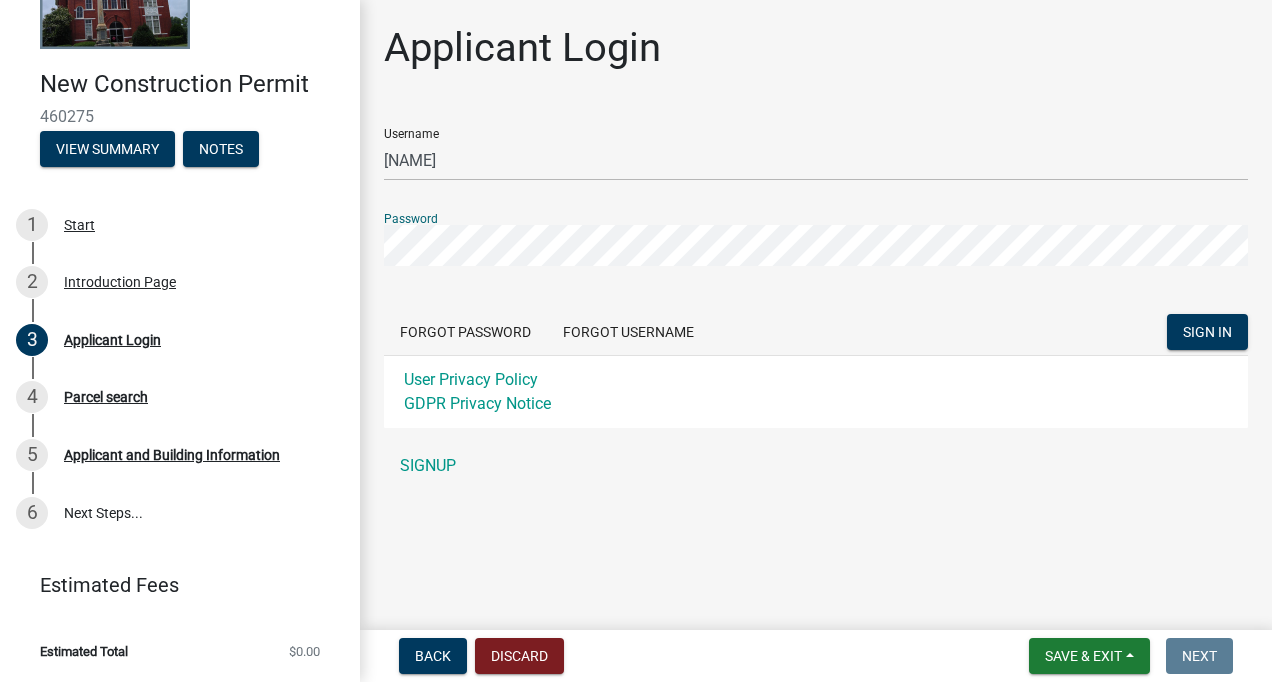 click on "SIGN IN" 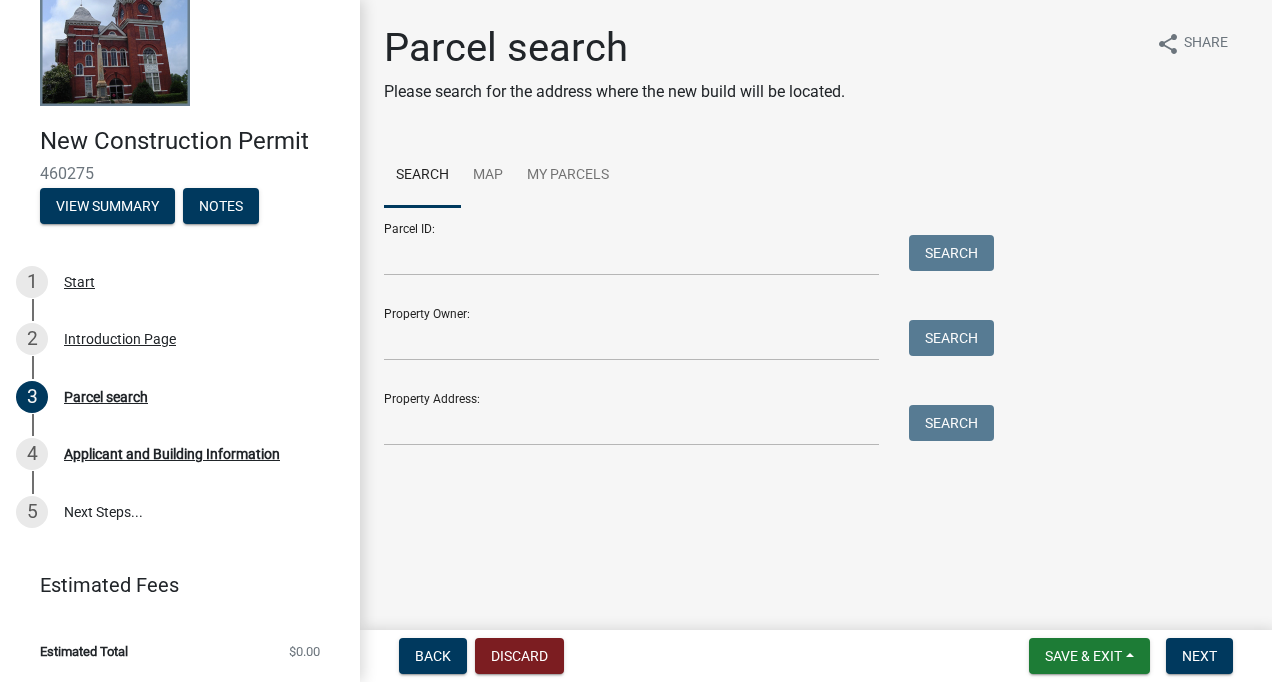scroll, scrollTop: 64, scrollLeft: 0, axis: vertical 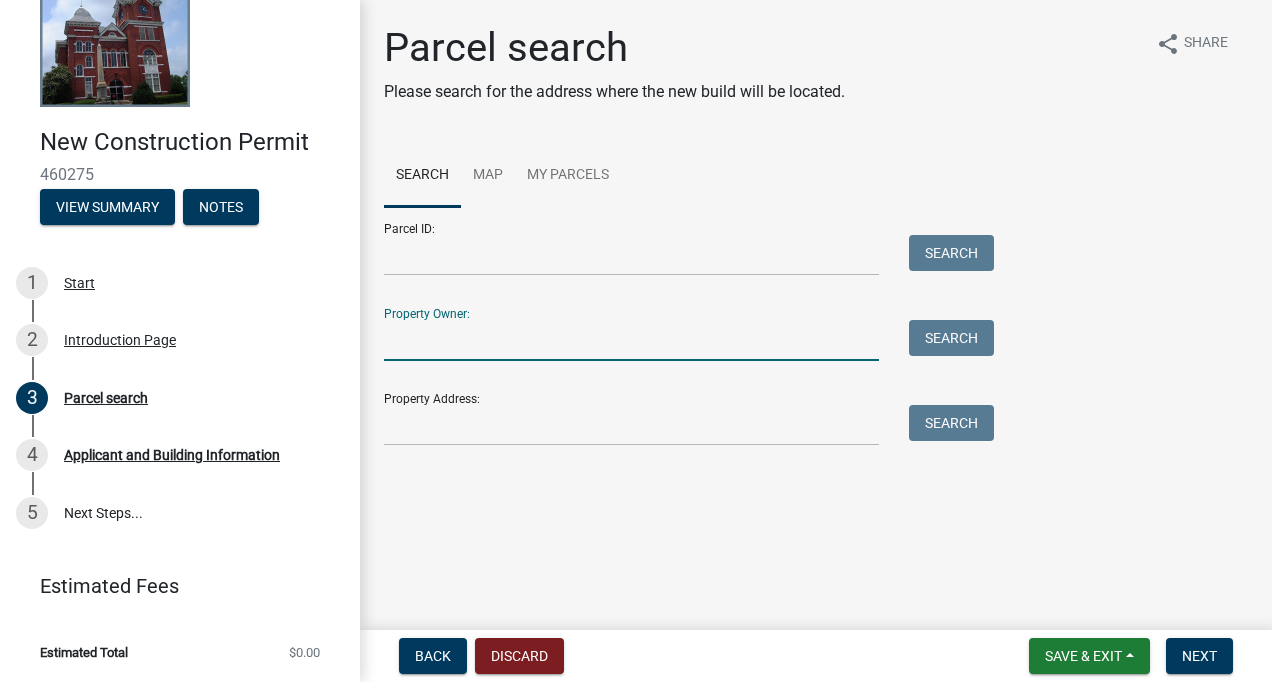 click on "Property Owner:" at bounding box center (631, 340) 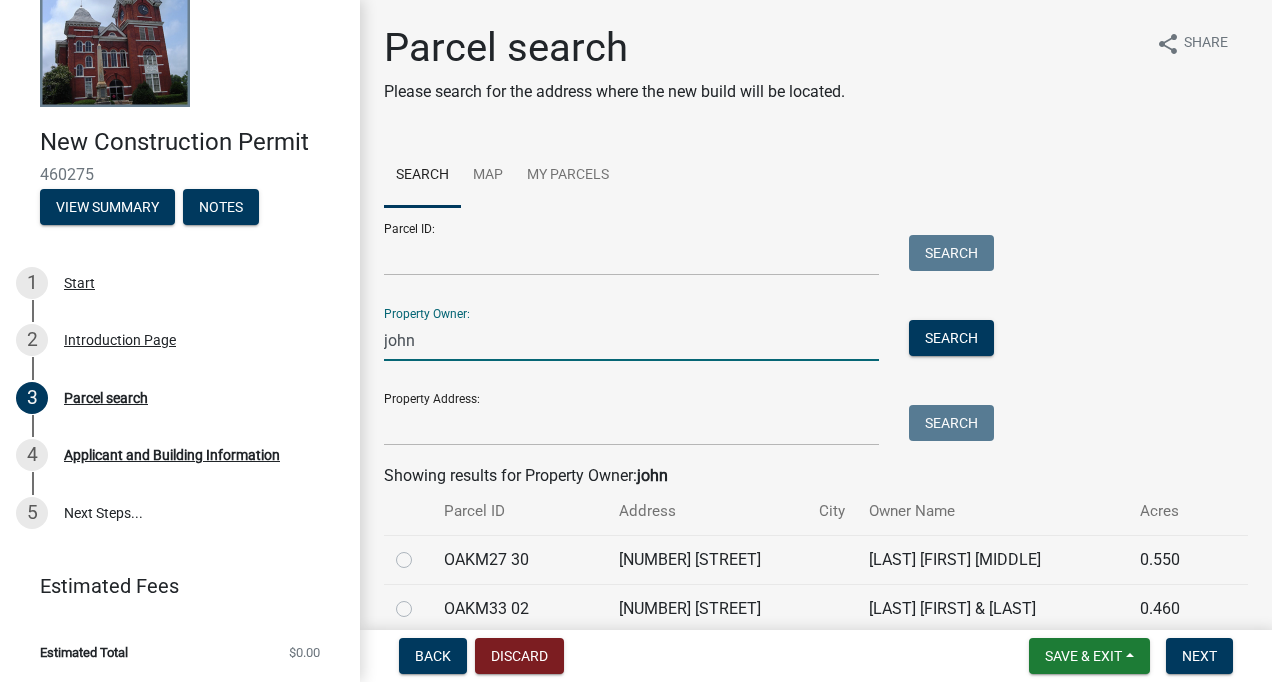 type on "john" 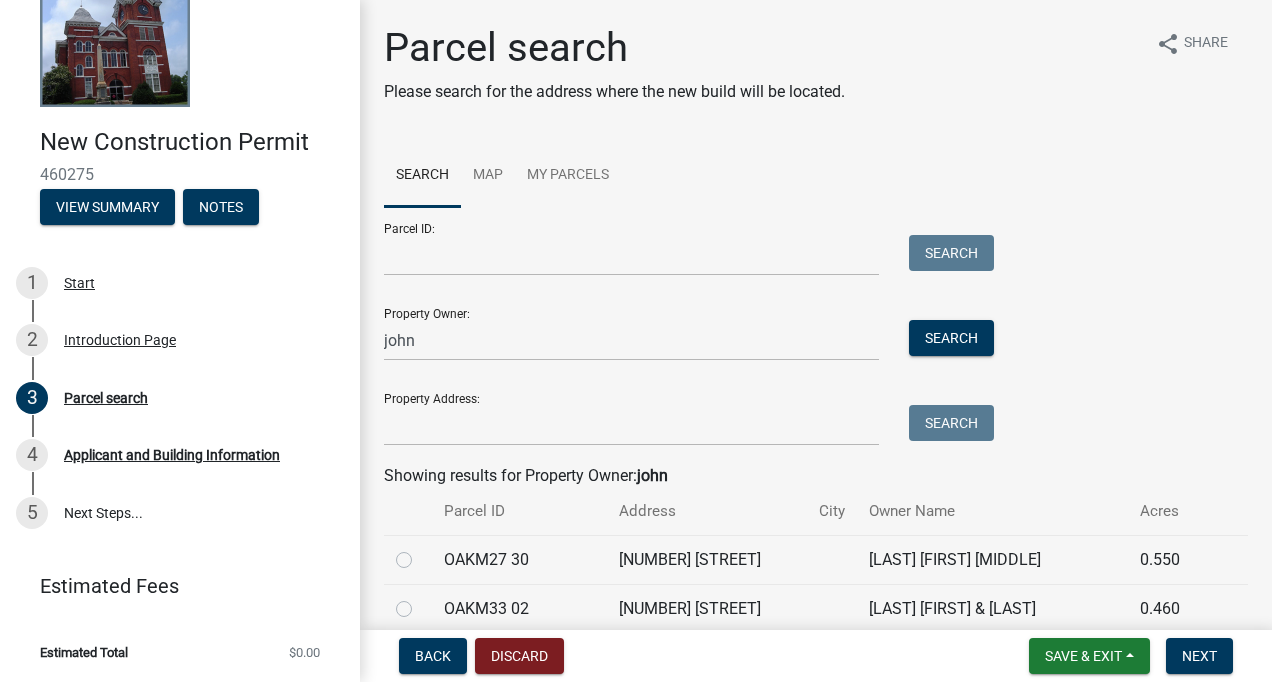click 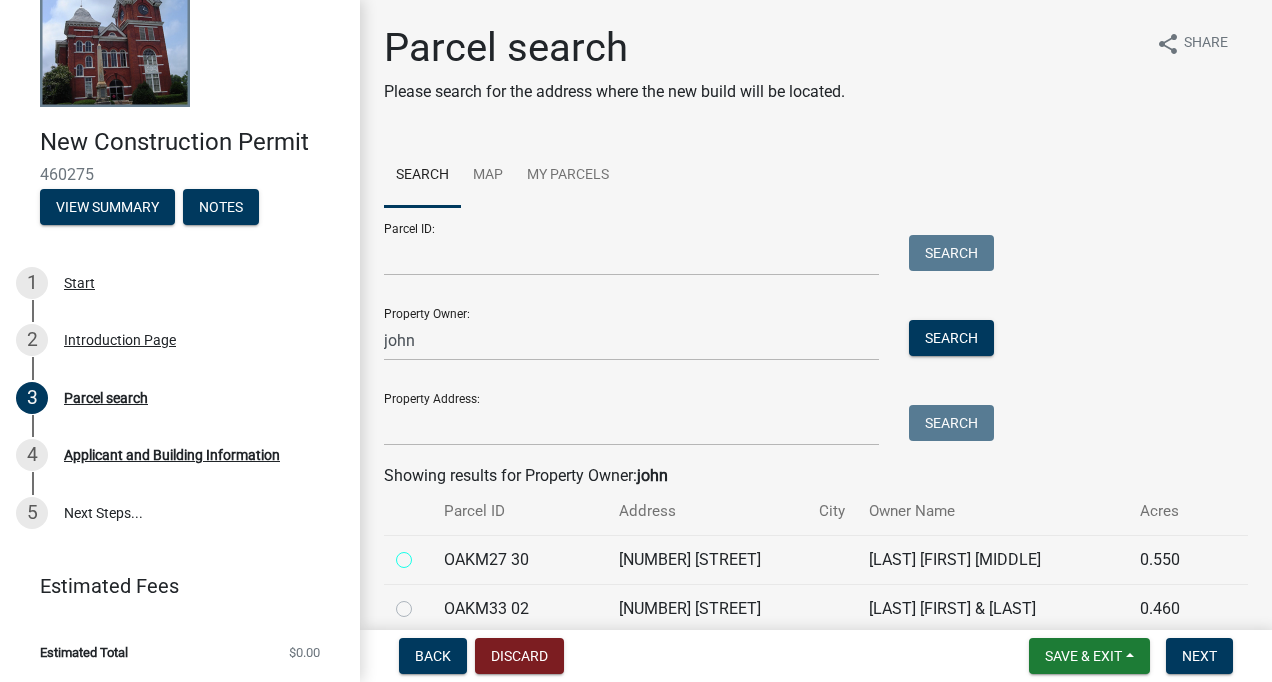 click at bounding box center [426, 554] 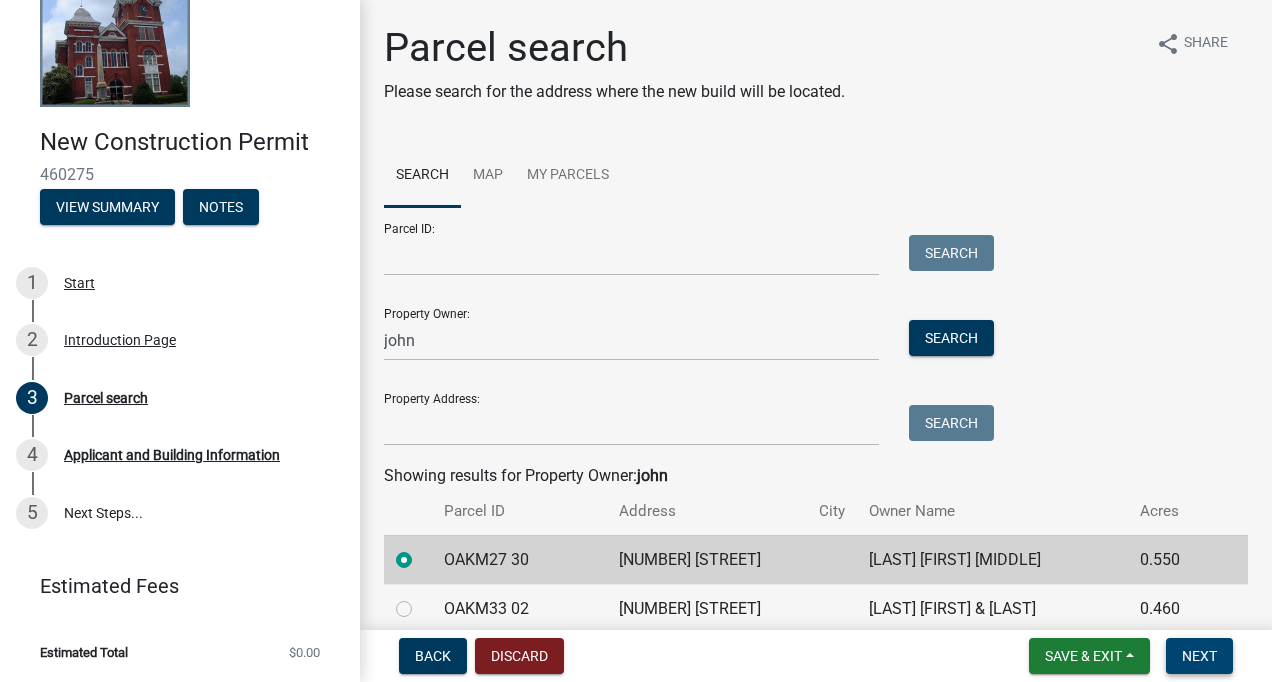 click on "Next" at bounding box center [1199, 656] 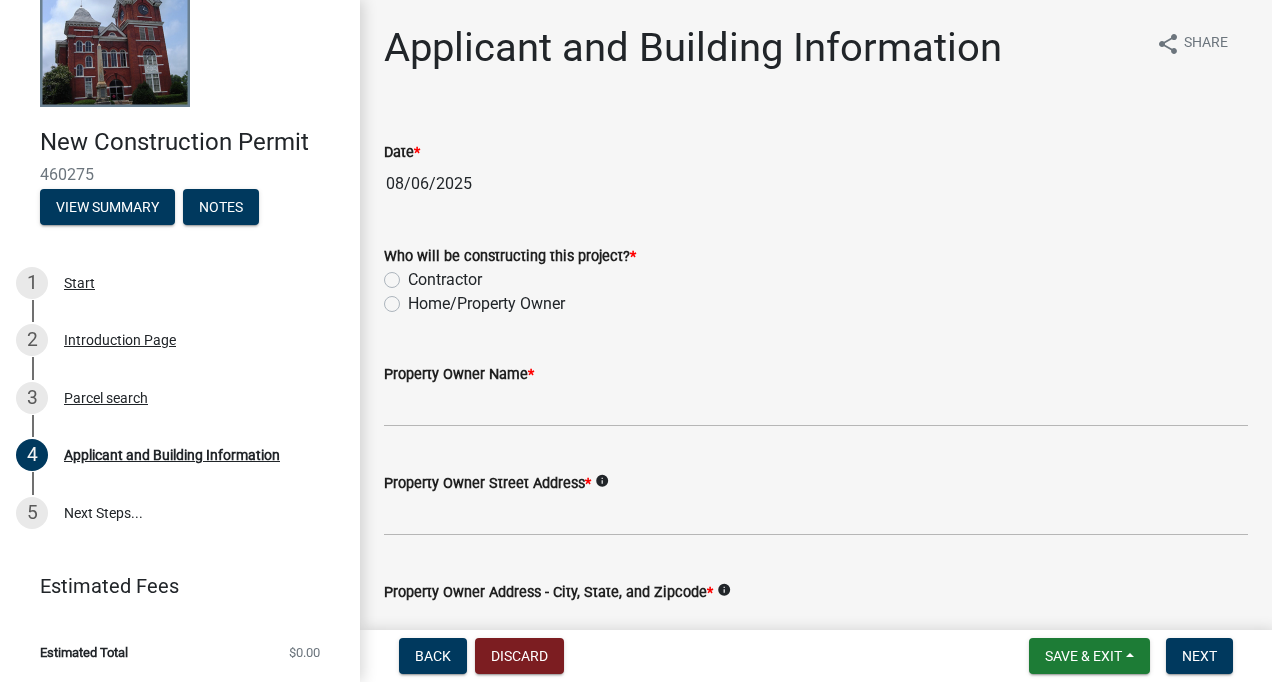 click on "Home/Property Owner" 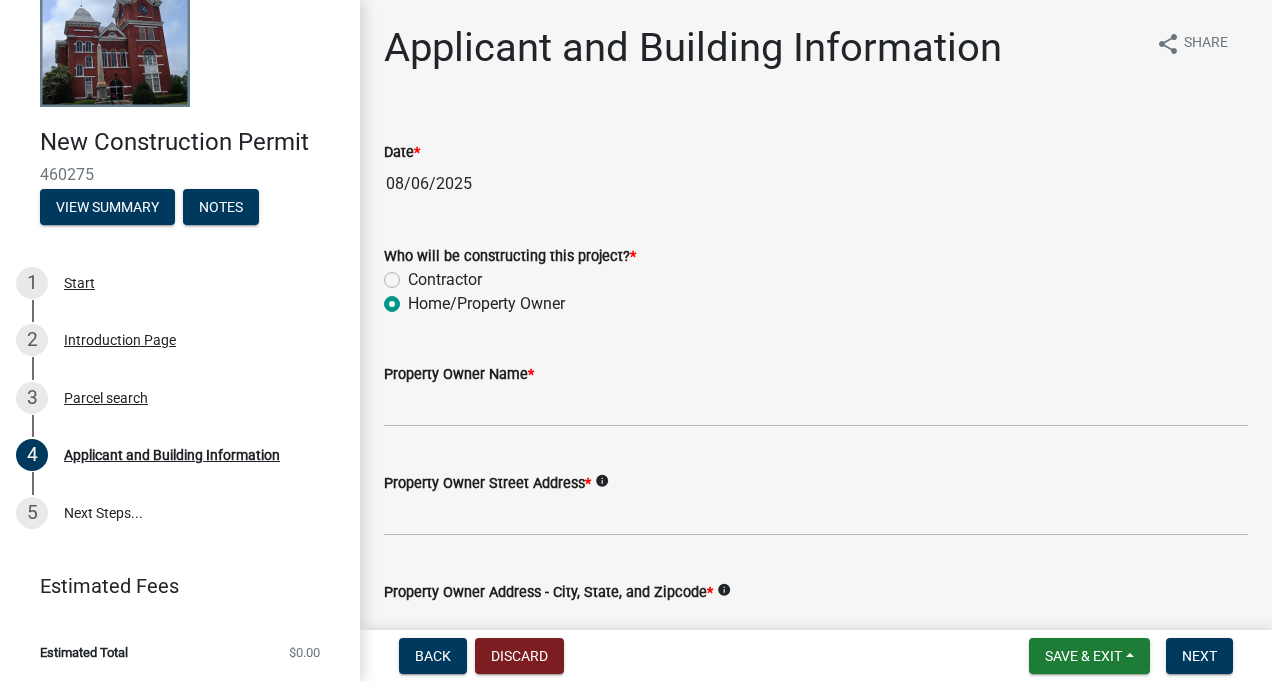 radio on "true" 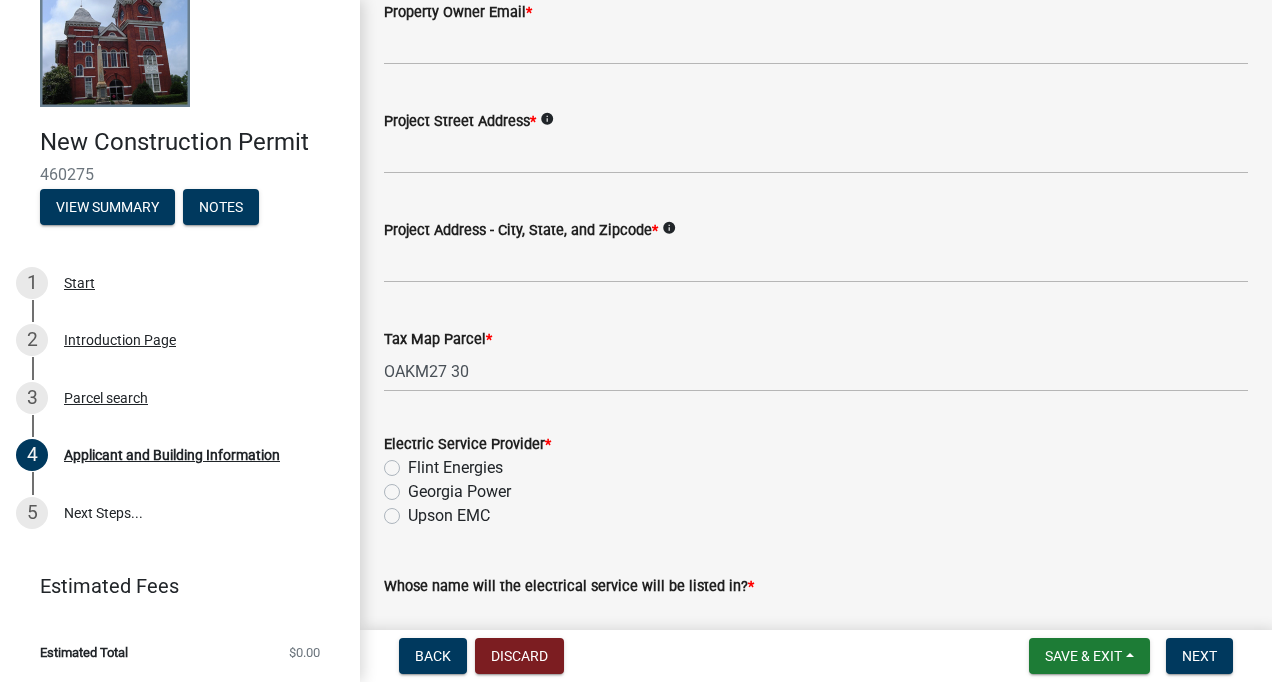 scroll, scrollTop: 696, scrollLeft: 0, axis: vertical 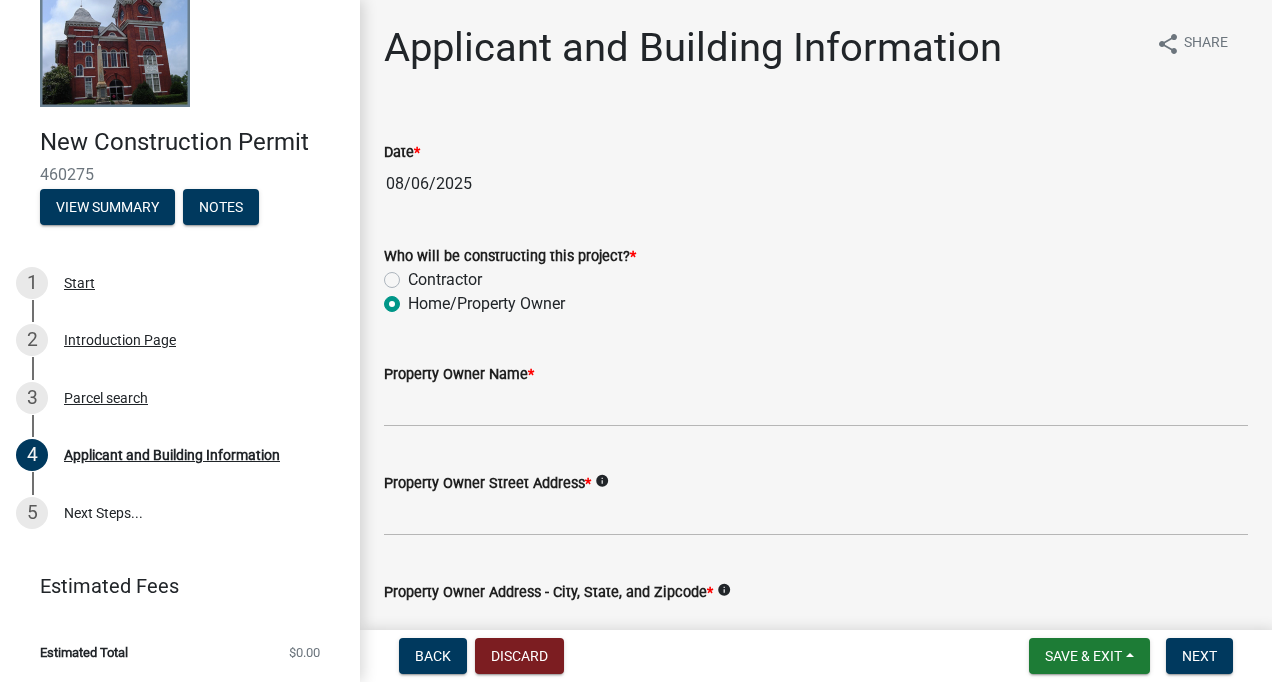 click on "Property Owner Street Address  *  info" 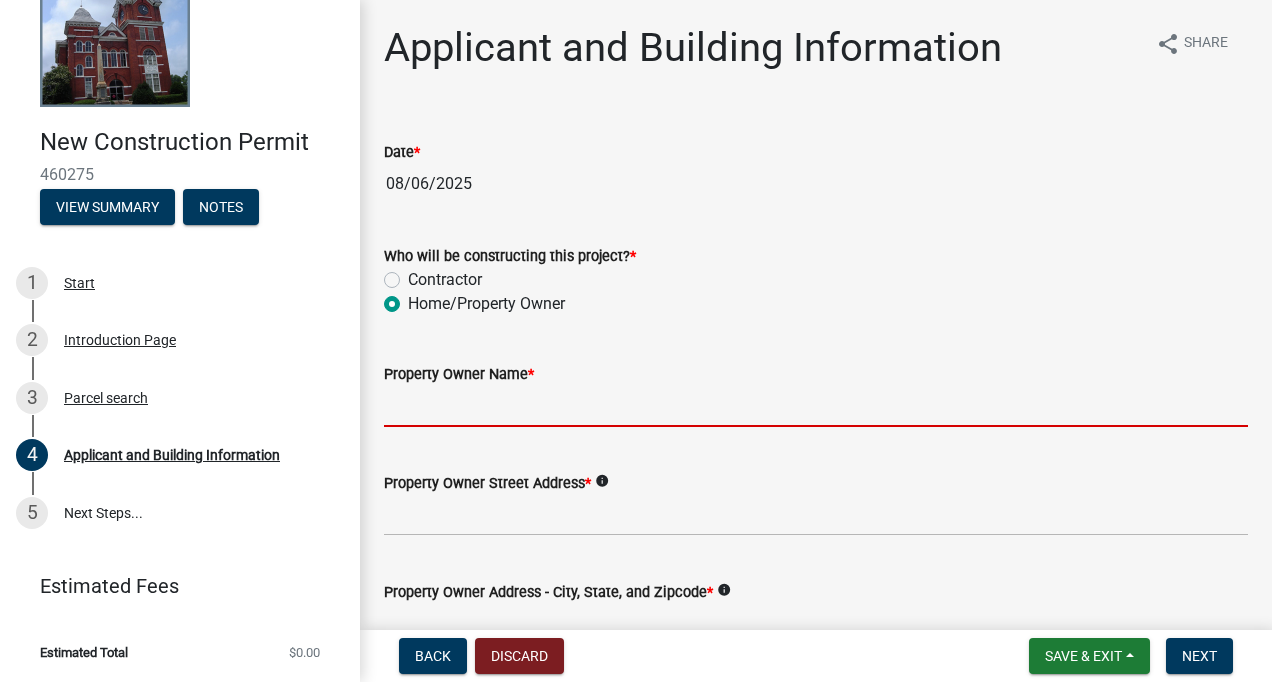 click on "Property Owner Name  *" at bounding box center [816, 406] 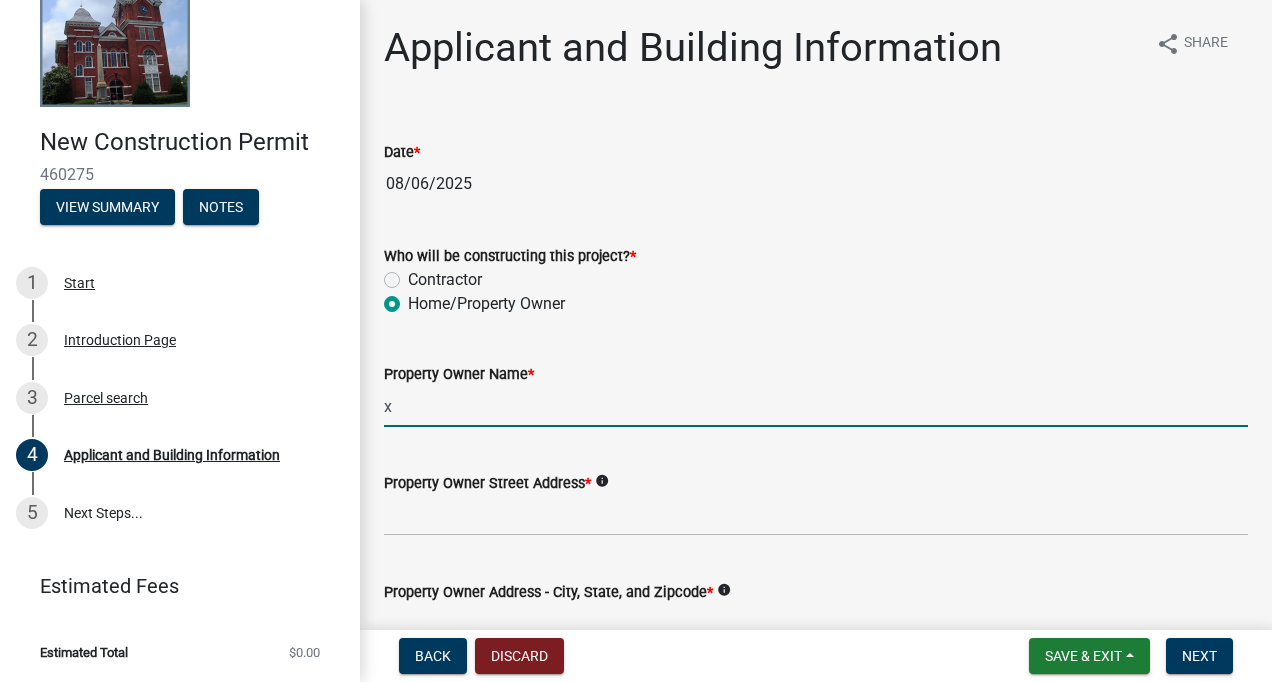type on "x" 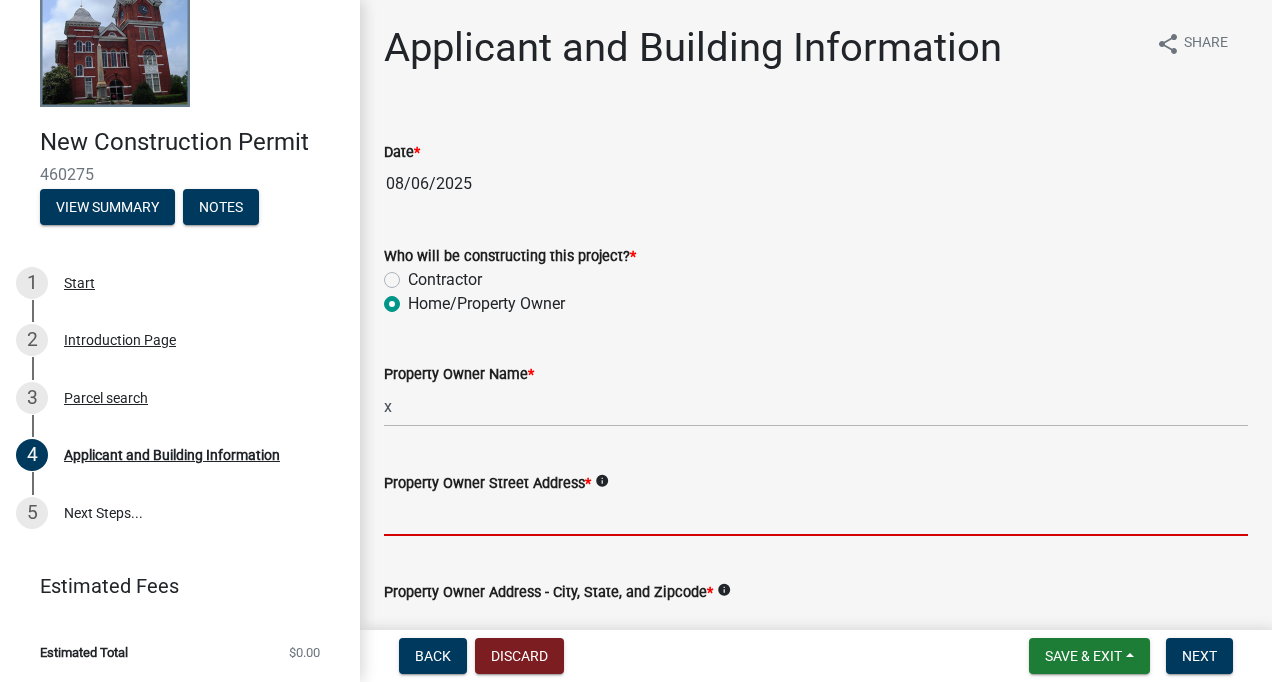 click on "Property Owner Street Address  *" at bounding box center [816, 515] 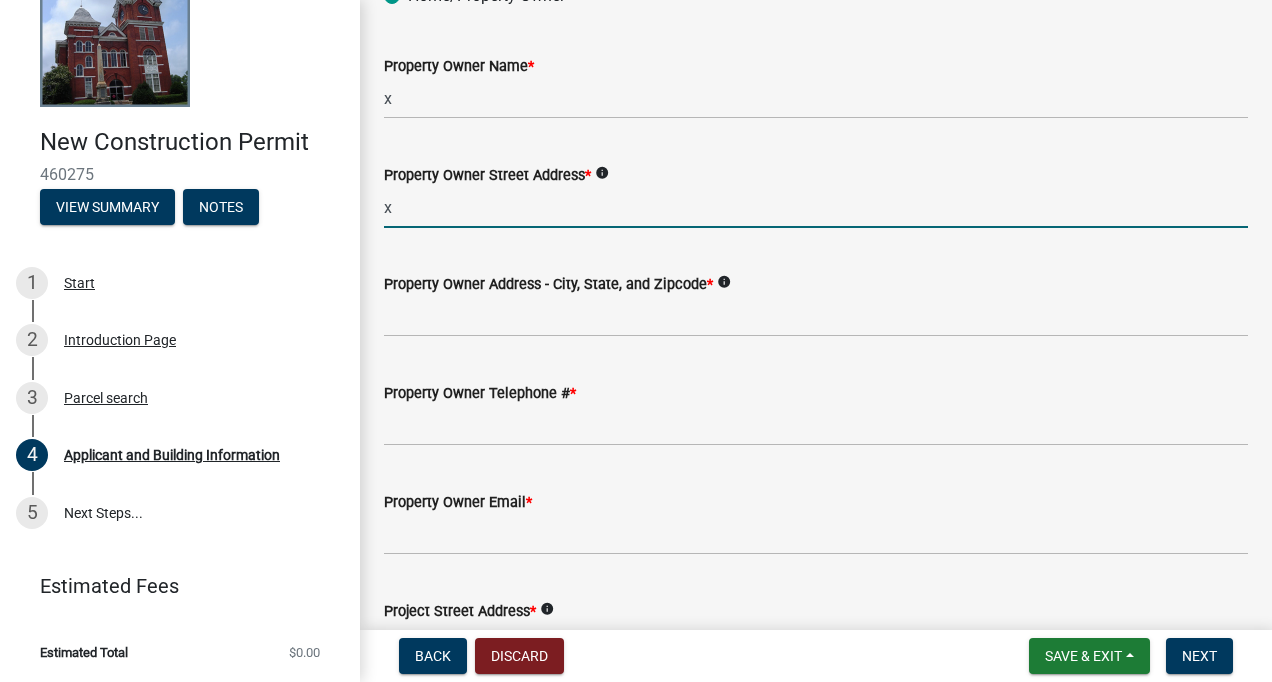 scroll, scrollTop: 341, scrollLeft: 0, axis: vertical 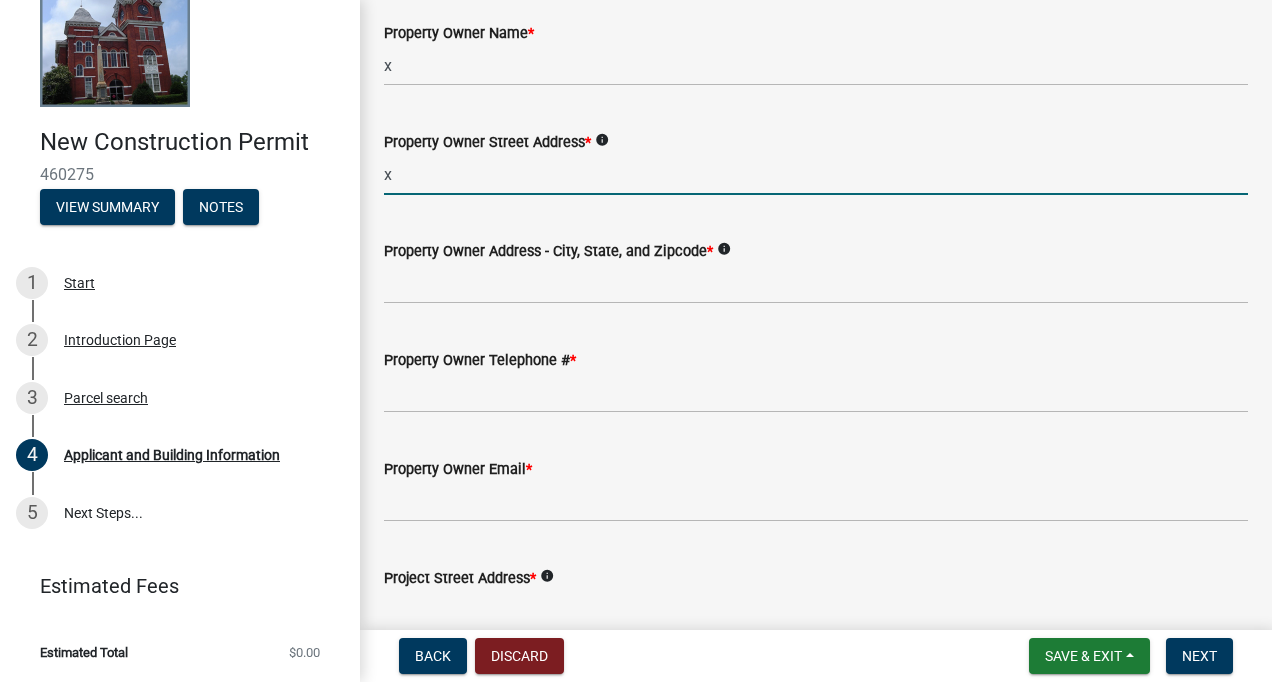 type on "x" 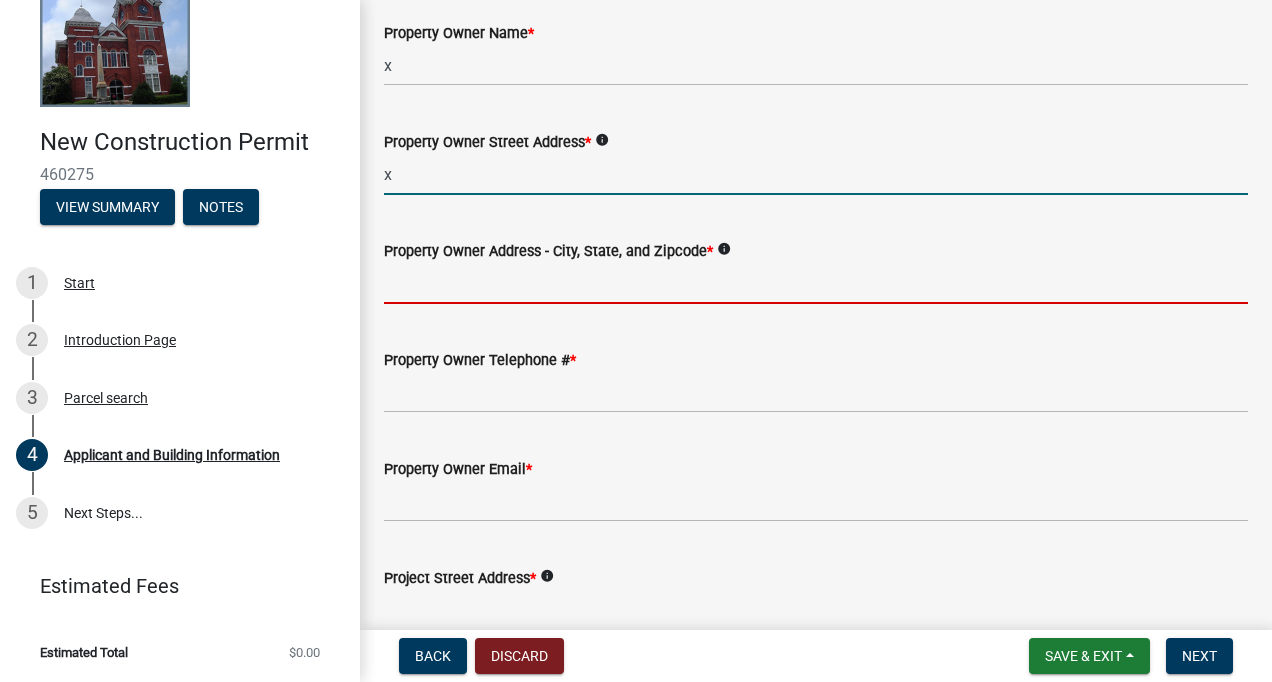 drag, startPoint x: 820, startPoint y: 287, endPoint x: 744, endPoint y: 352, distance: 100.005 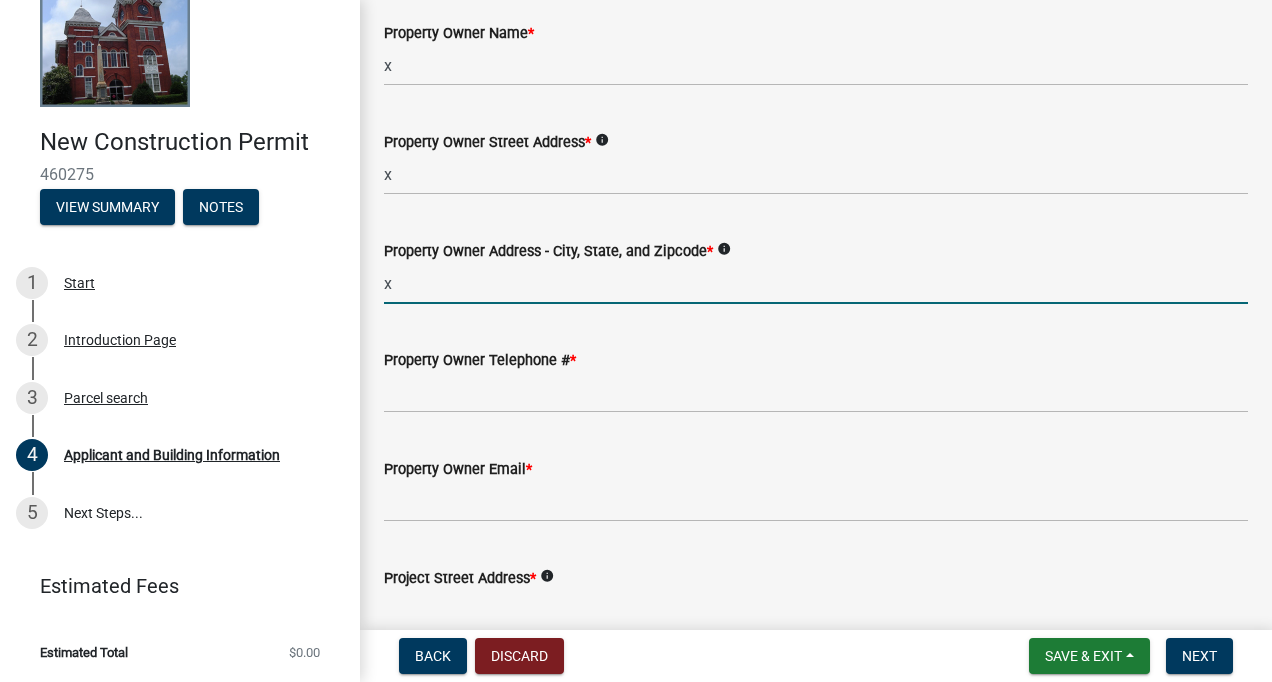 type on "x" 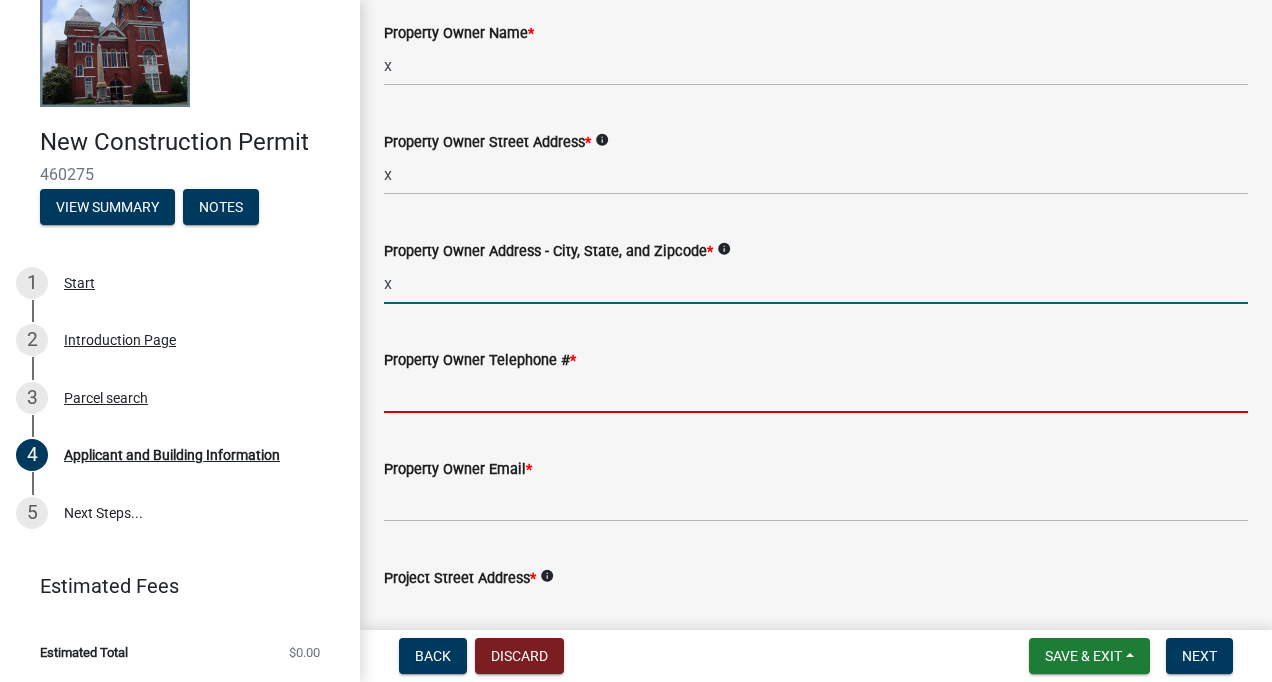 drag, startPoint x: 801, startPoint y: 388, endPoint x: 801, endPoint y: 410, distance: 22 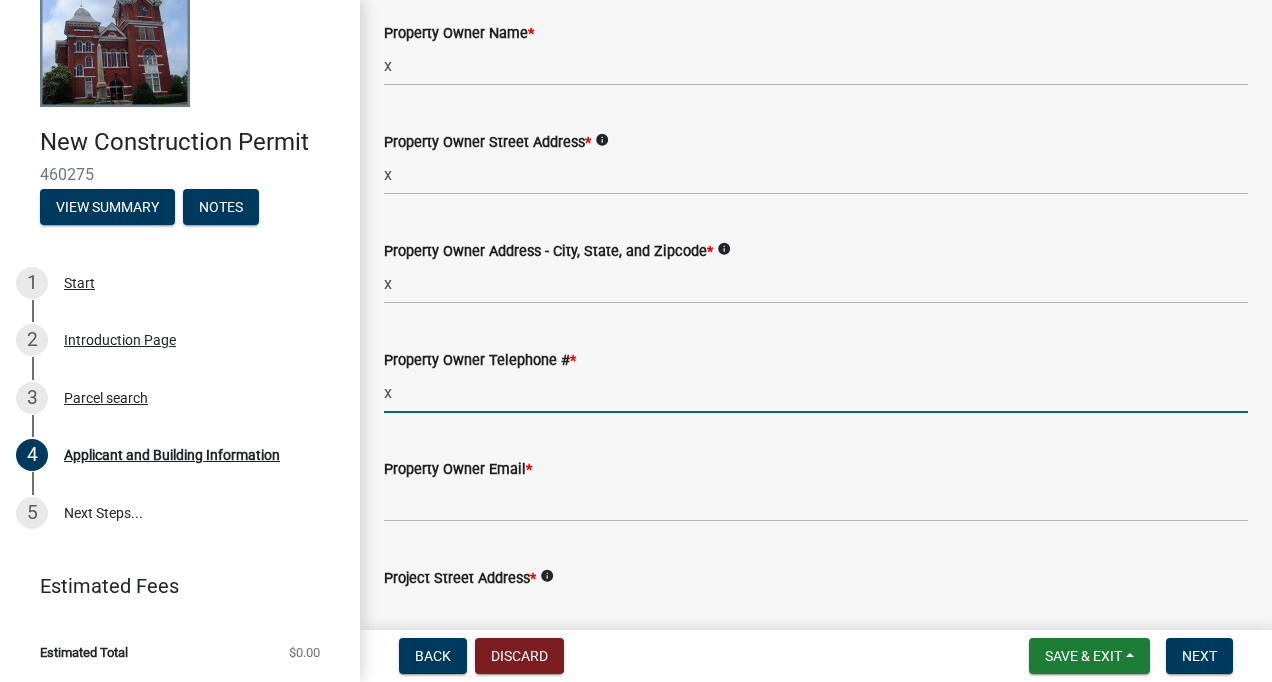 type on "x" 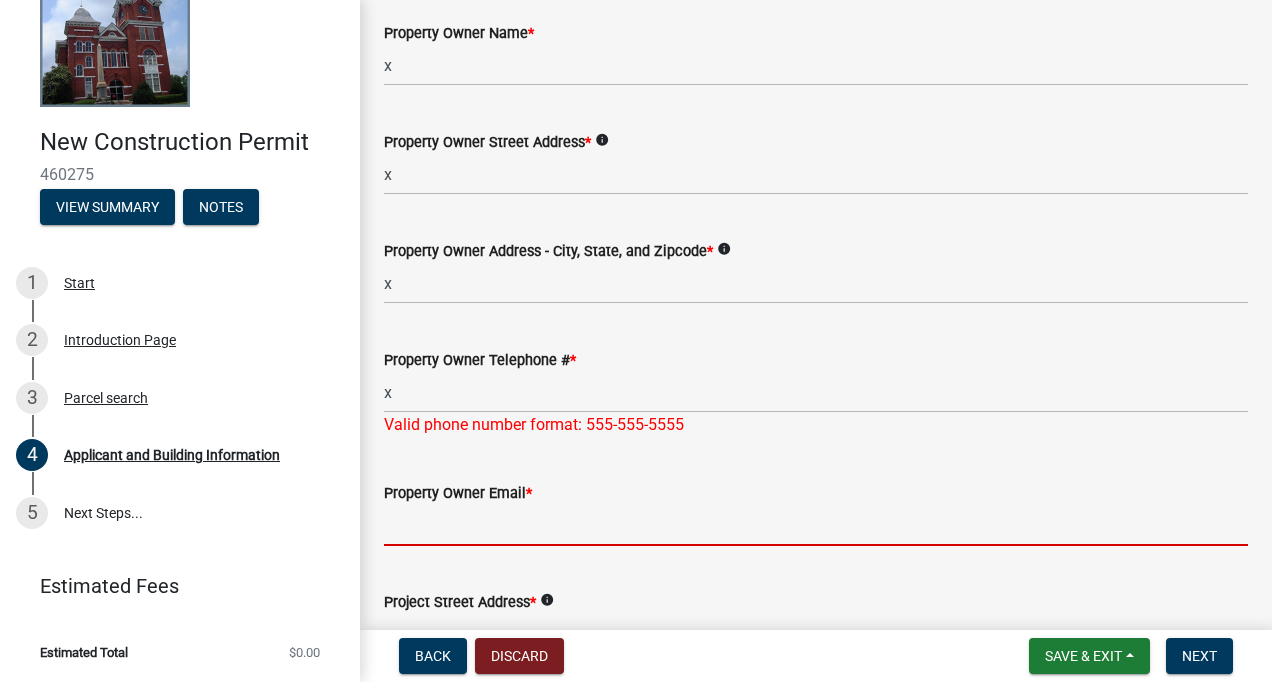 click on "Property Owner Email  *" 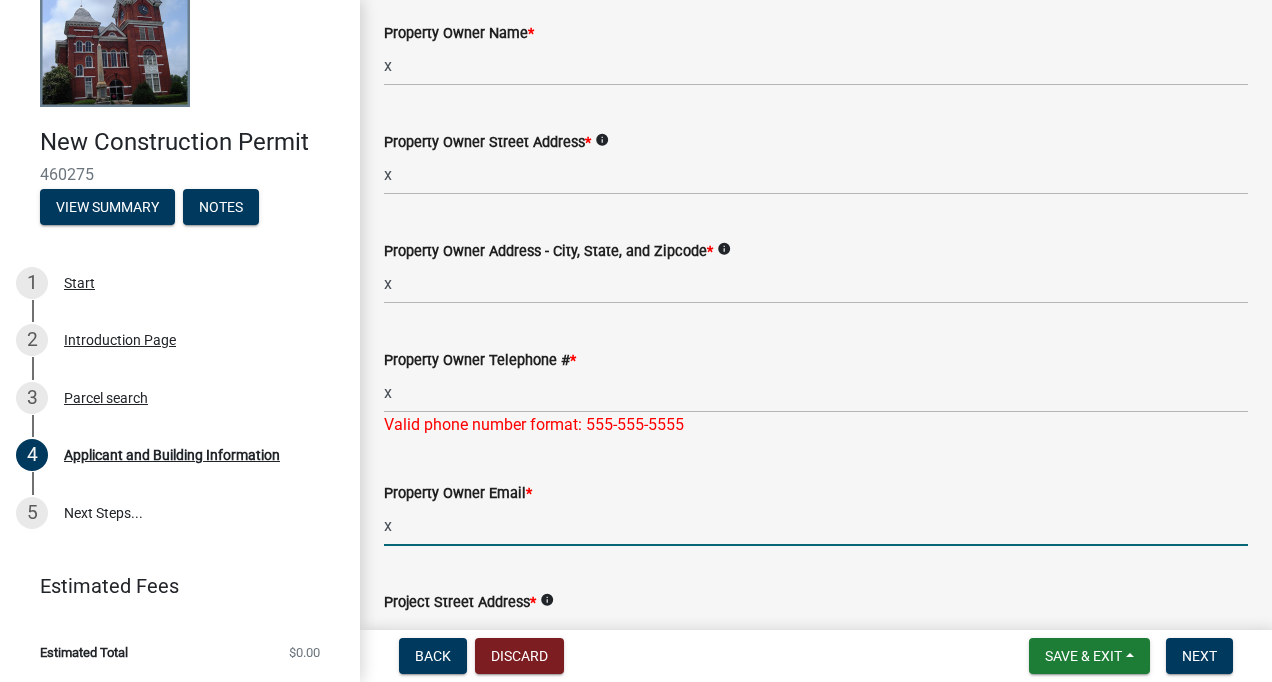 type on "x" 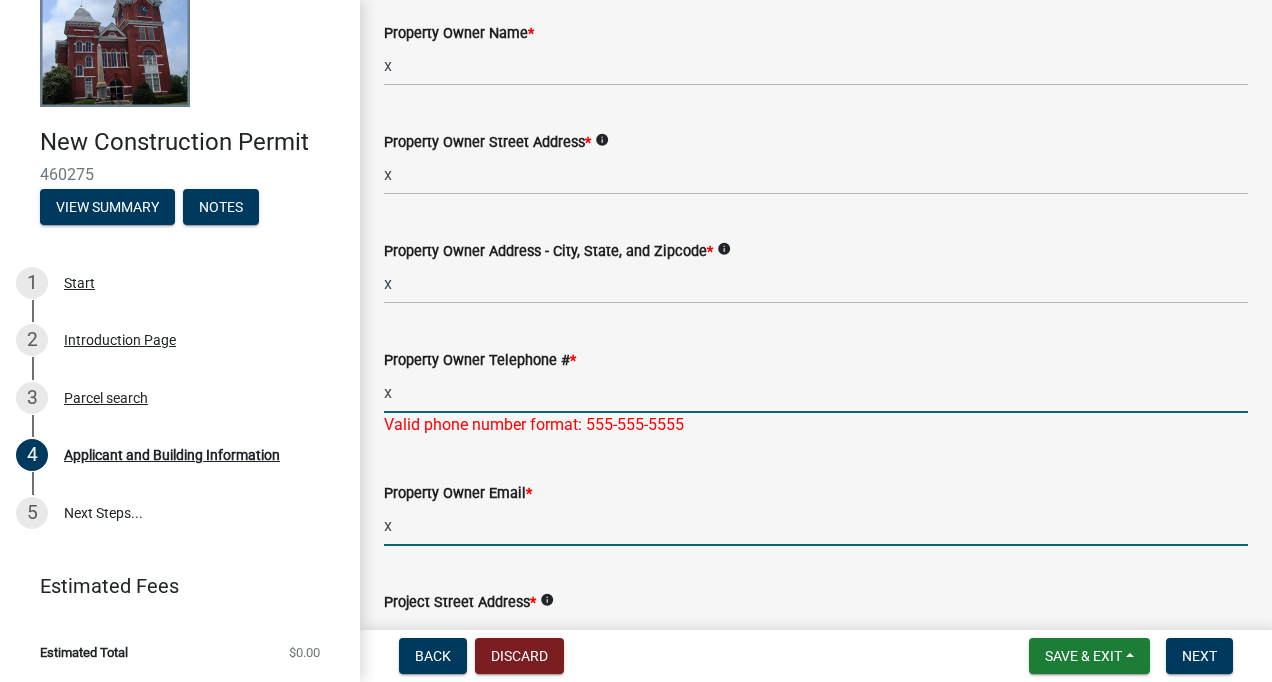 click on "x" at bounding box center (816, 392) 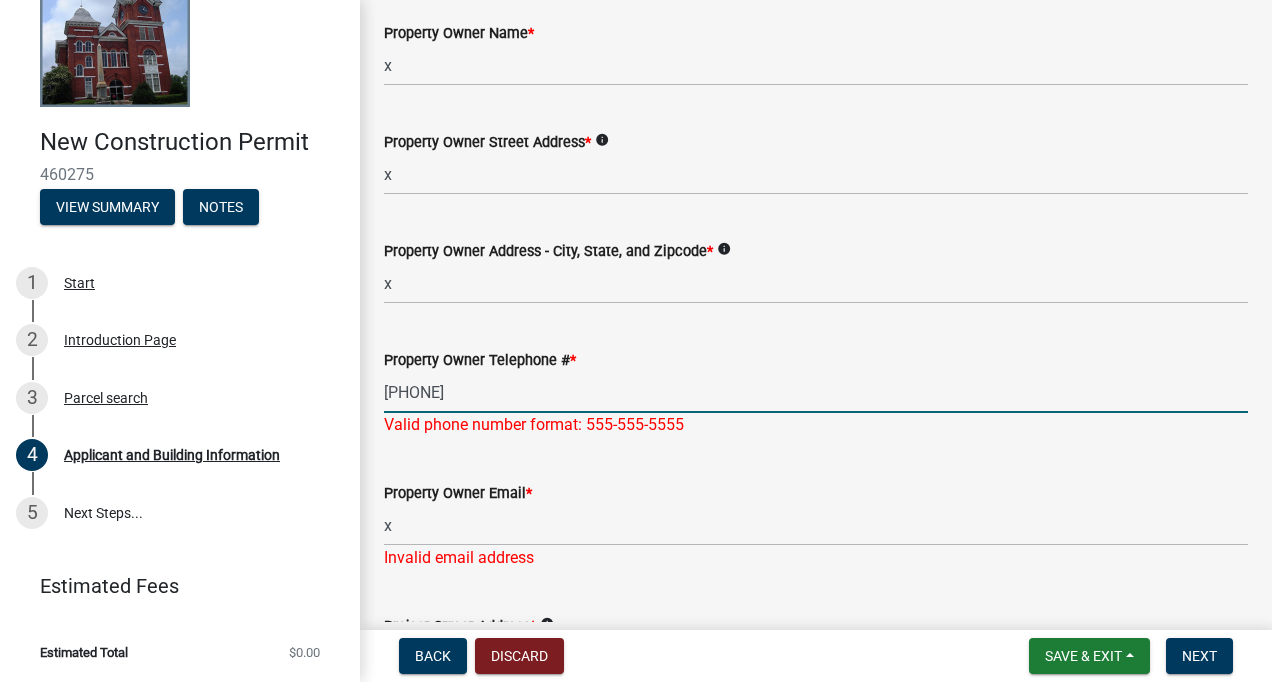 type on "[PHONE]" 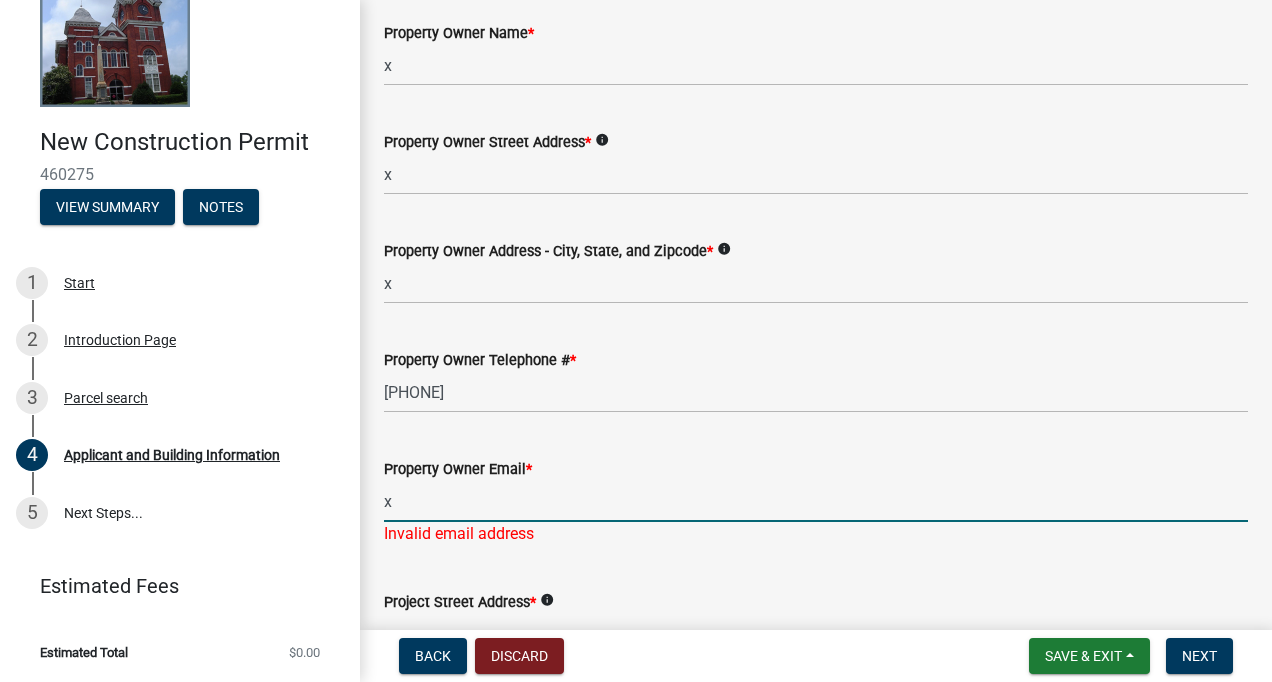 drag, startPoint x: 455, startPoint y: 539, endPoint x: 392, endPoint y: 534, distance: 63.1981 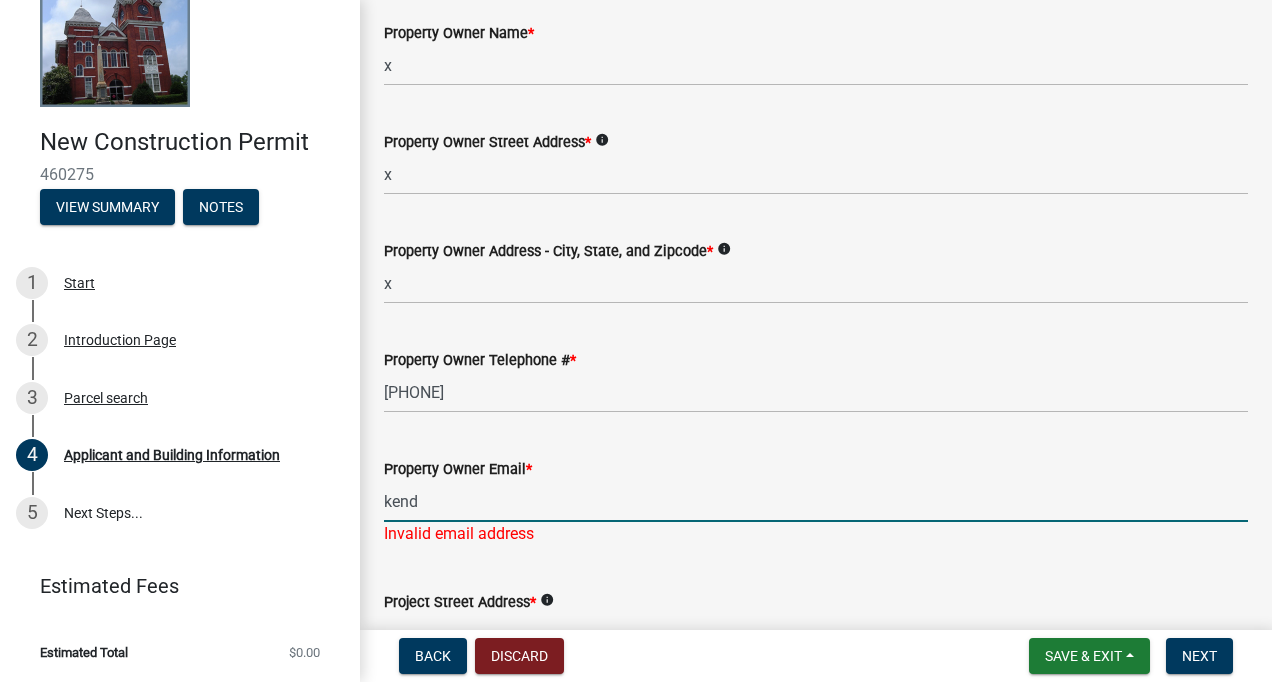 type on "[NAME]@example.com" 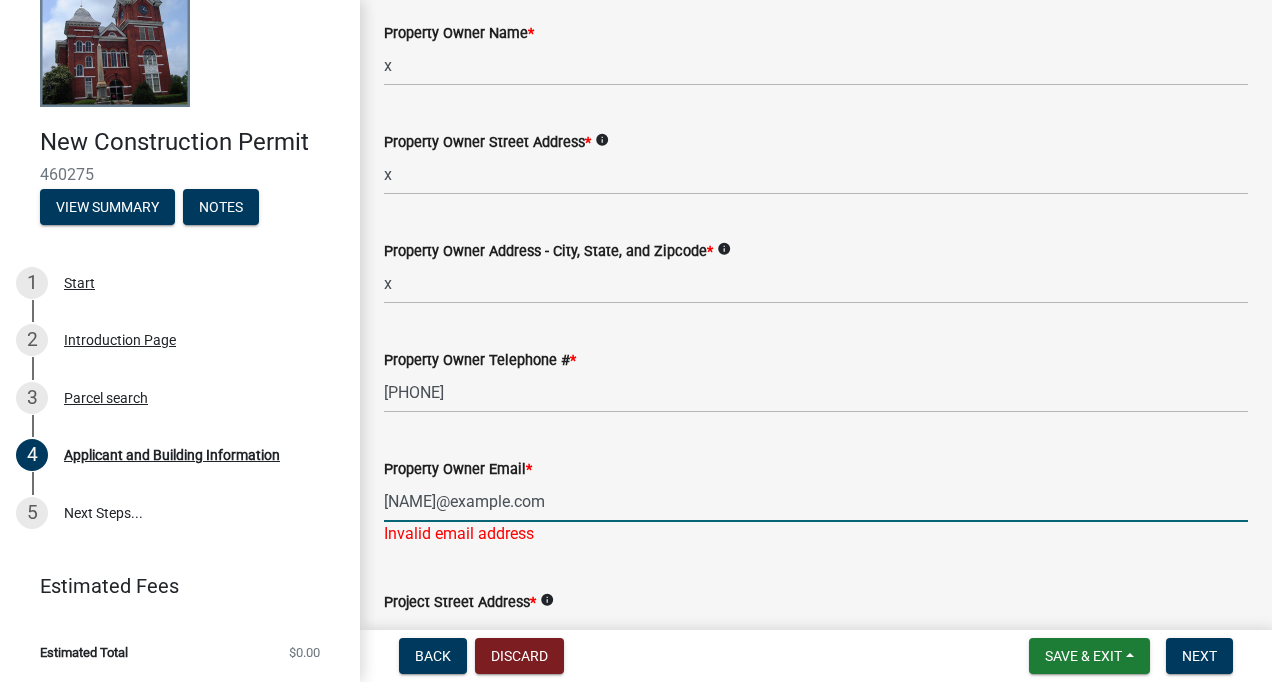 scroll, scrollTop: 1108, scrollLeft: 0, axis: vertical 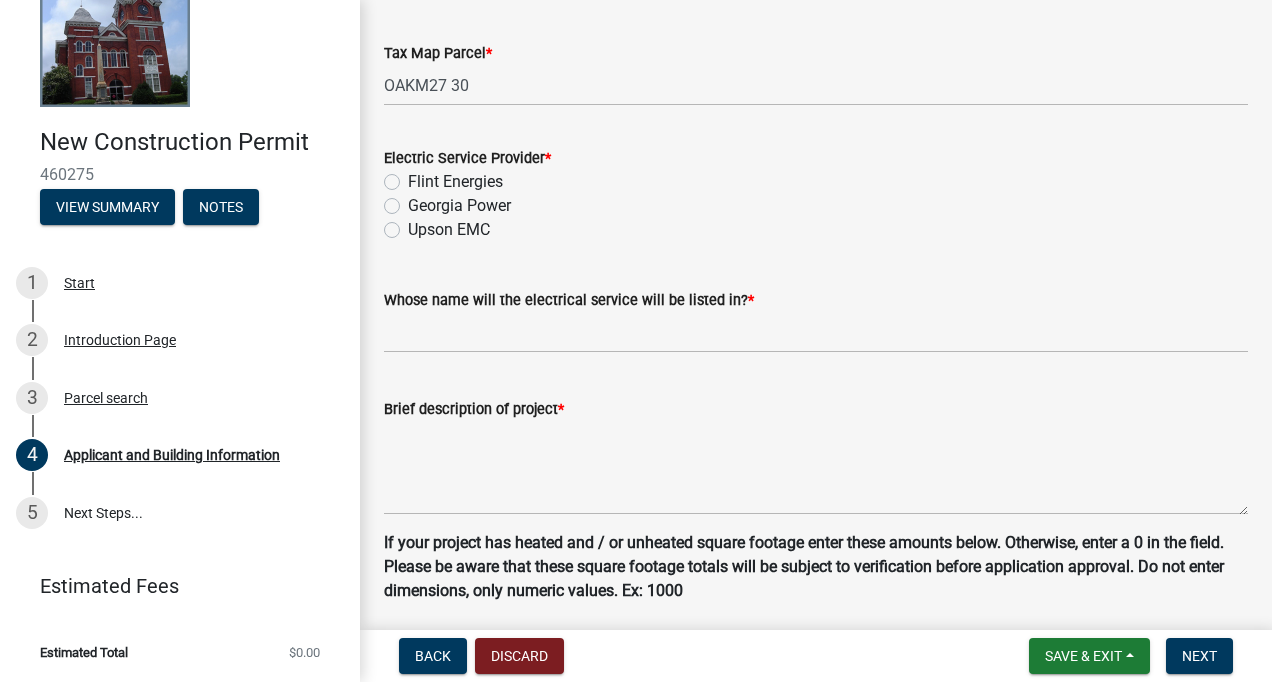 click on "Georgia Power" 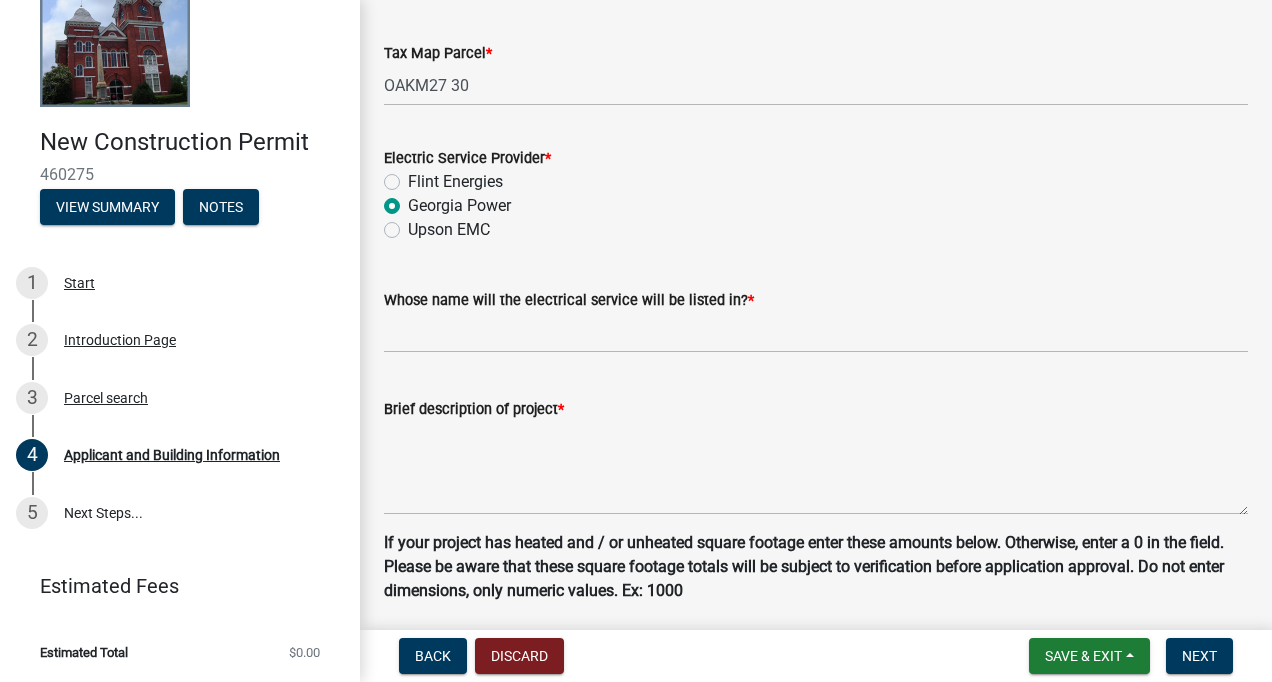 radio on "true" 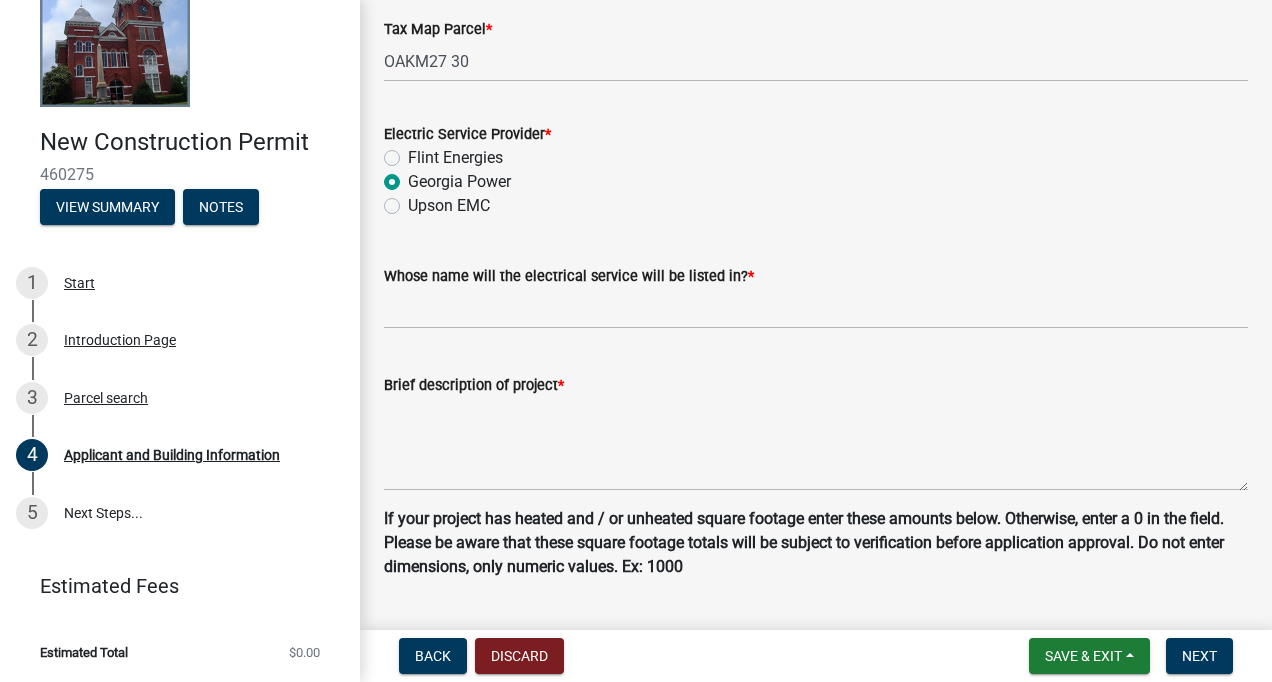 scroll, scrollTop: 1084, scrollLeft: 0, axis: vertical 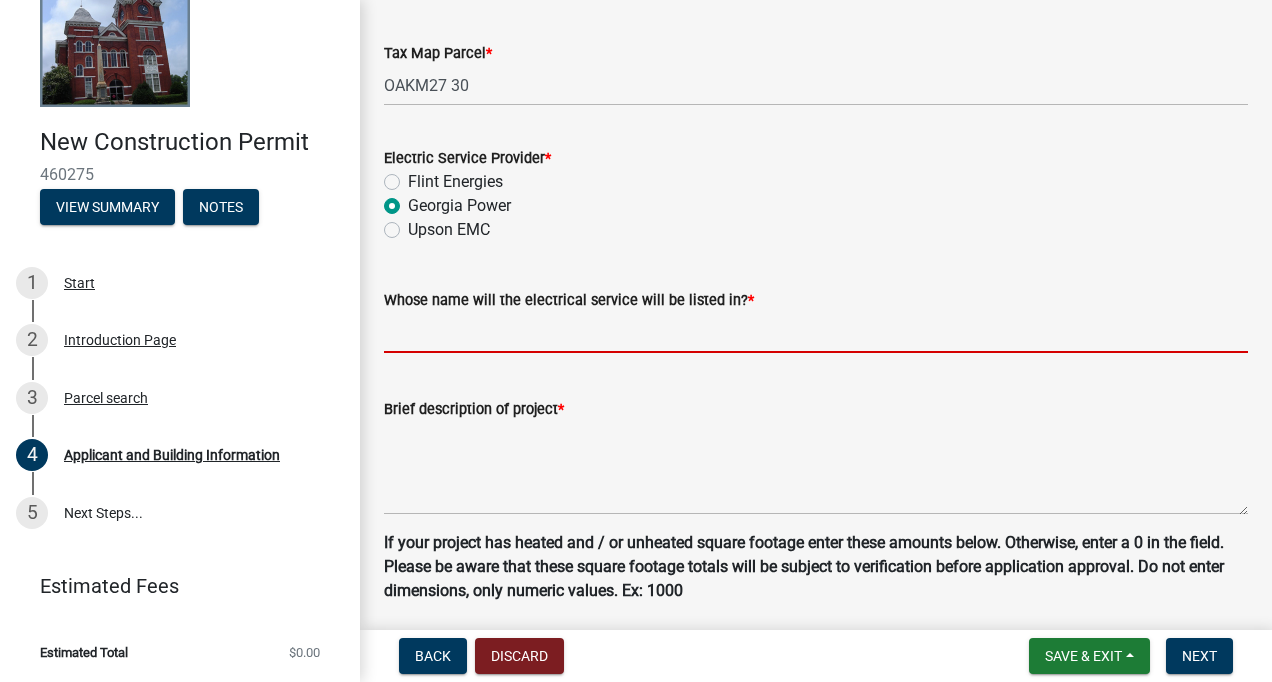 click on "Whose name will the electrical service will be listed in?  *" at bounding box center [816, 332] 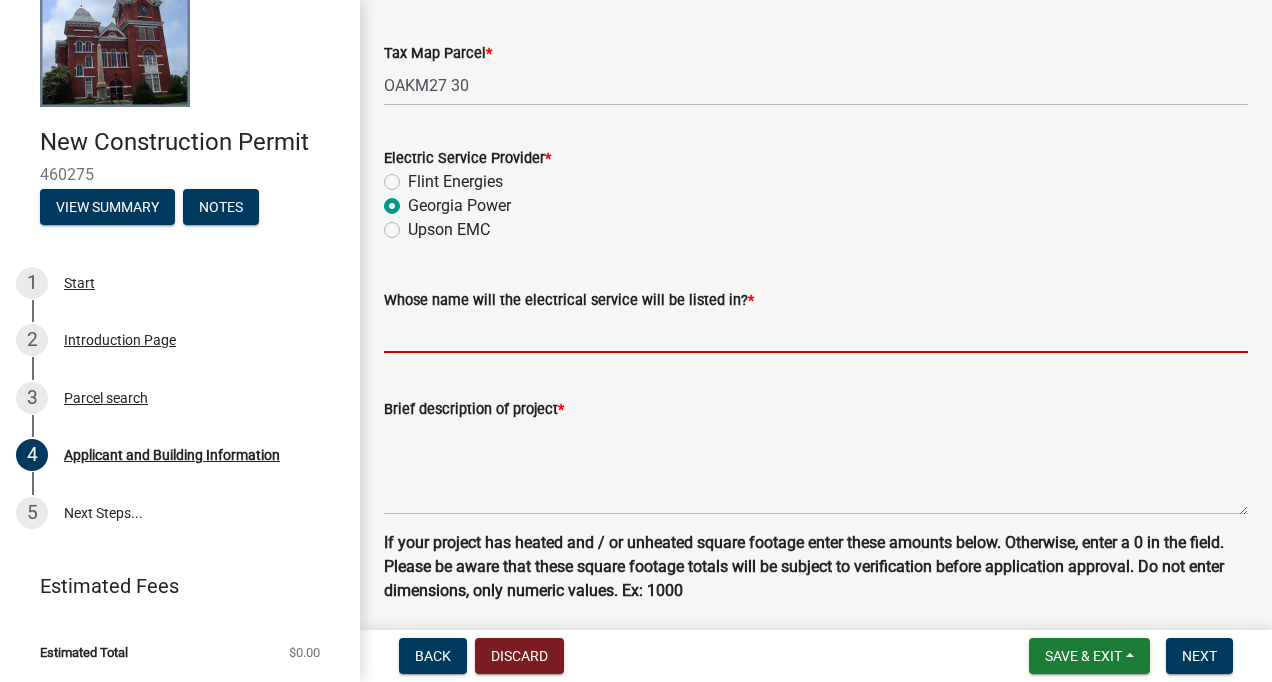 type on "[LAST] [LAST]" 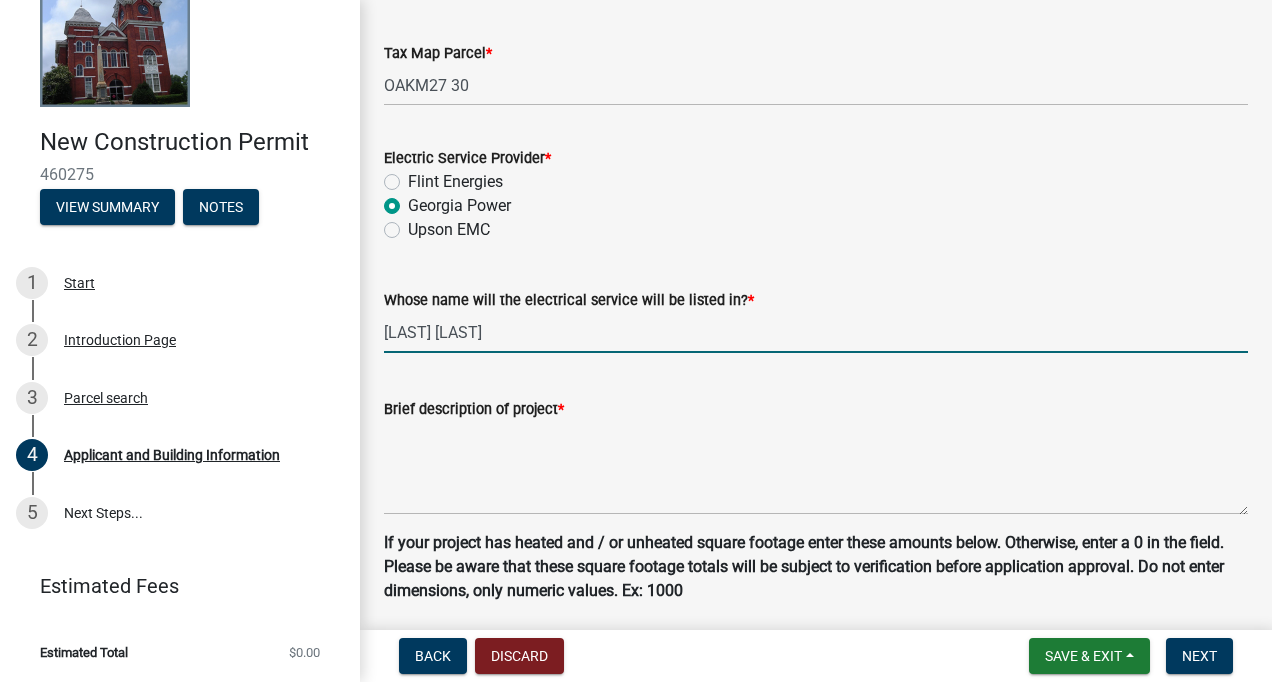 type on "[NUMBER] [STREET]" 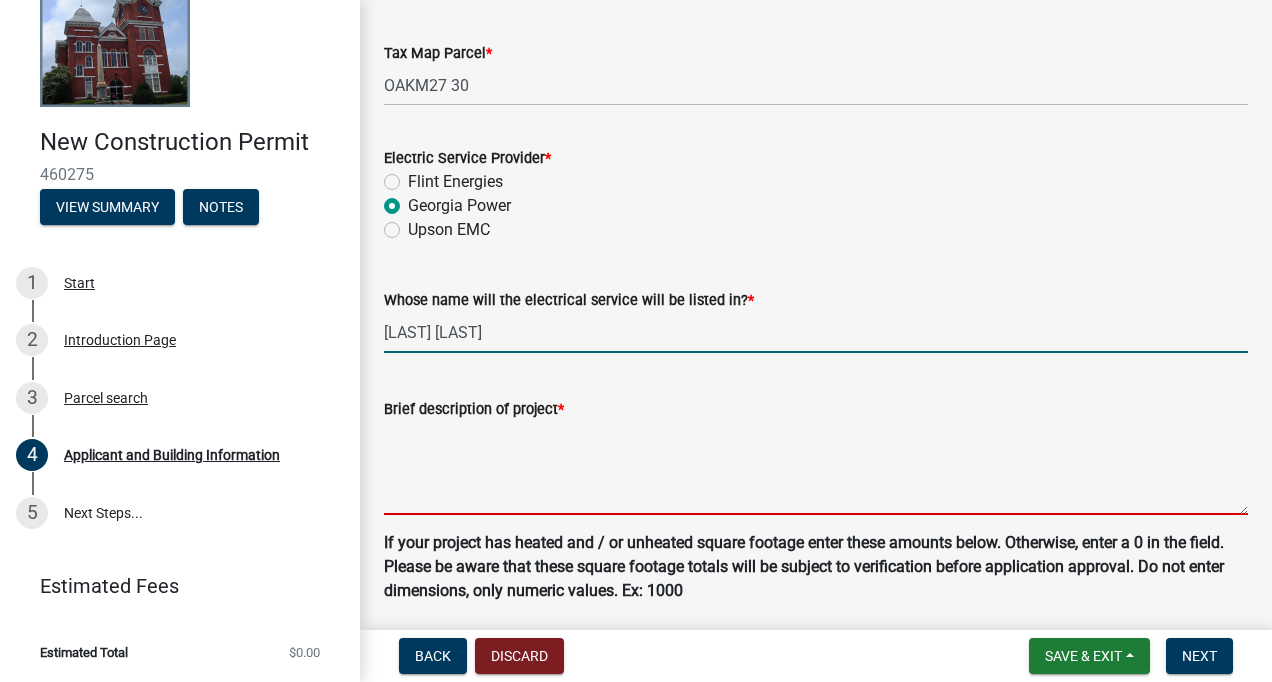click on "Brief description of project  *" at bounding box center [816, 468] 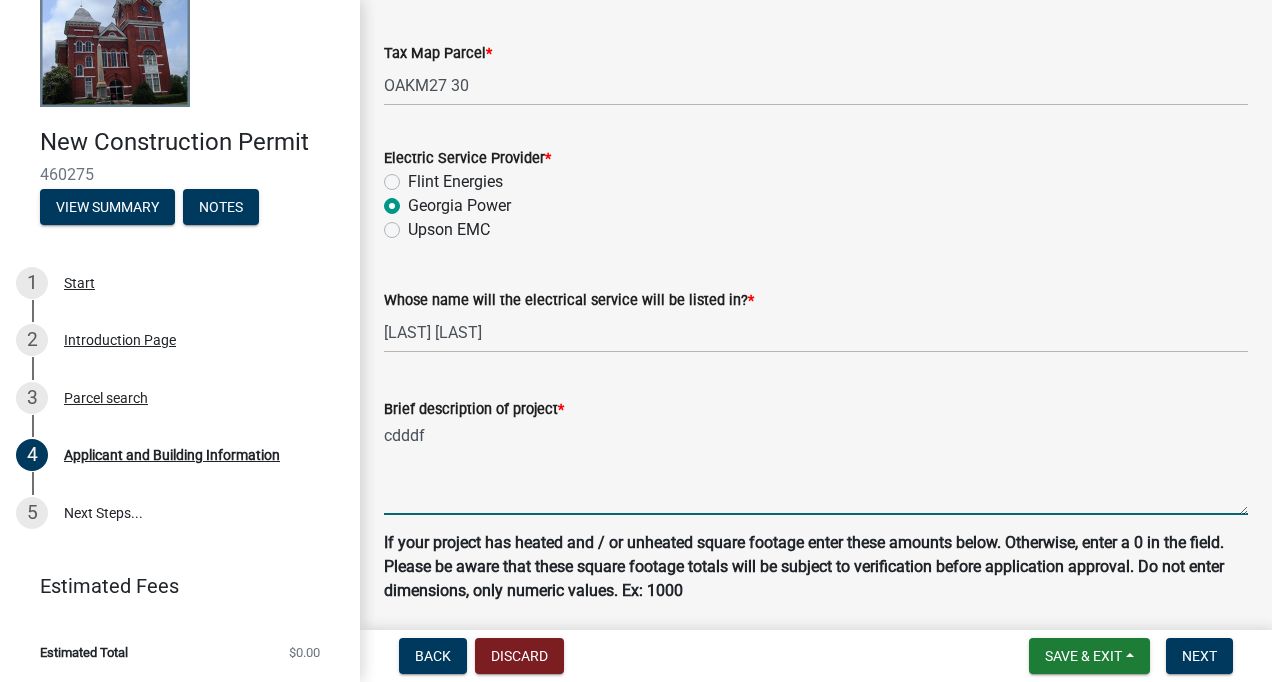 scroll, scrollTop: 1380, scrollLeft: 0, axis: vertical 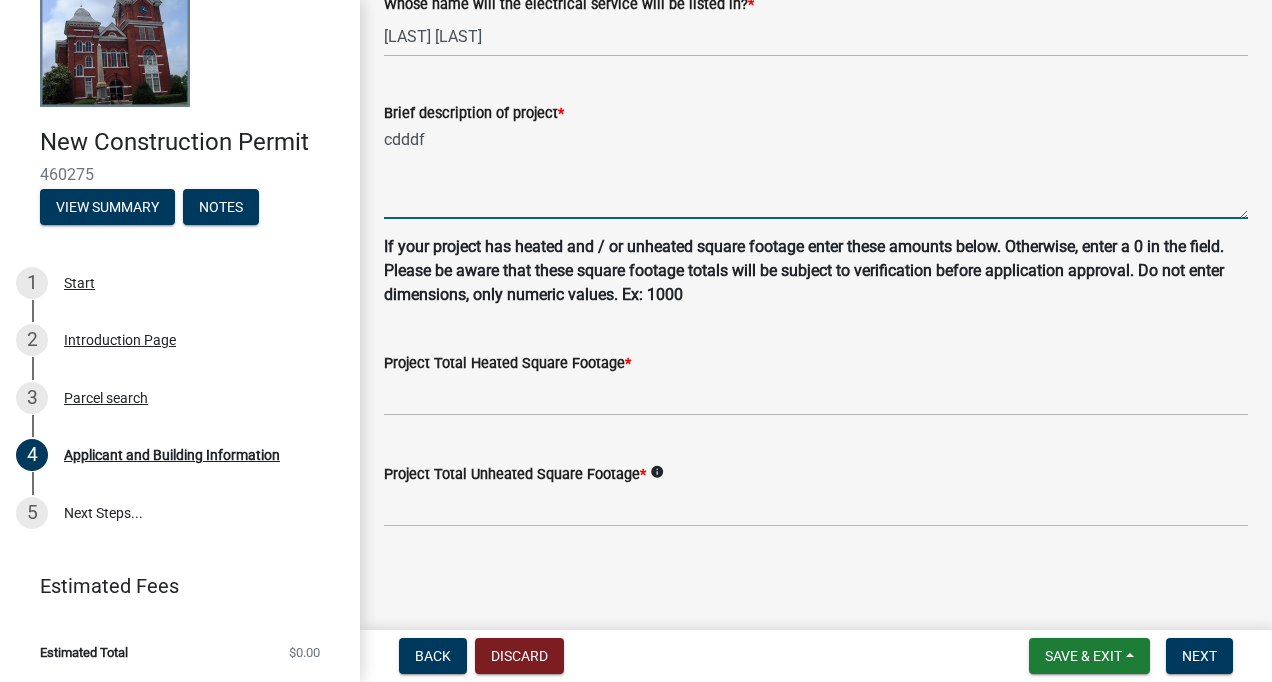 type on "cdddf" 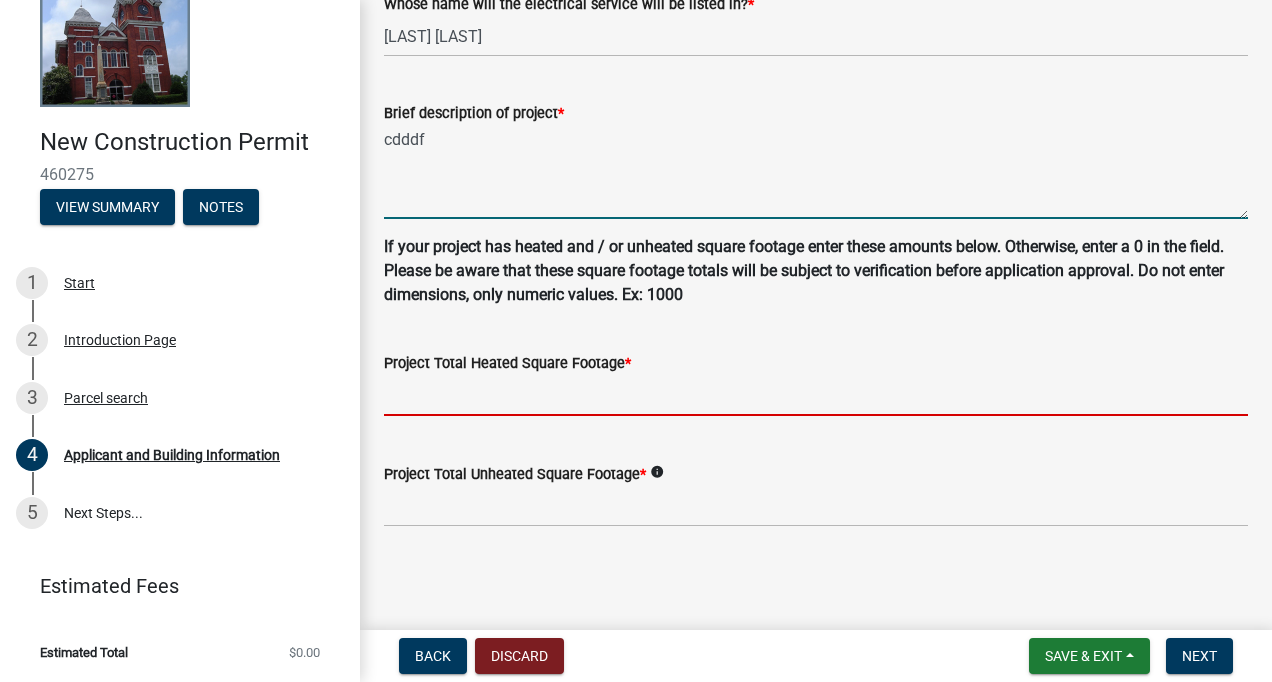 click 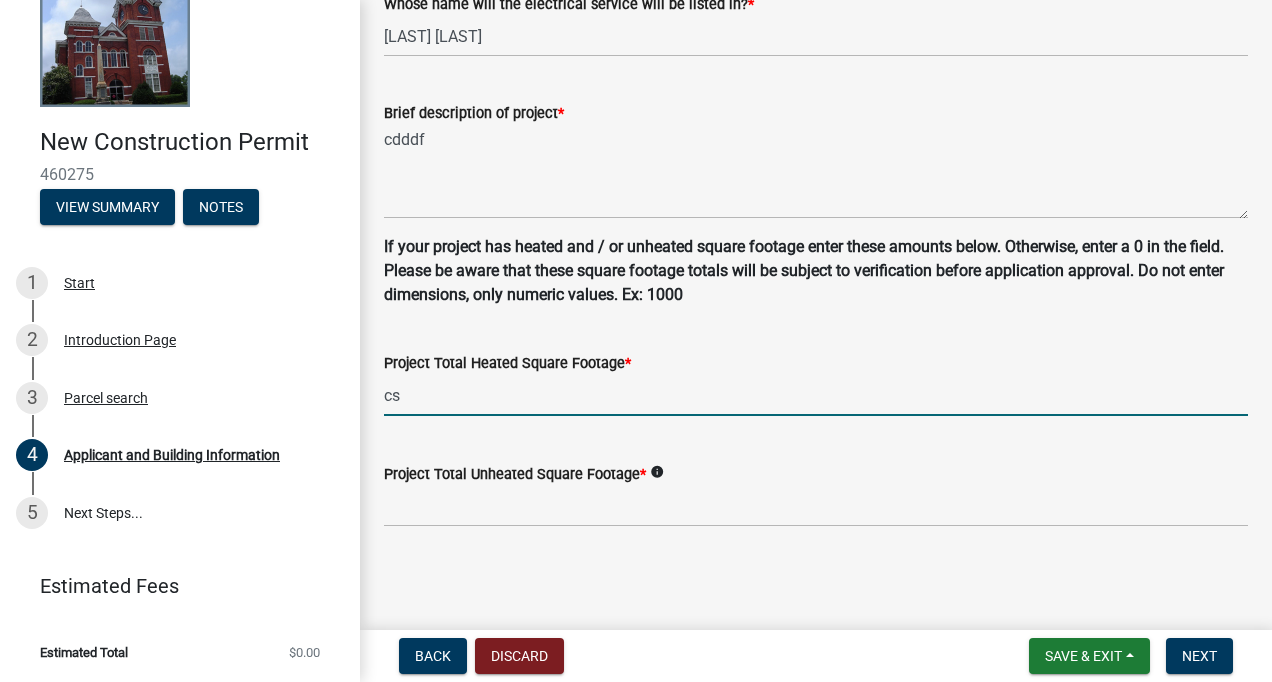type on "c" 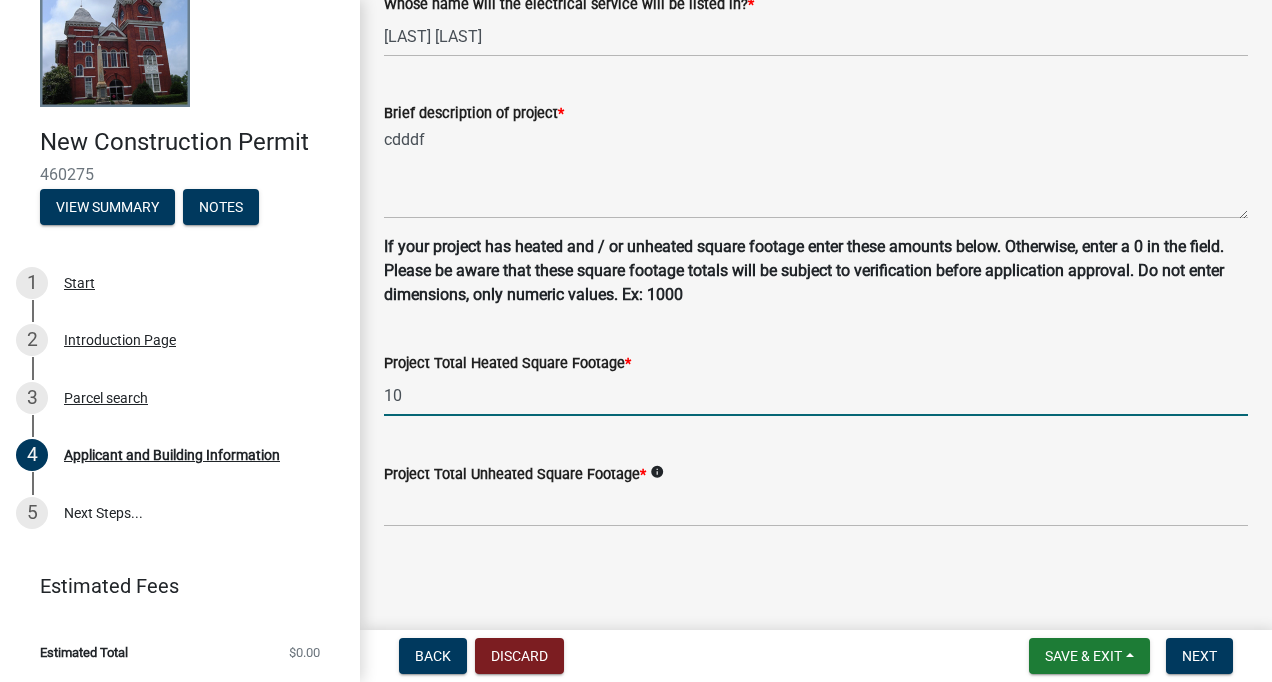 type on "10" 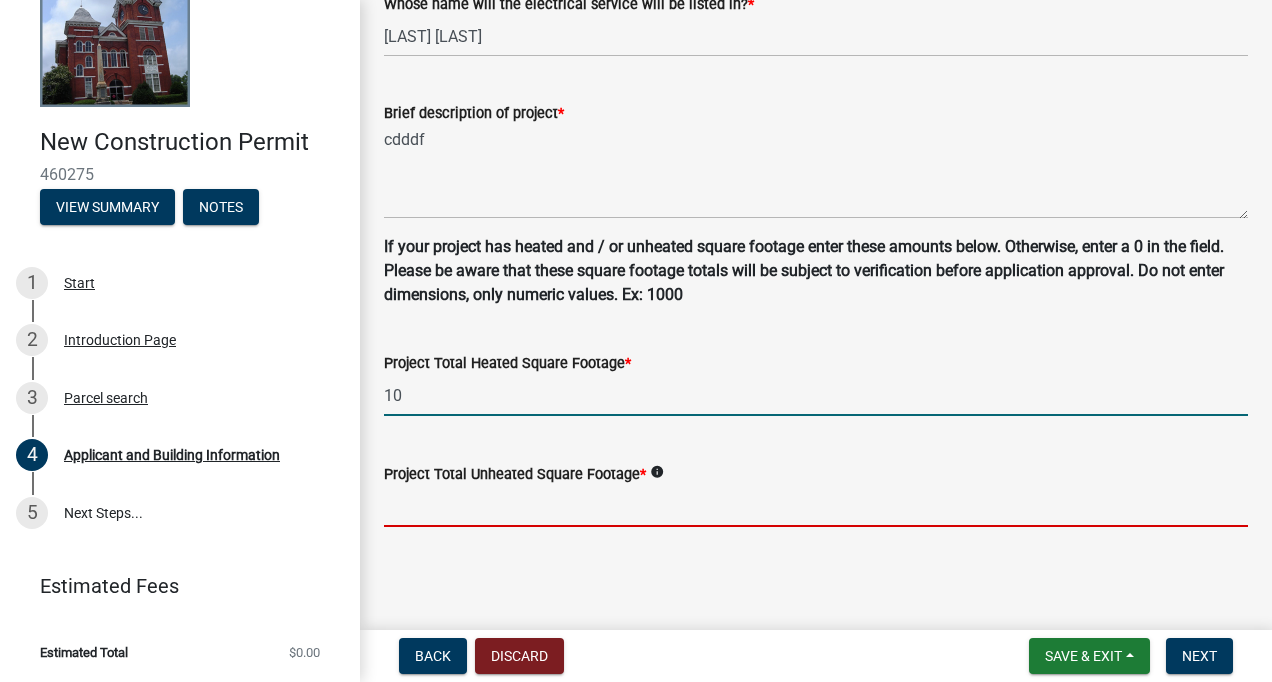 click 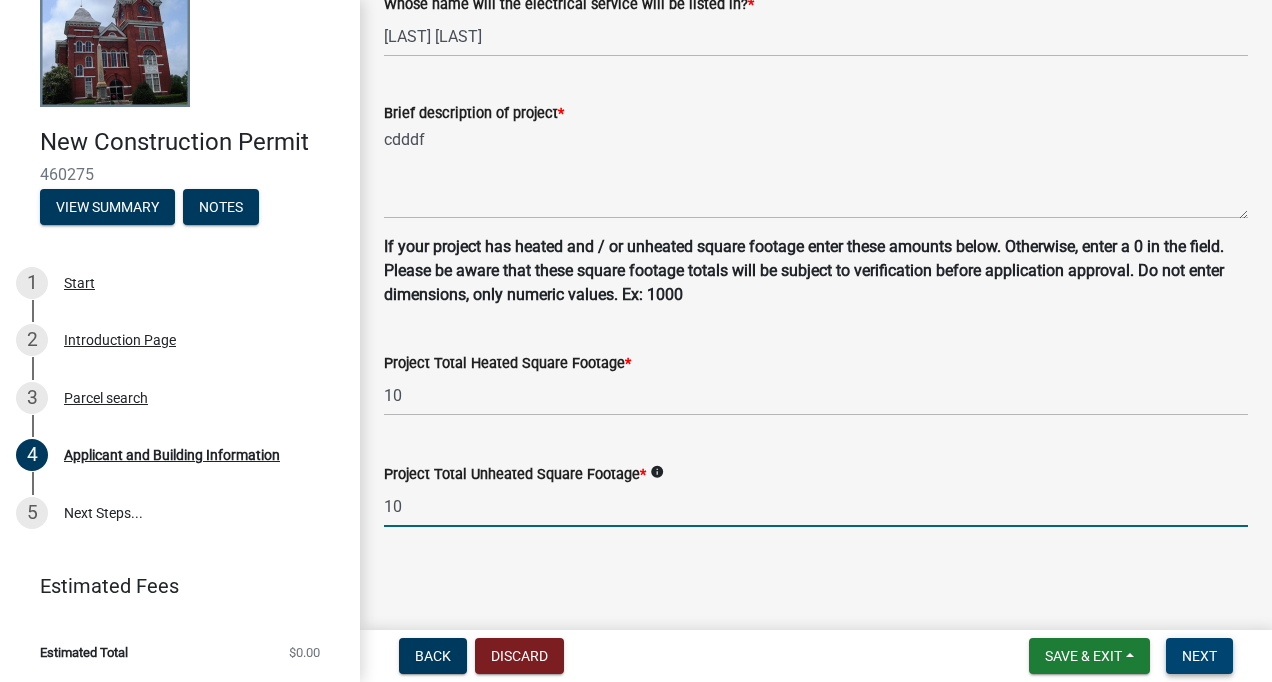 type on "10" 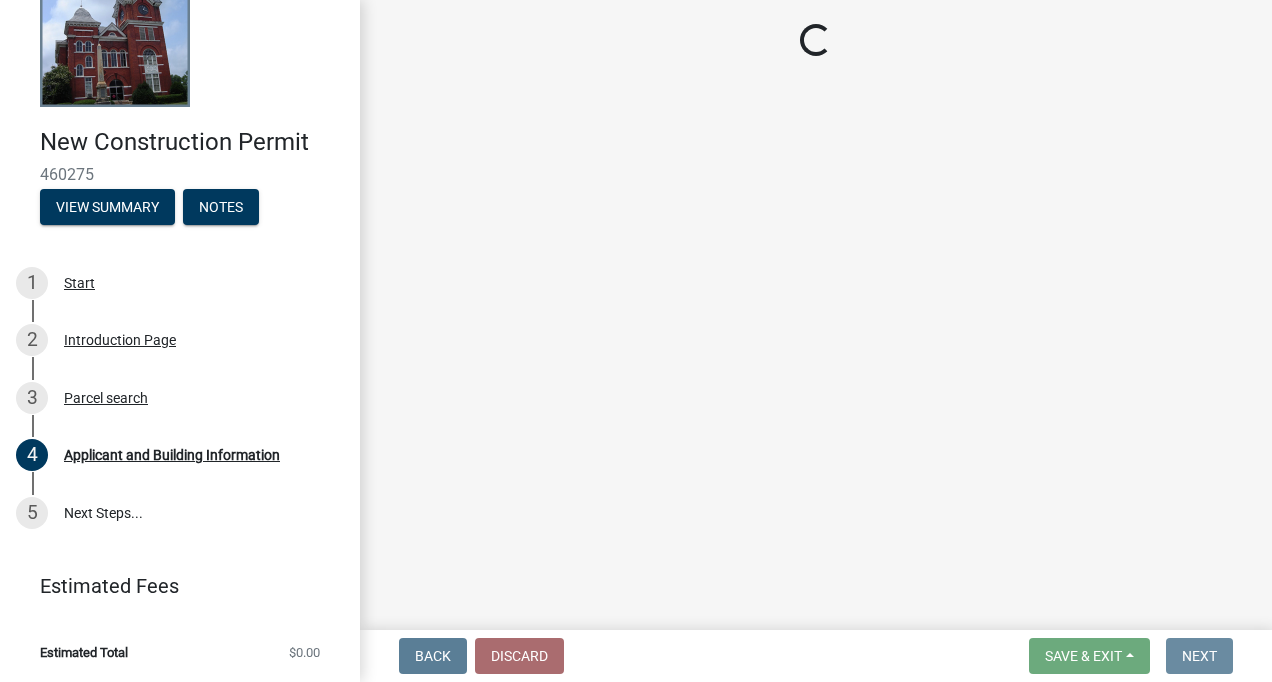scroll, scrollTop: 0, scrollLeft: 0, axis: both 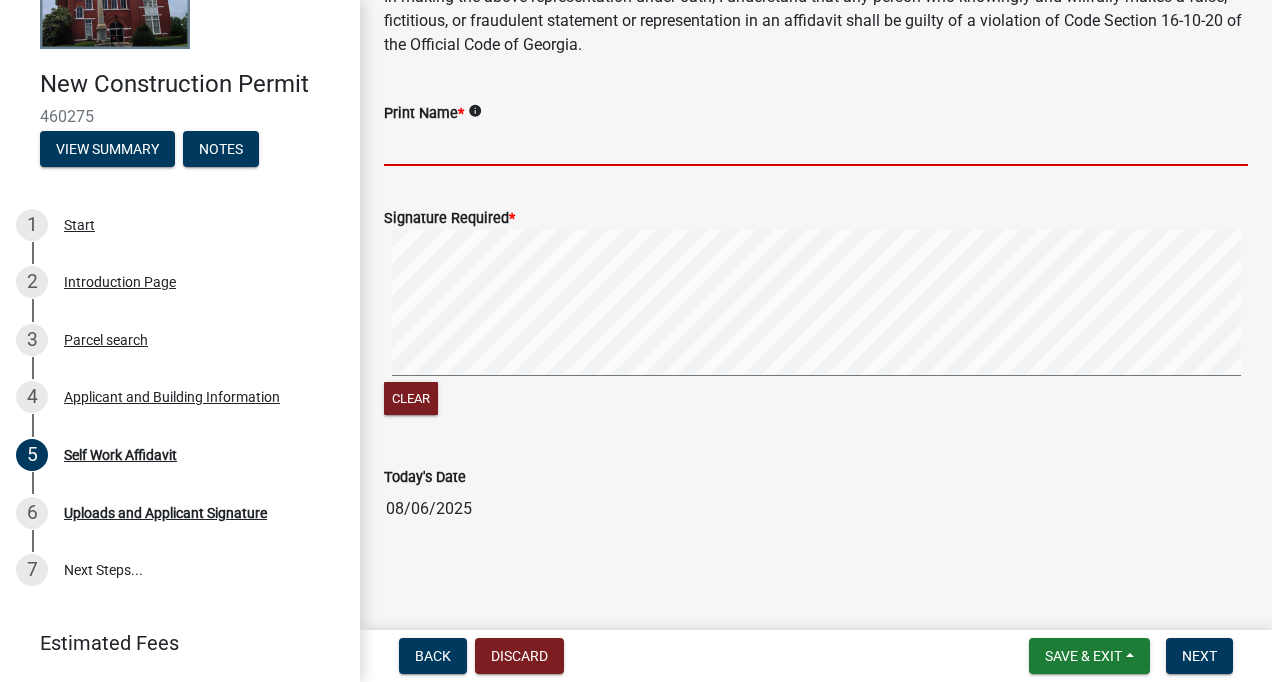 click on "Print Name  *" at bounding box center (816, 145) 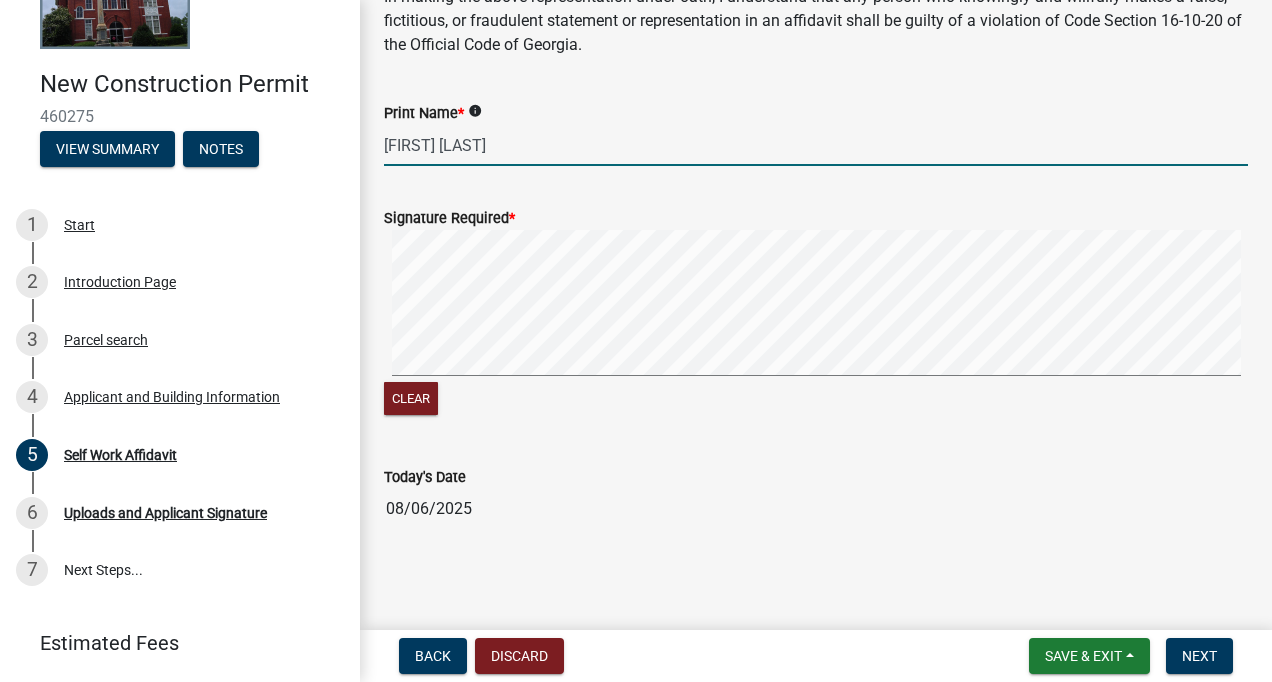 type on "[FIRST] [LAST]" 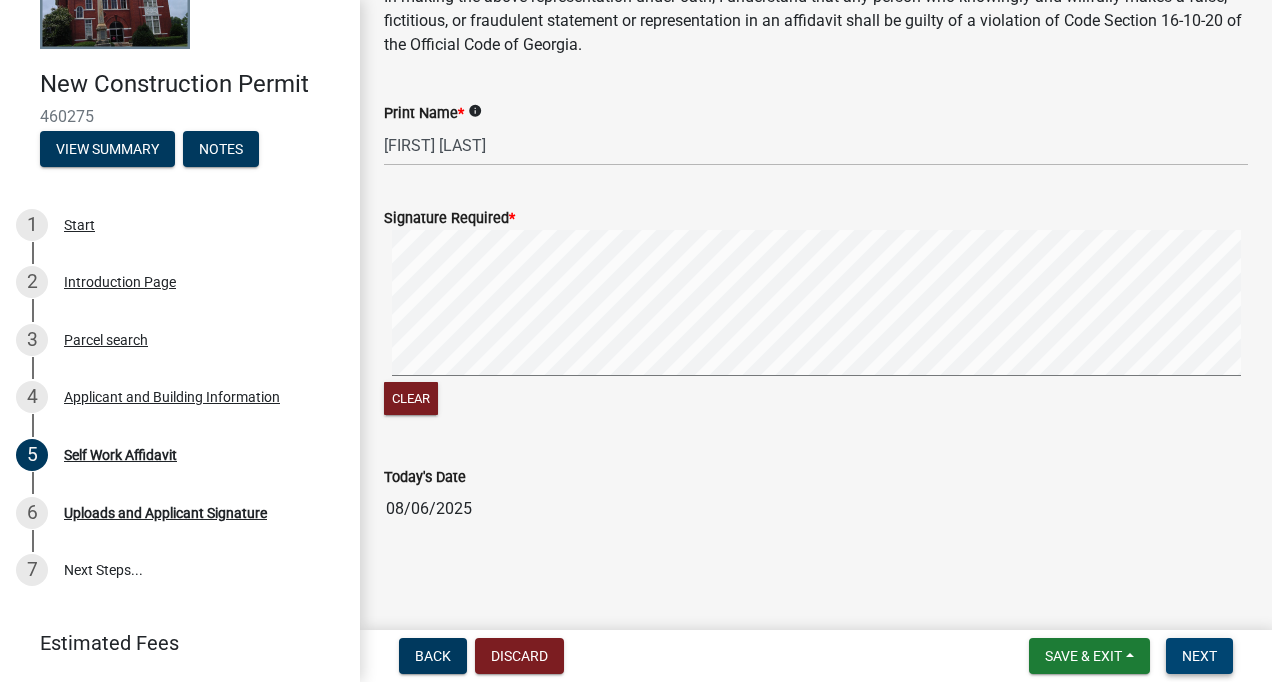 click on "Next" at bounding box center (1199, 656) 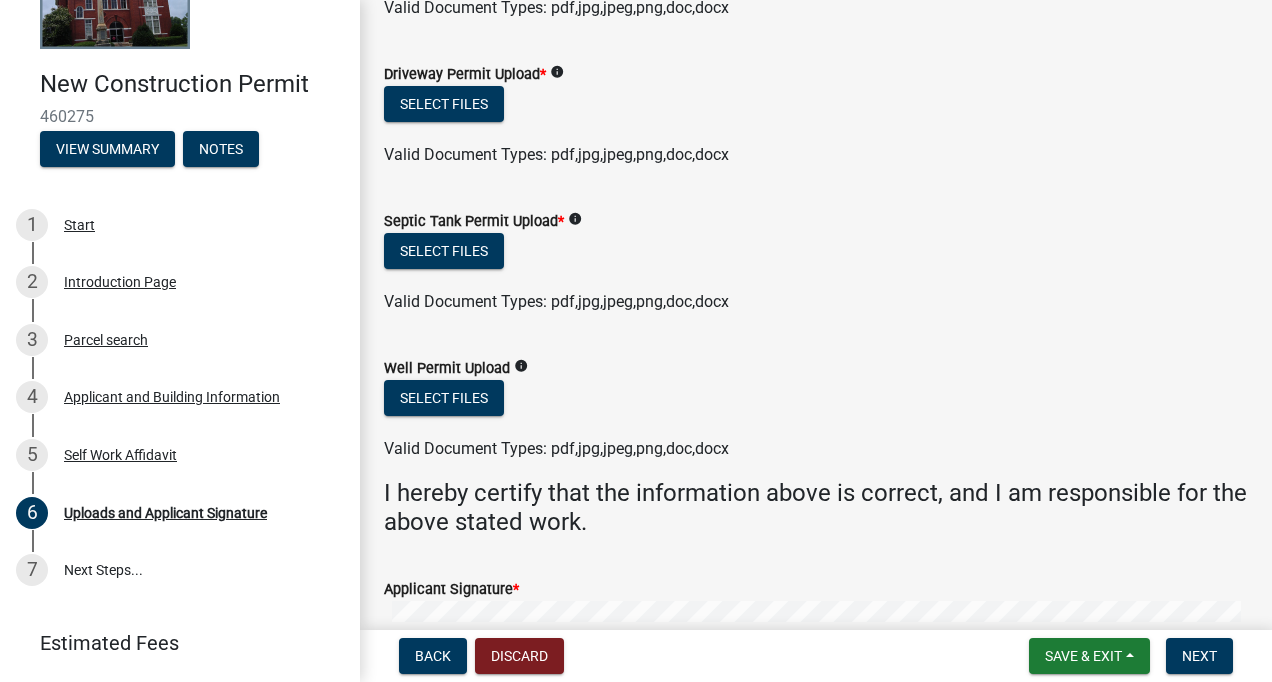 scroll, scrollTop: 1139, scrollLeft: 0, axis: vertical 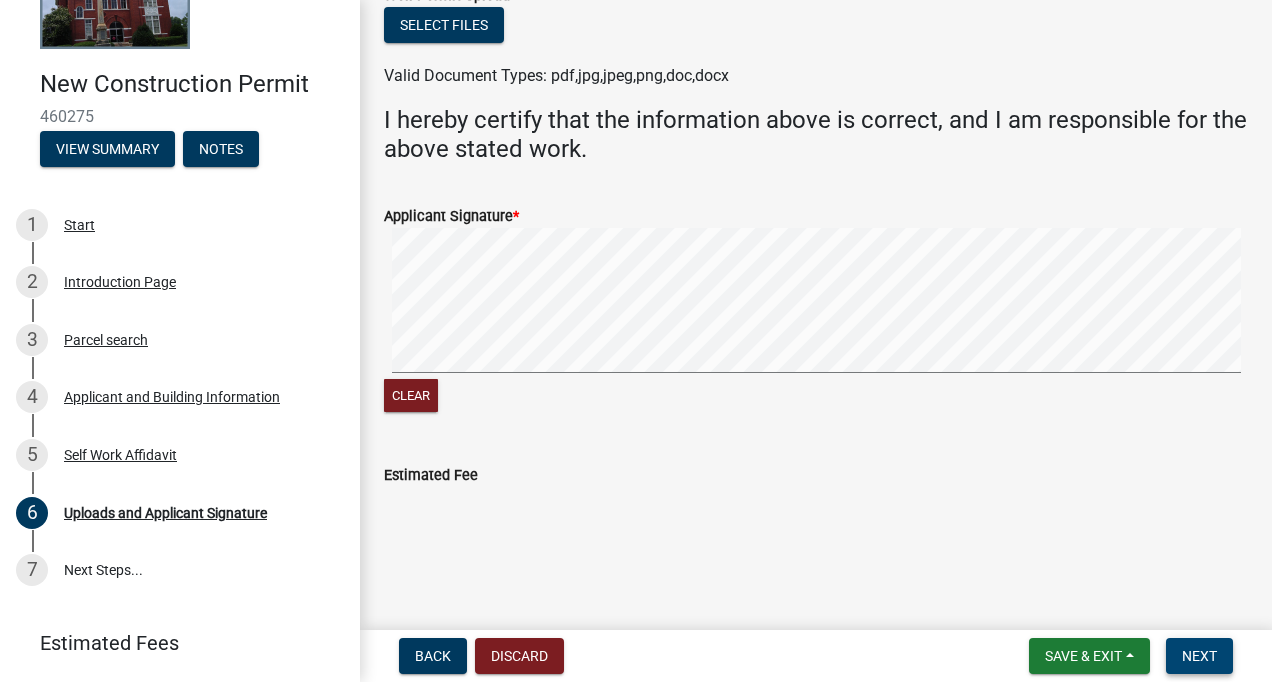 click on "Next" at bounding box center (1199, 656) 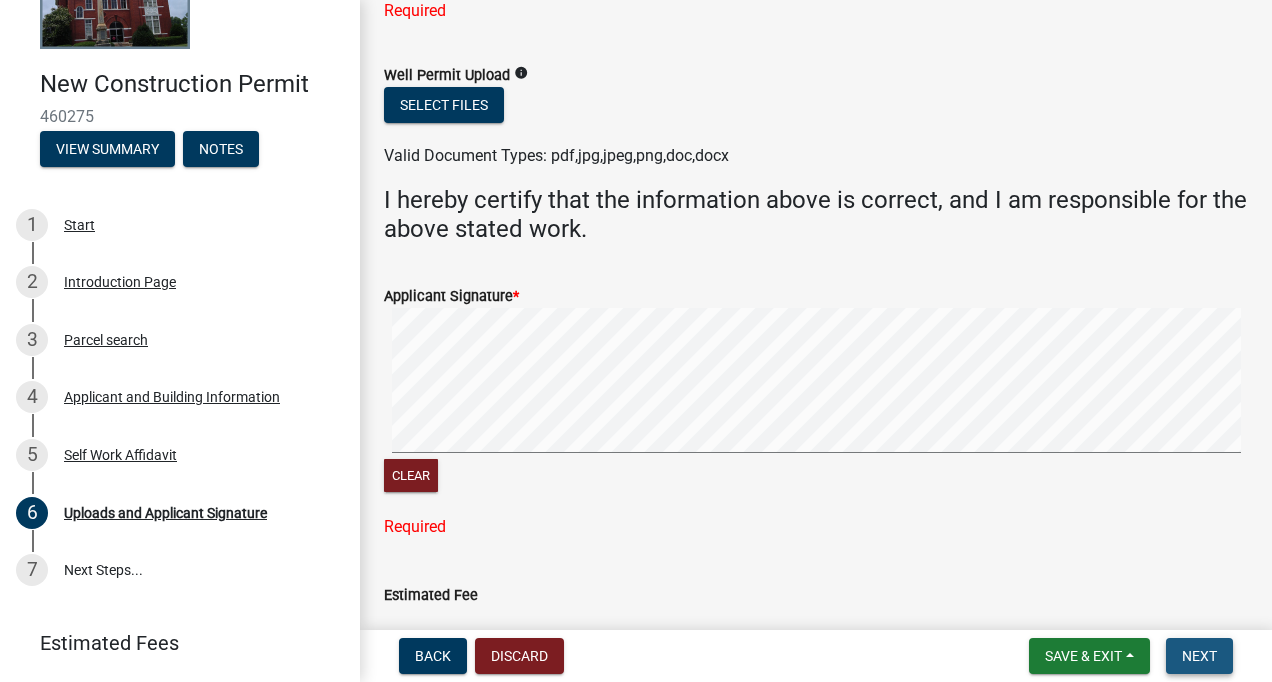 scroll, scrollTop: 1219, scrollLeft: 0, axis: vertical 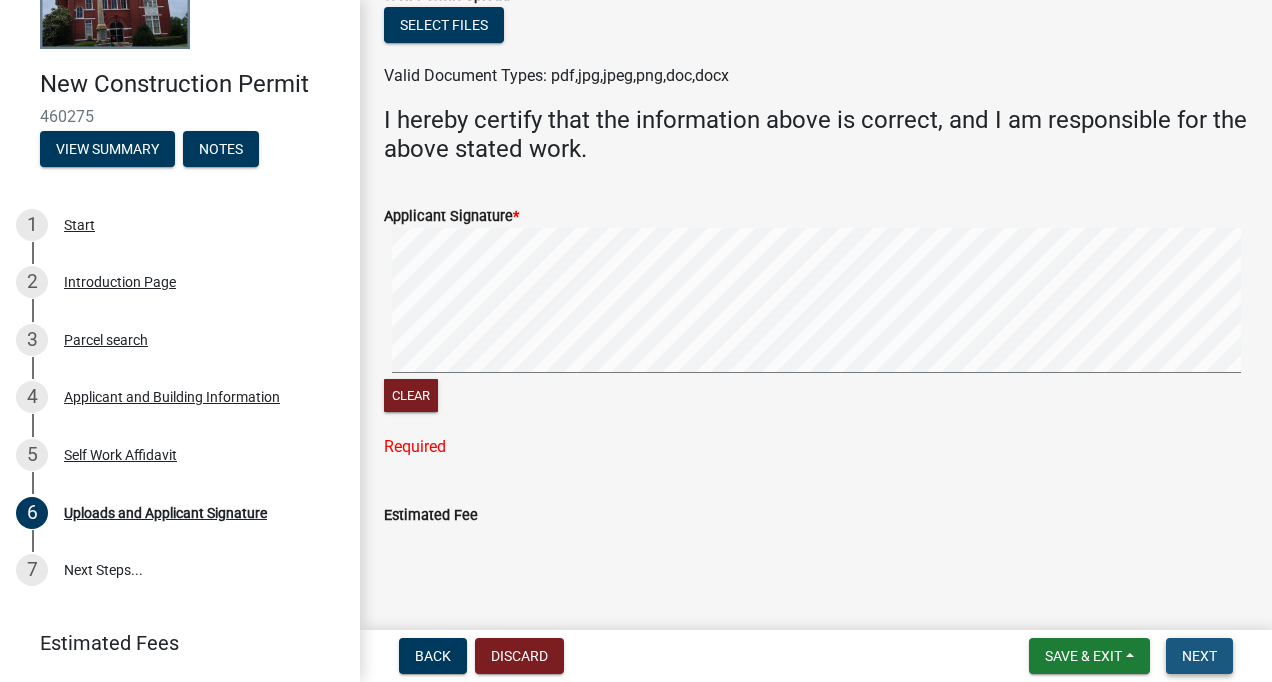 click on "Next" at bounding box center (1199, 656) 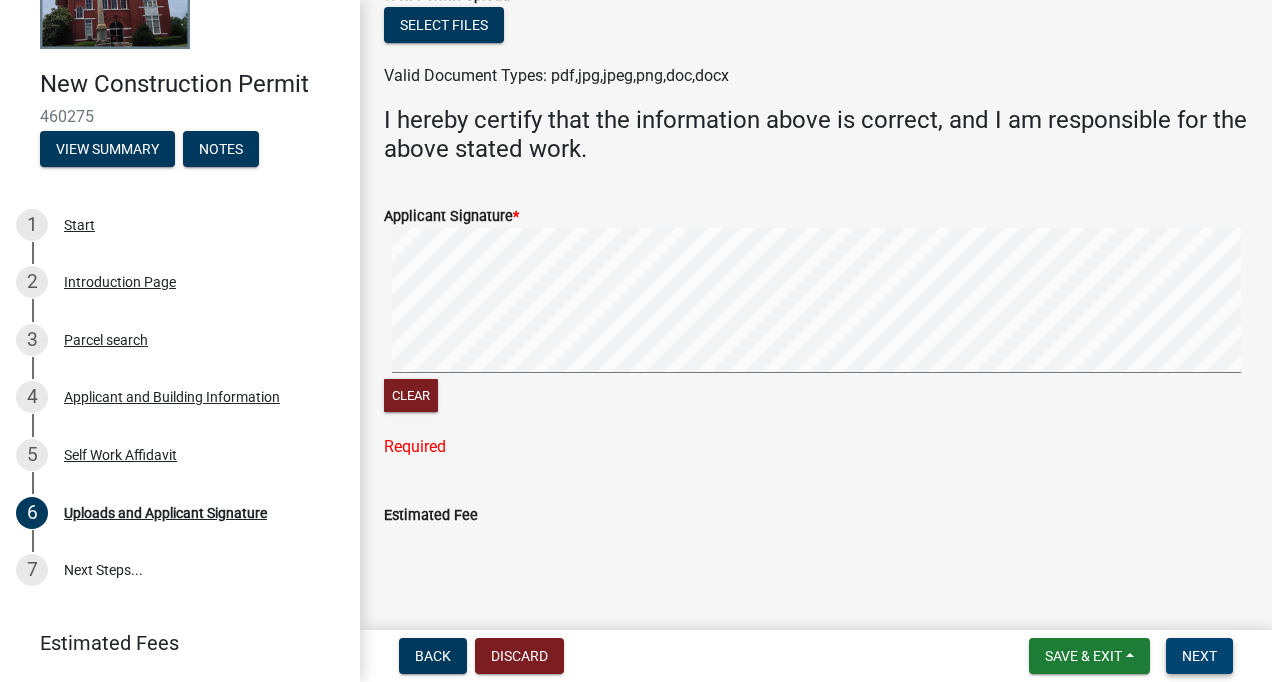 click on "Next" at bounding box center (1199, 656) 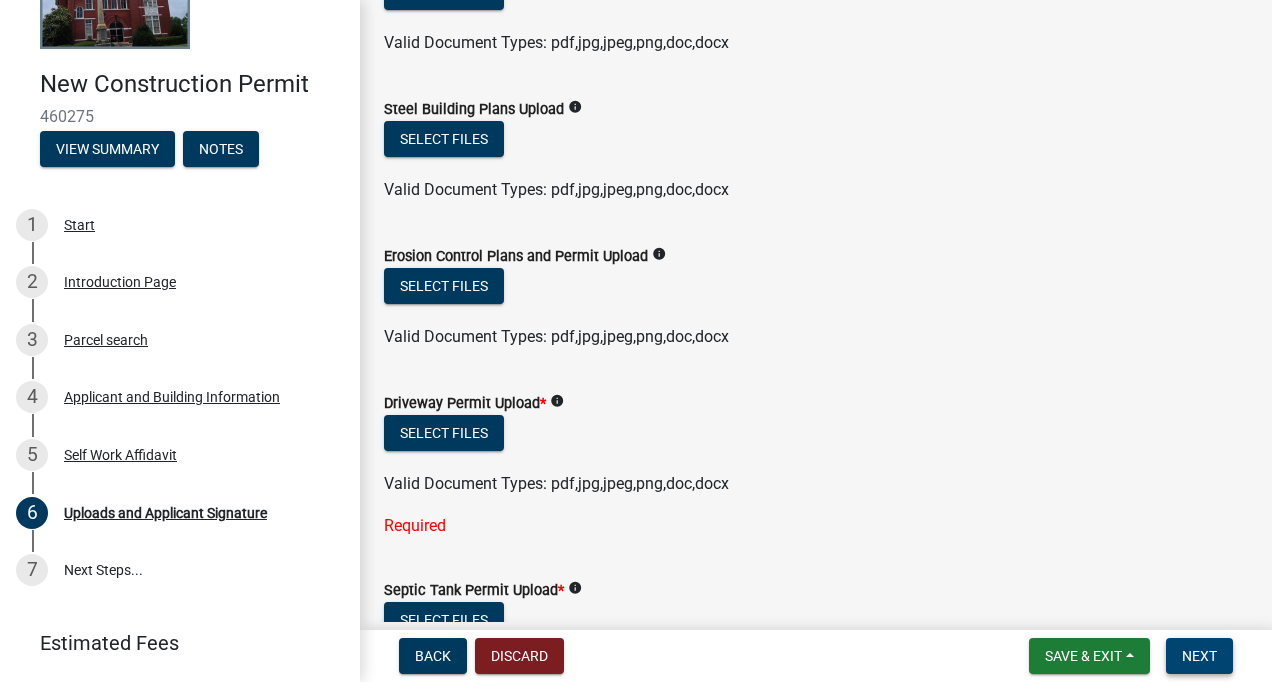 scroll, scrollTop: 0, scrollLeft: 0, axis: both 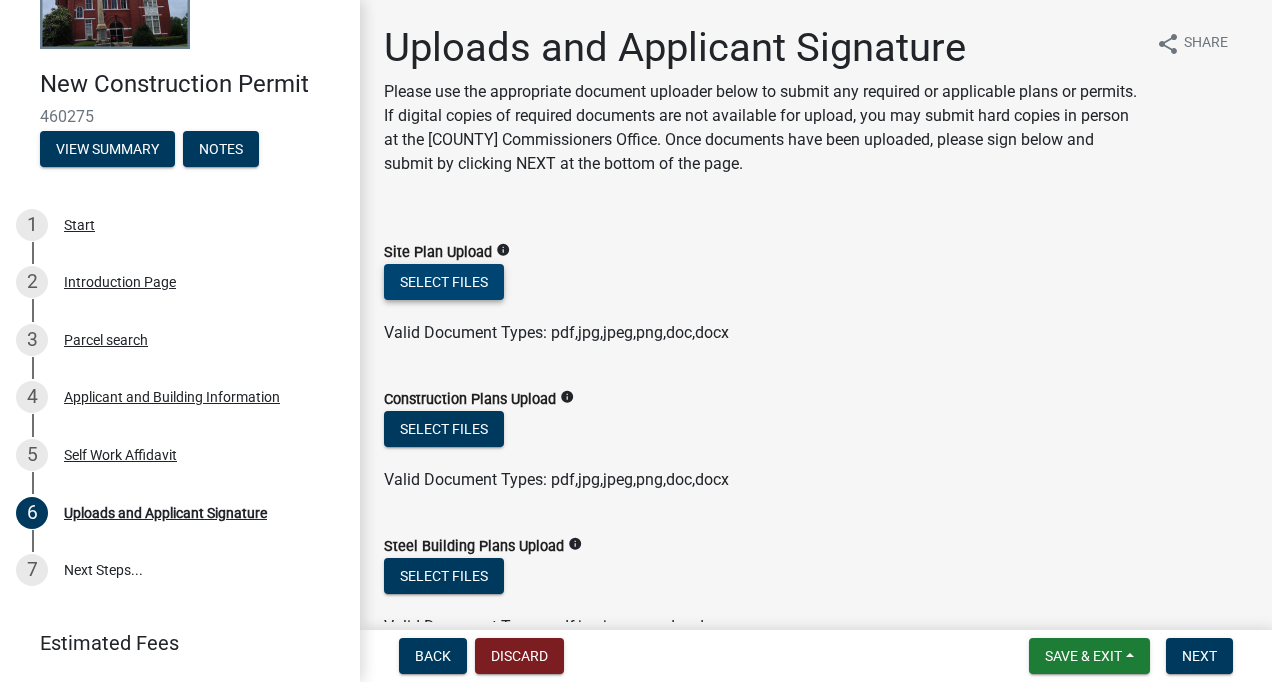 click on "Select files" 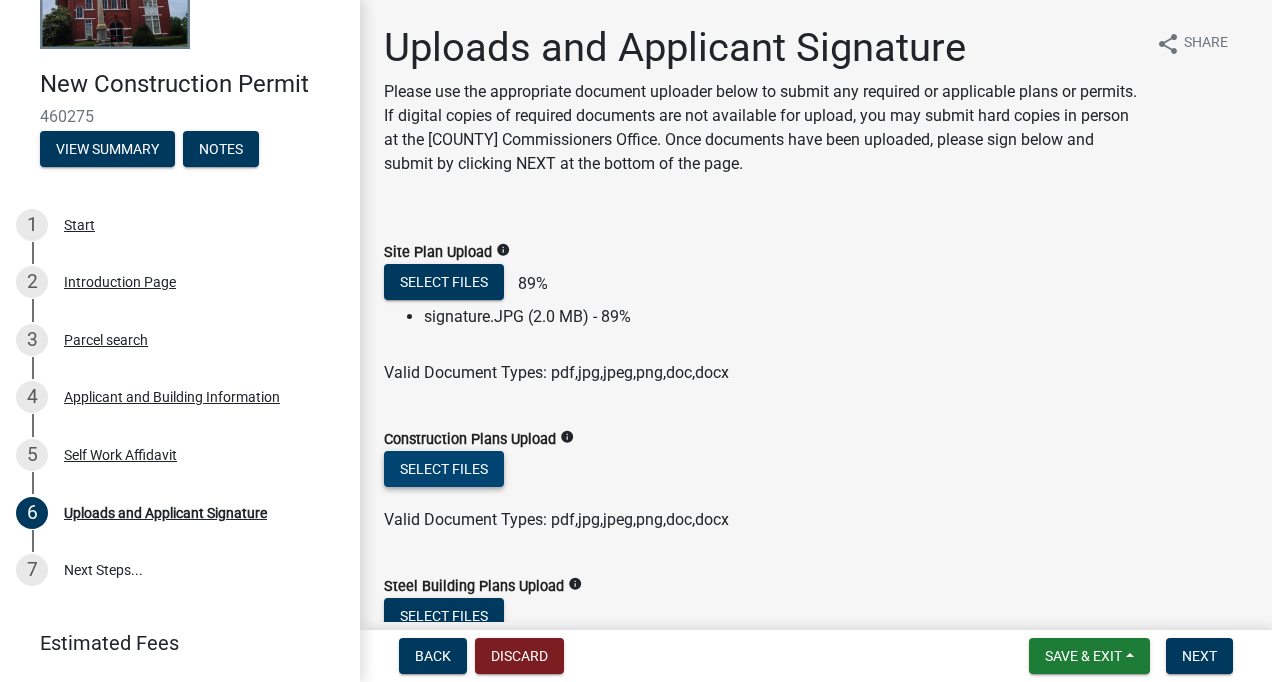 click on "Select files" 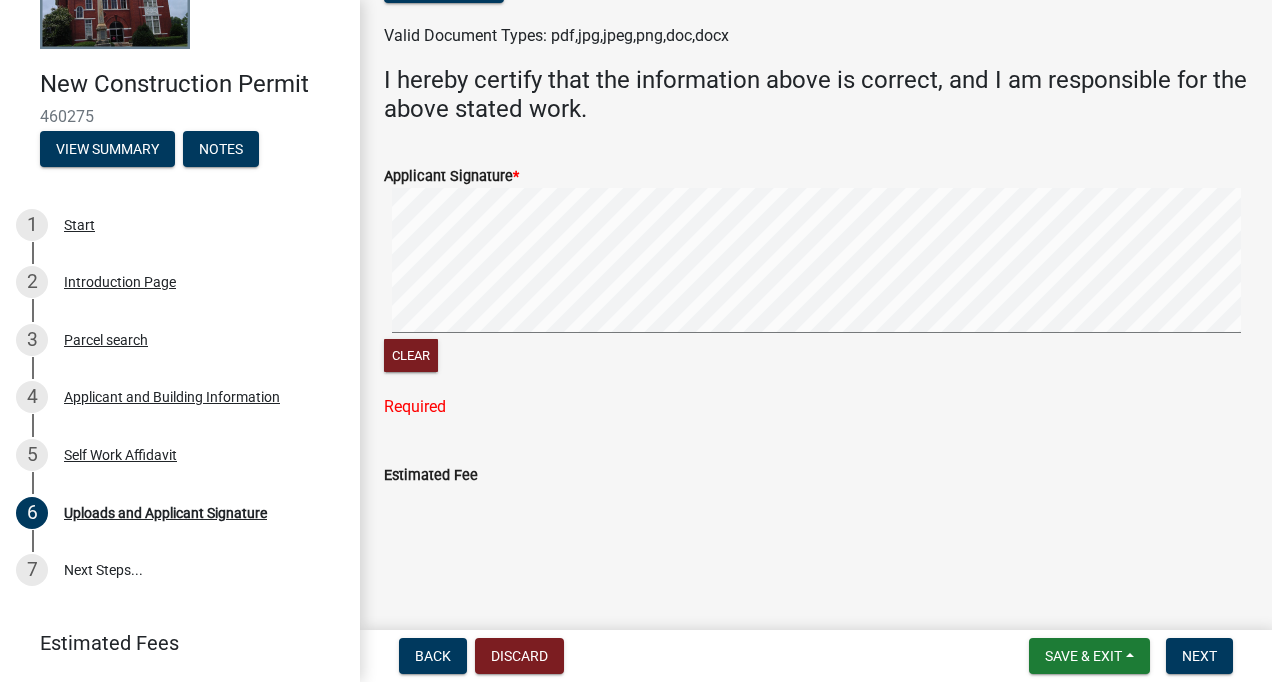 scroll, scrollTop: 605, scrollLeft: 0, axis: vertical 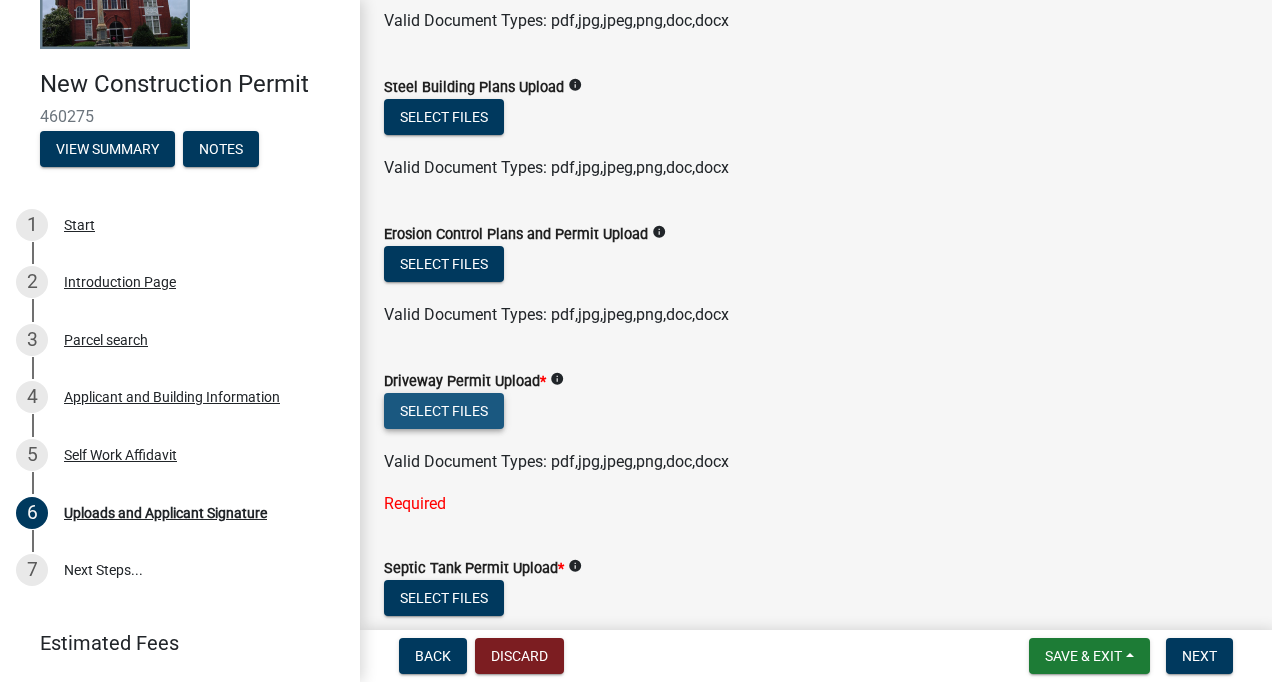 click on "Select files" 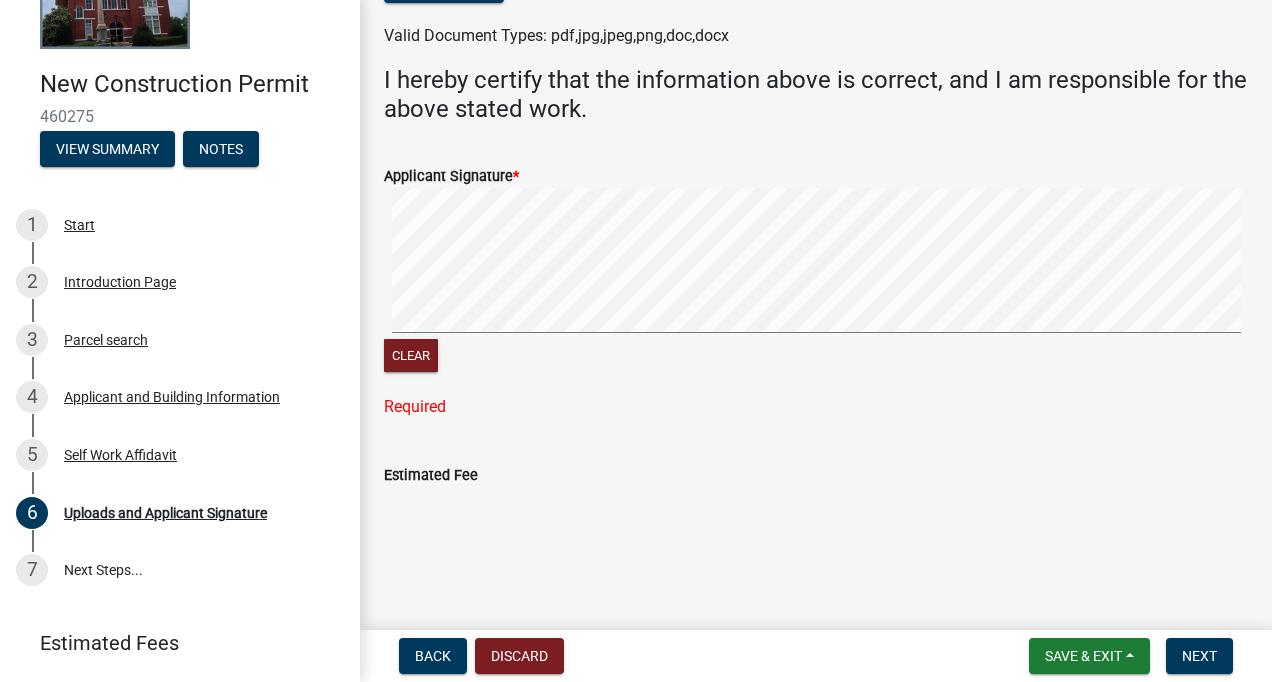 scroll, scrollTop: 678, scrollLeft: 0, axis: vertical 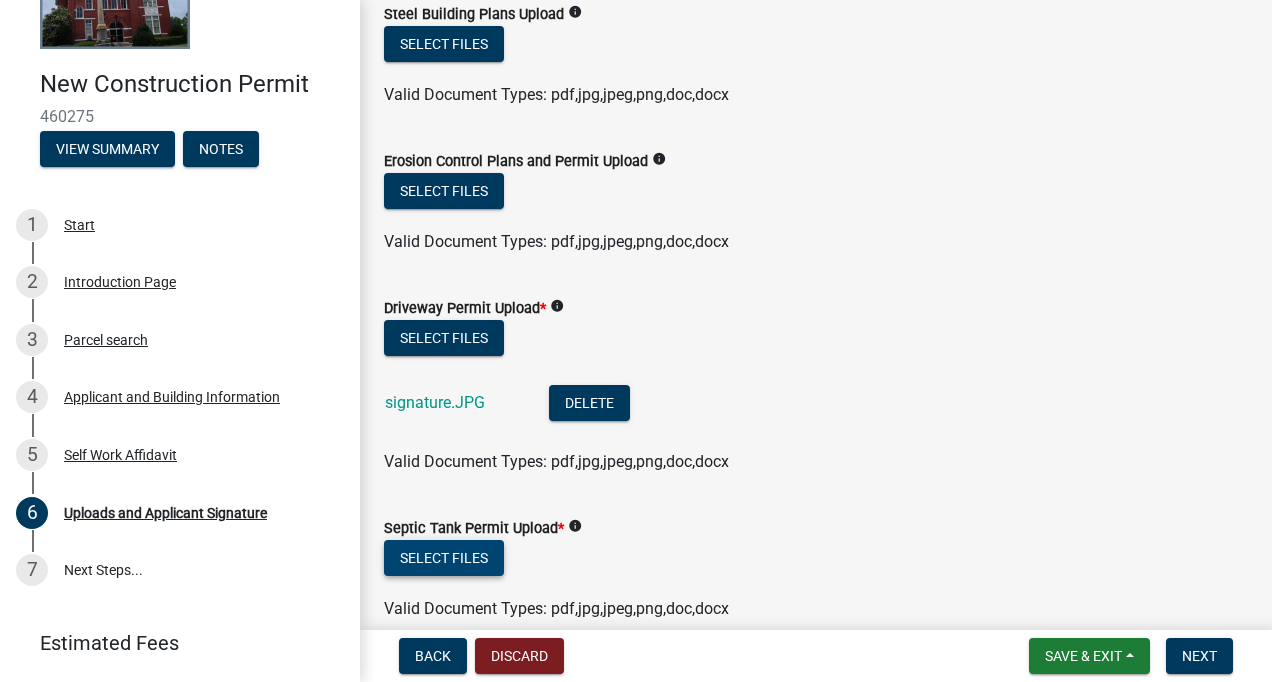 click on "Select files" 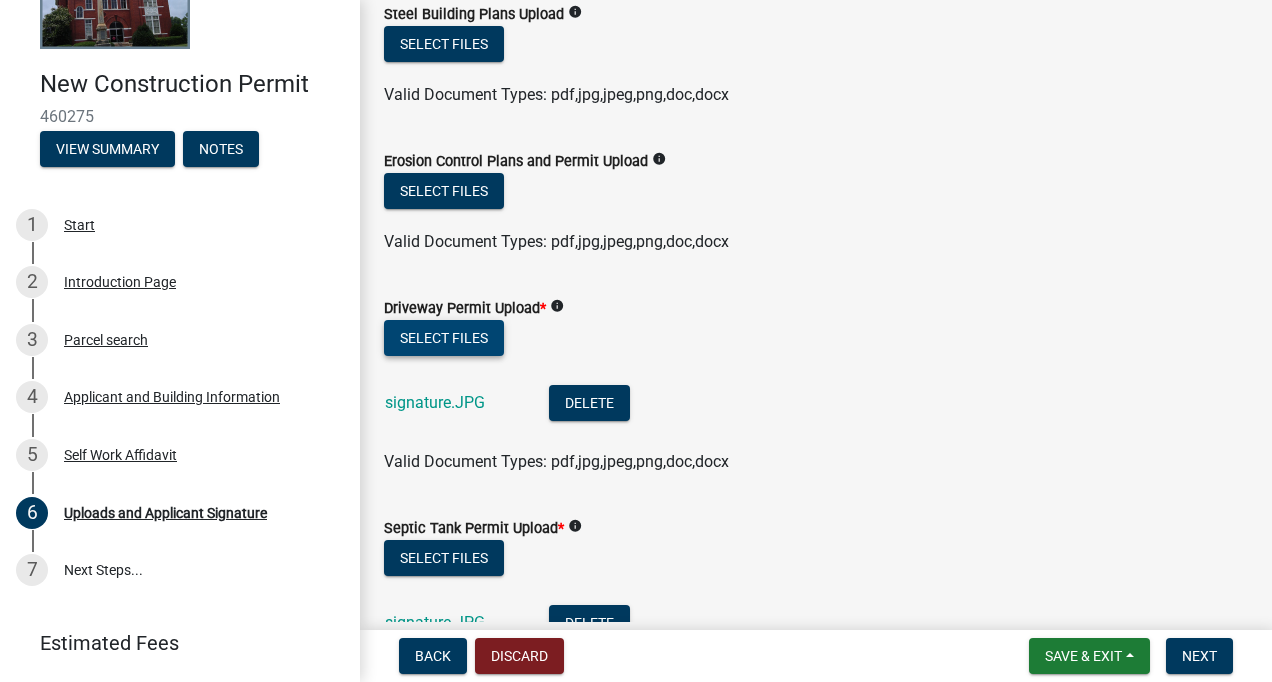 click on "Select files" 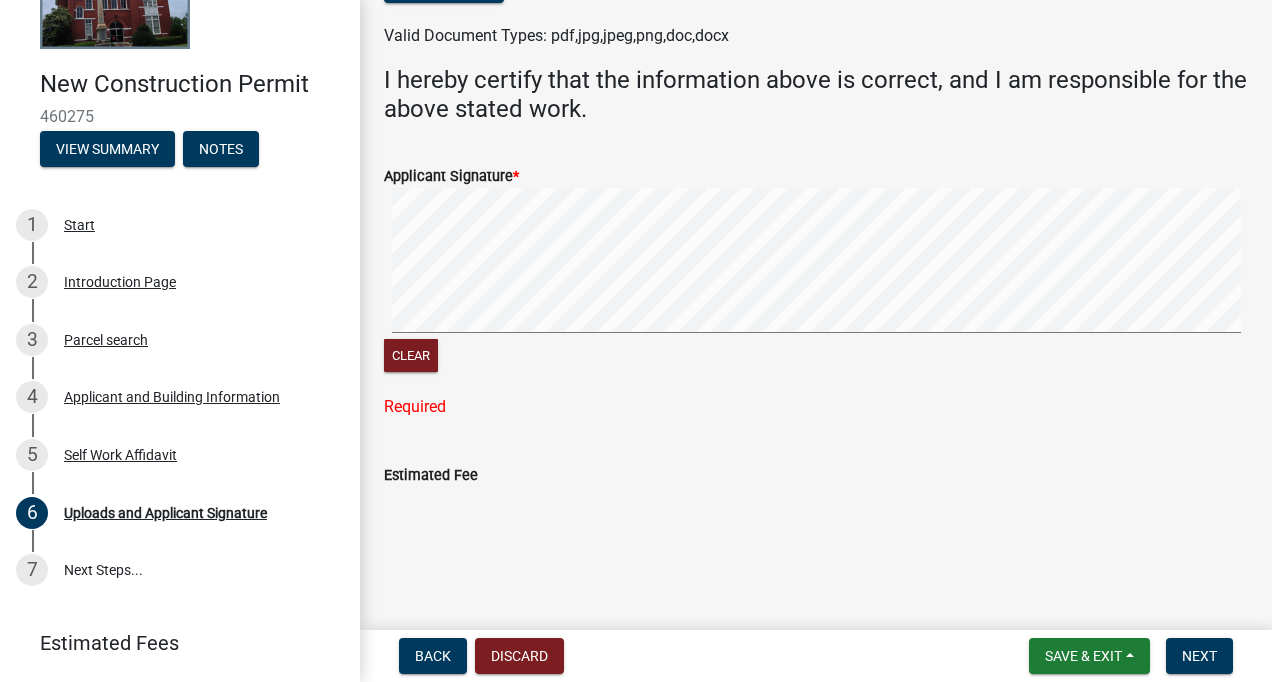 scroll, scrollTop: 1504, scrollLeft: 0, axis: vertical 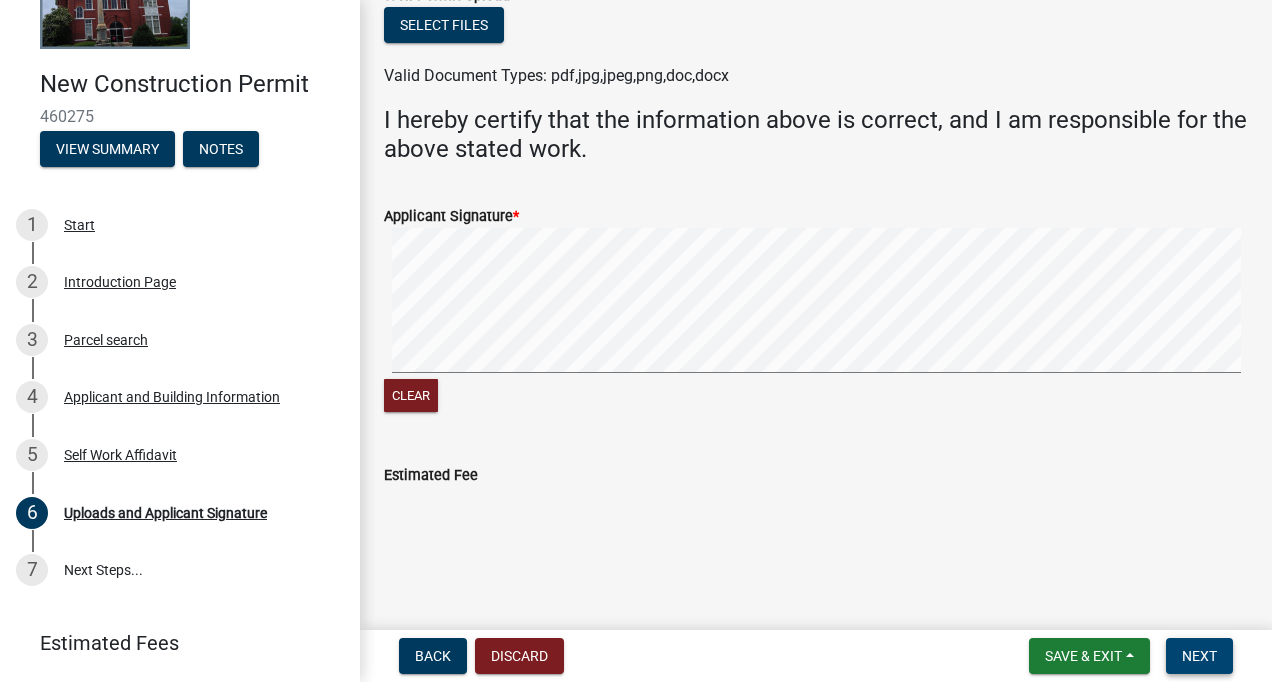 click on "Next" at bounding box center (1199, 656) 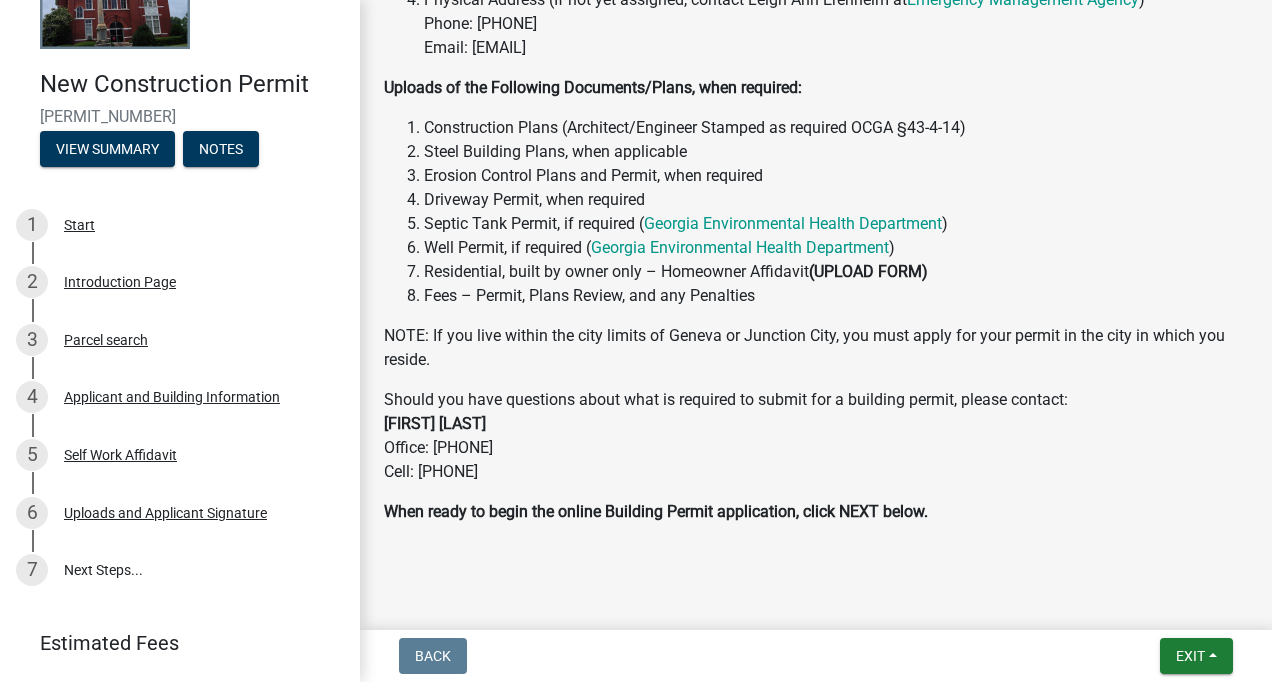 scroll, scrollTop: 669, scrollLeft: 0, axis: vertical 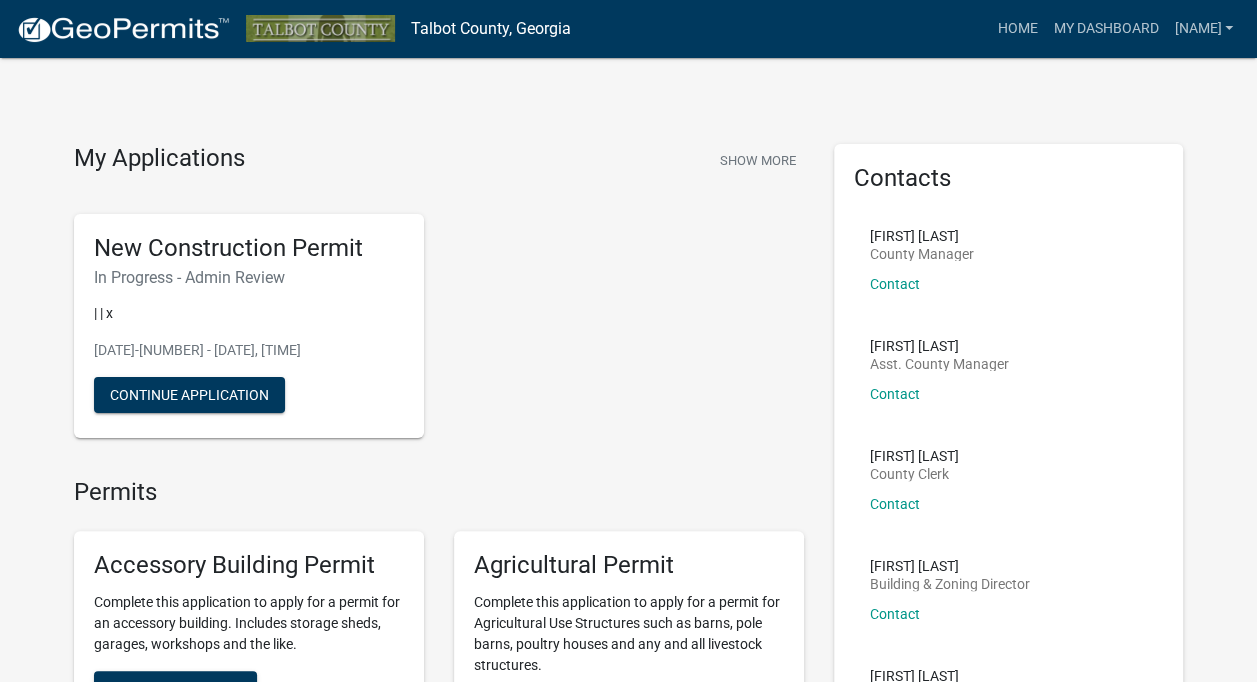click on "New Construction Permit   In Progress - Admin Review   |  | x  [PERMIT_NUMBER] - [MONTH] [DAY], [YEAR], [TIME]   Continue Application" 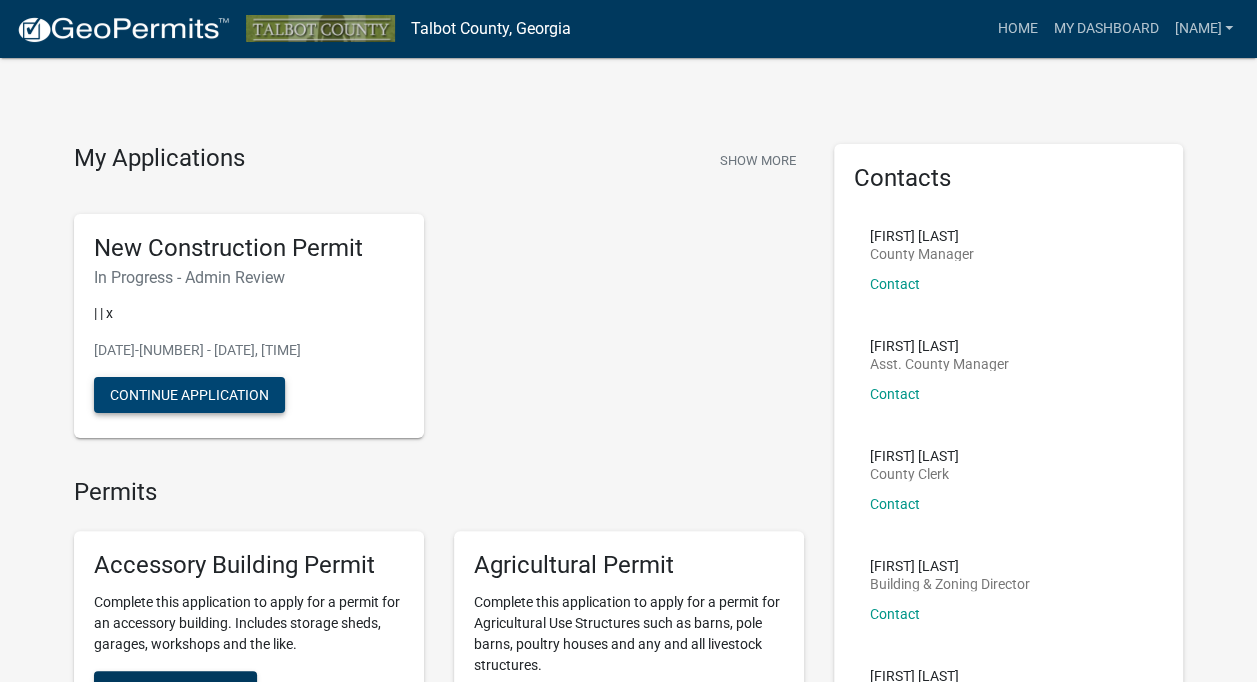 click on "Continue Application" 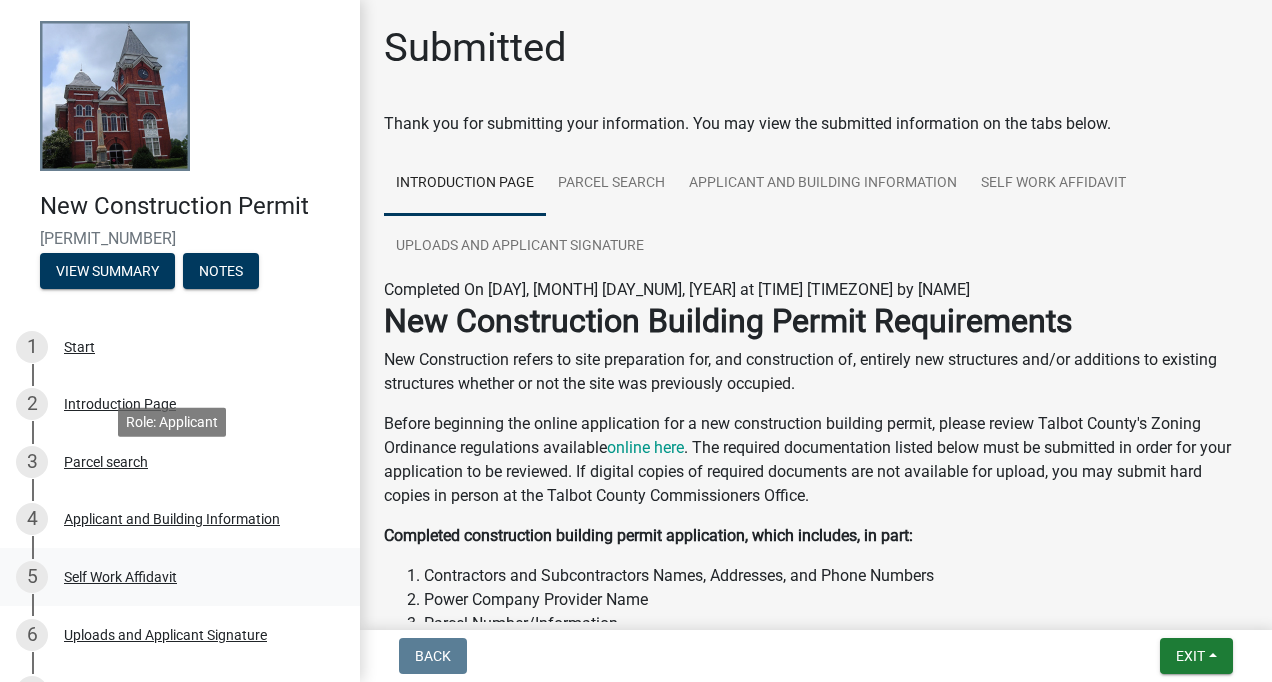 scroll, scrollTop: 180, scrollLeft: 0, axis: vertical 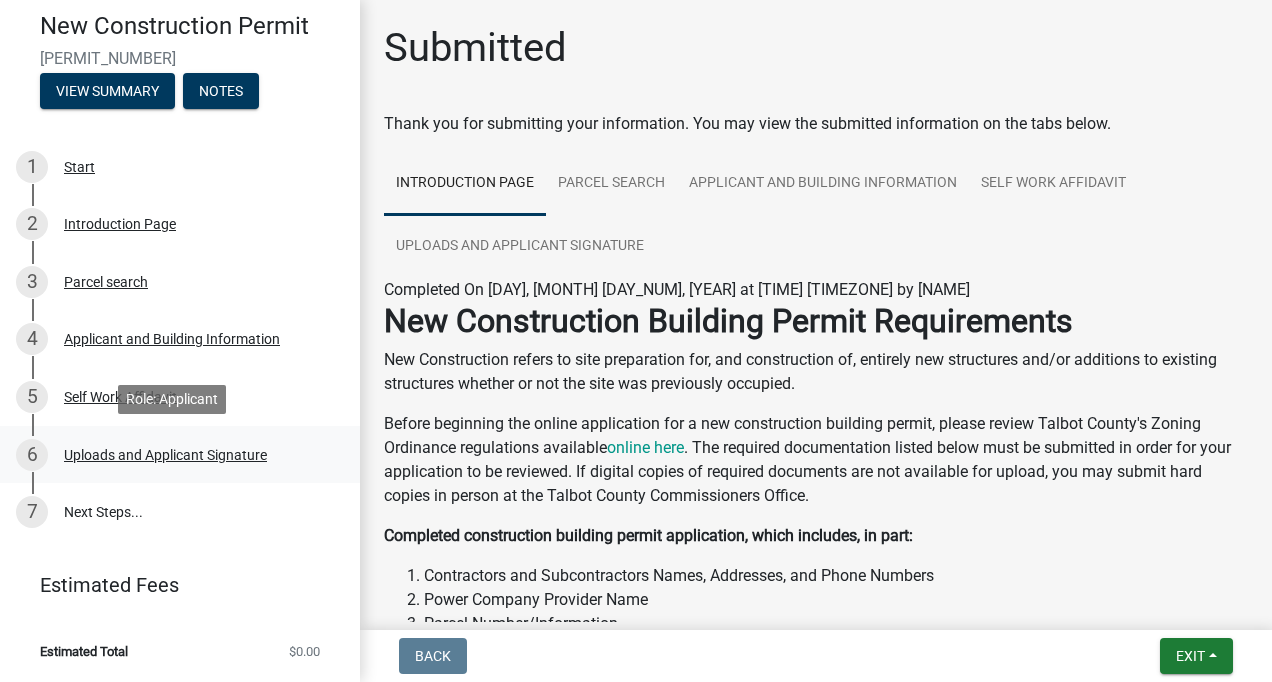 click on "Uploads and Applicant Signature" at bounding box center [165, 455] 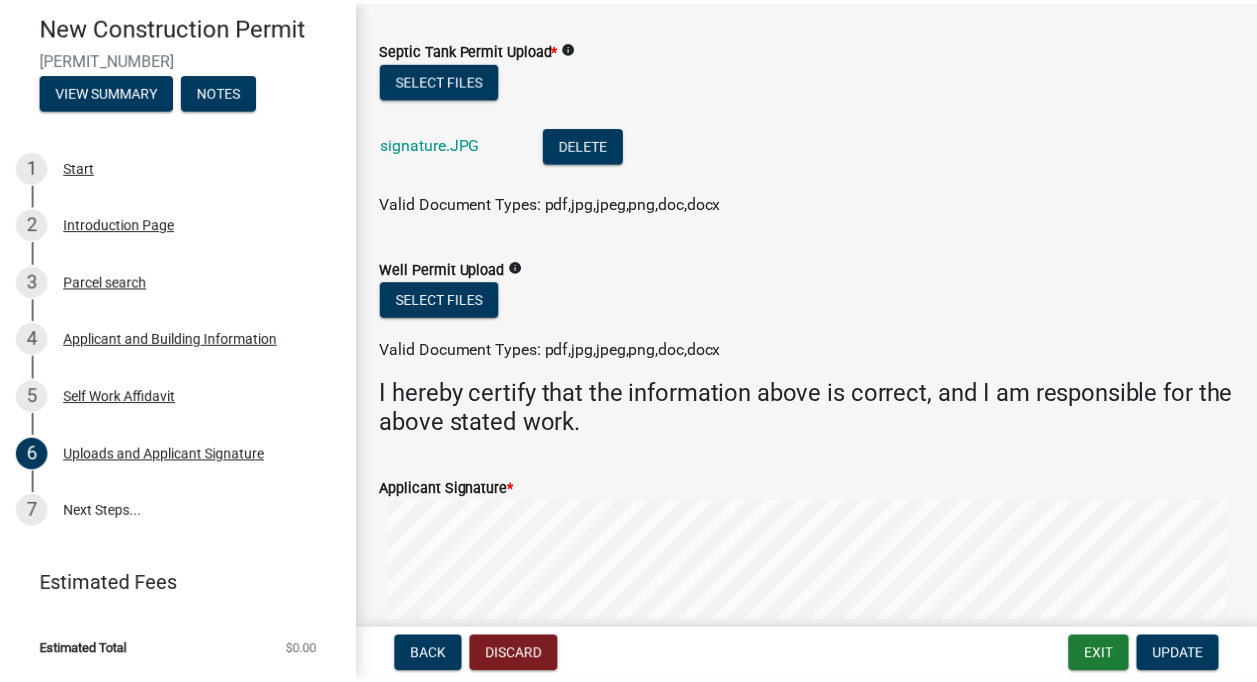 scroll, scrollTop: 1504, scrollLeft: 0, axis: vertical 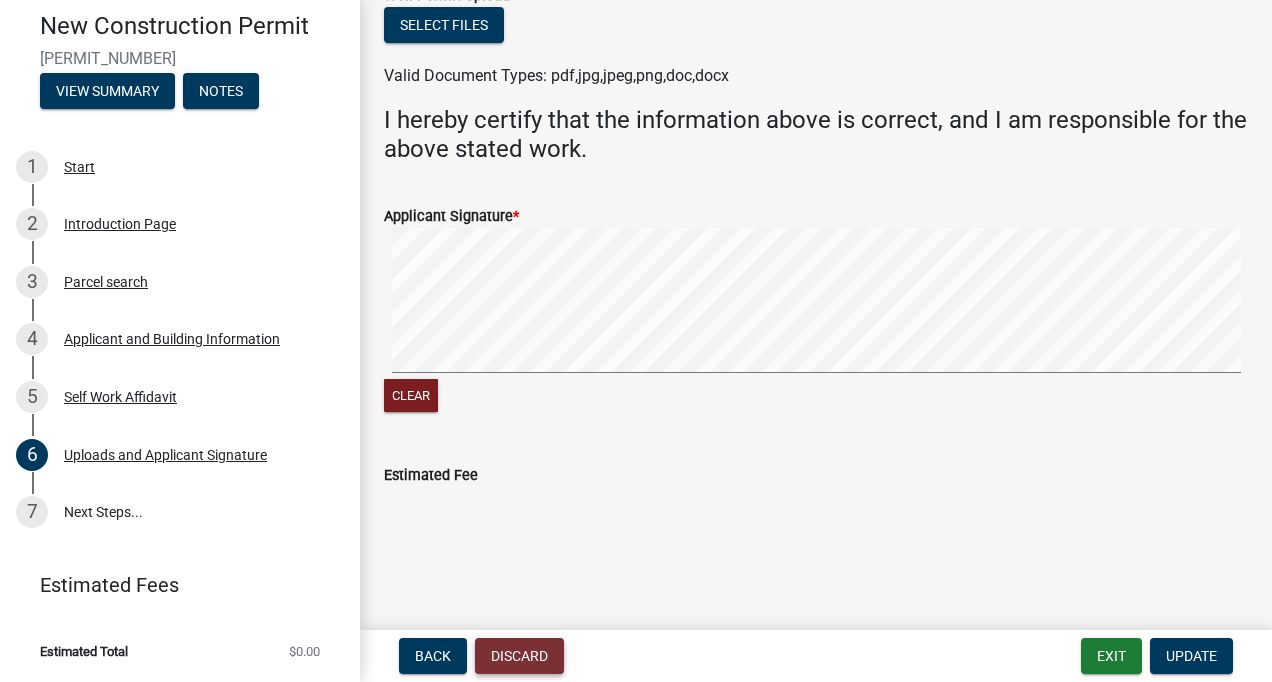 click on "Discard" at bounding box center [519, 656] 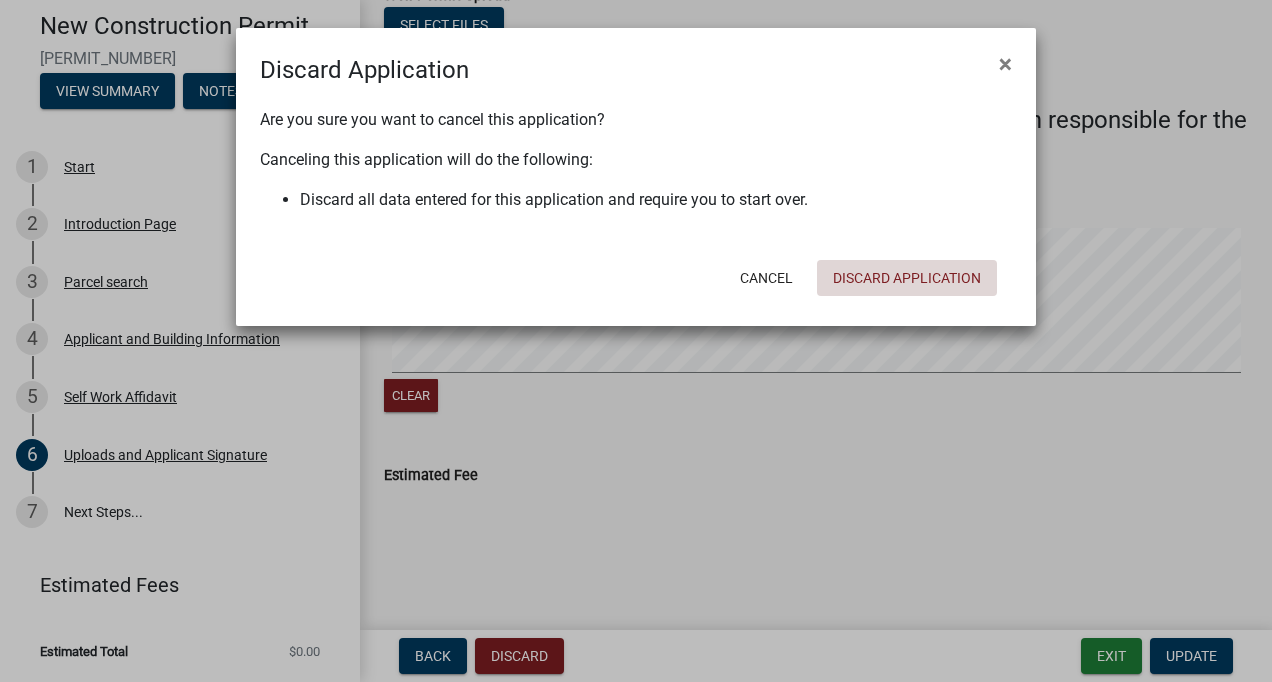 click on "Discard Application" 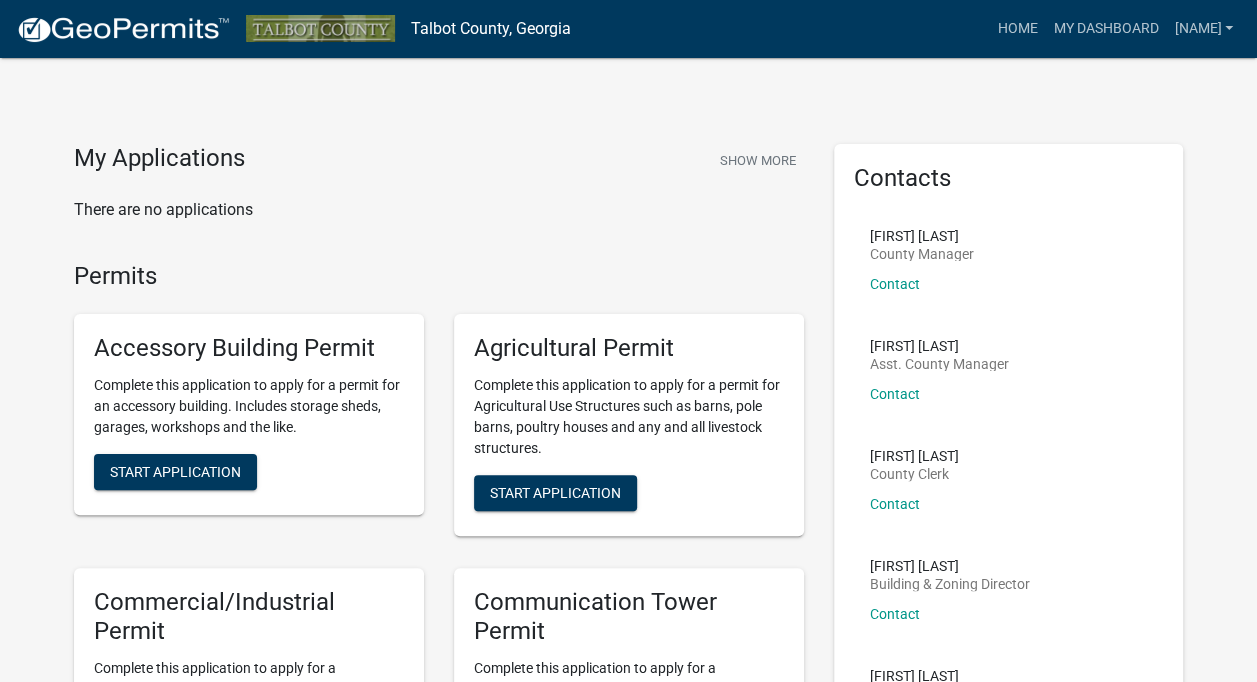 scroll, scrollTop: 766, scrollLeft: 0, axis: vertical 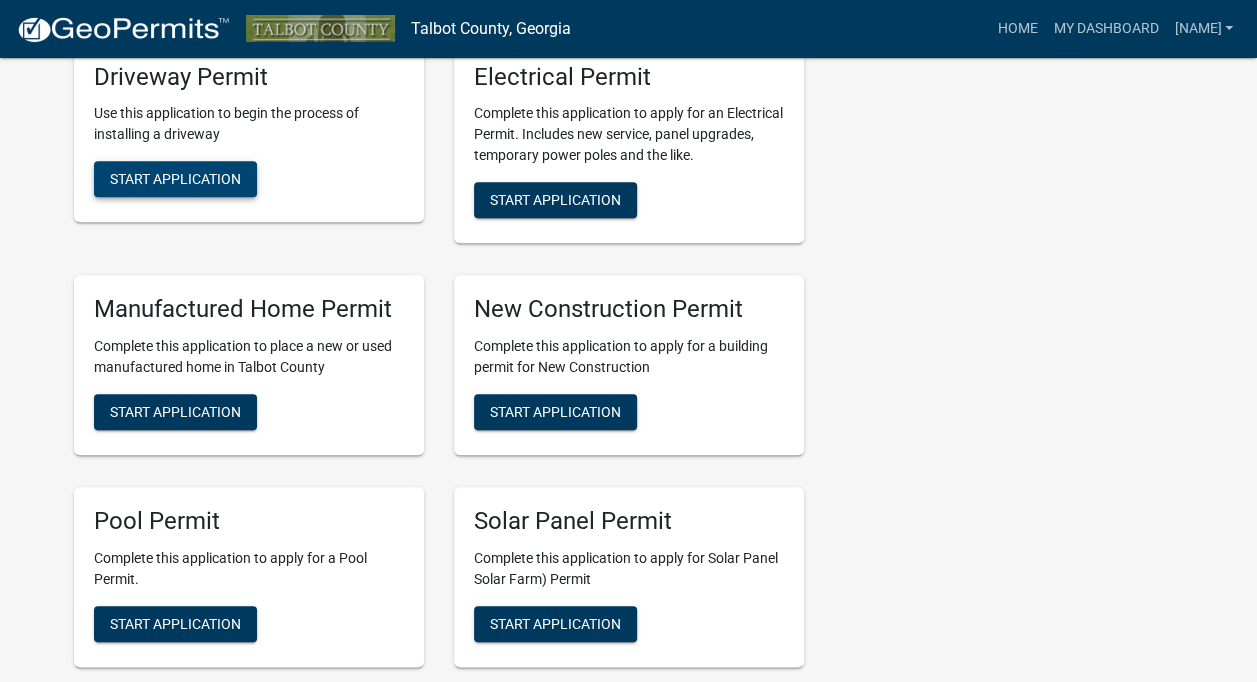 click on "Start Application" at bounding box center [175, 179] 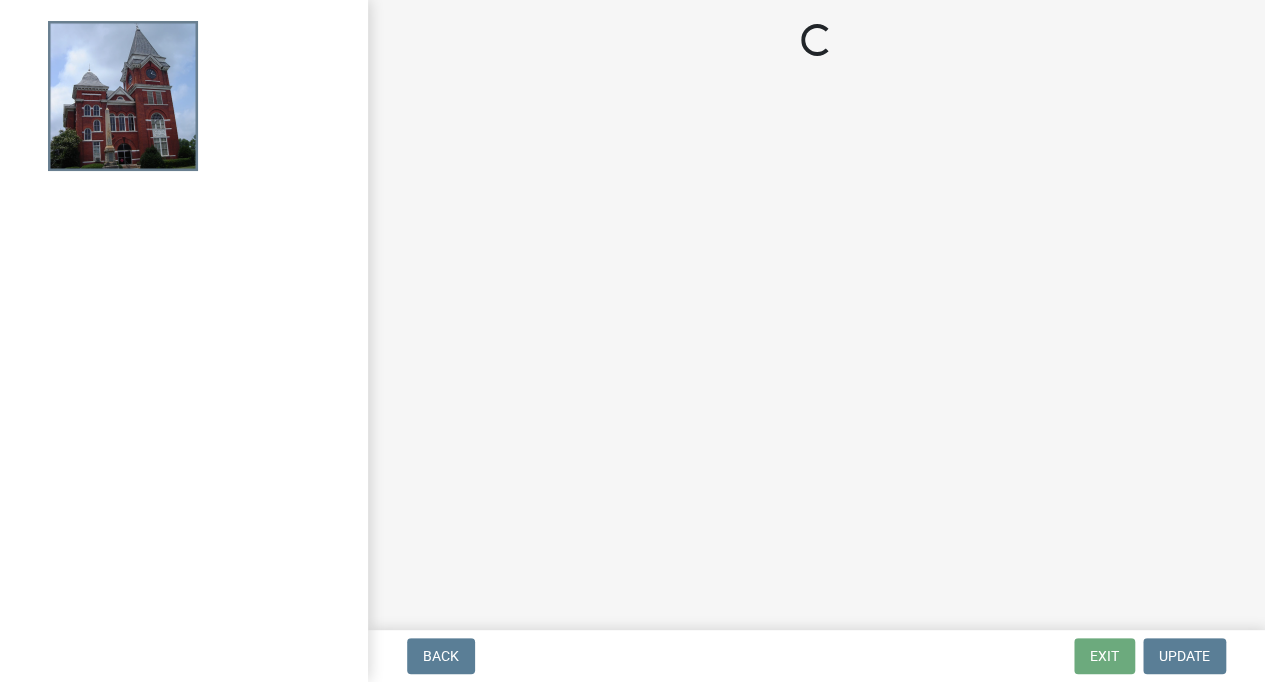 scroll, scrollTop: 0, scrollLeft: 0, axis: both 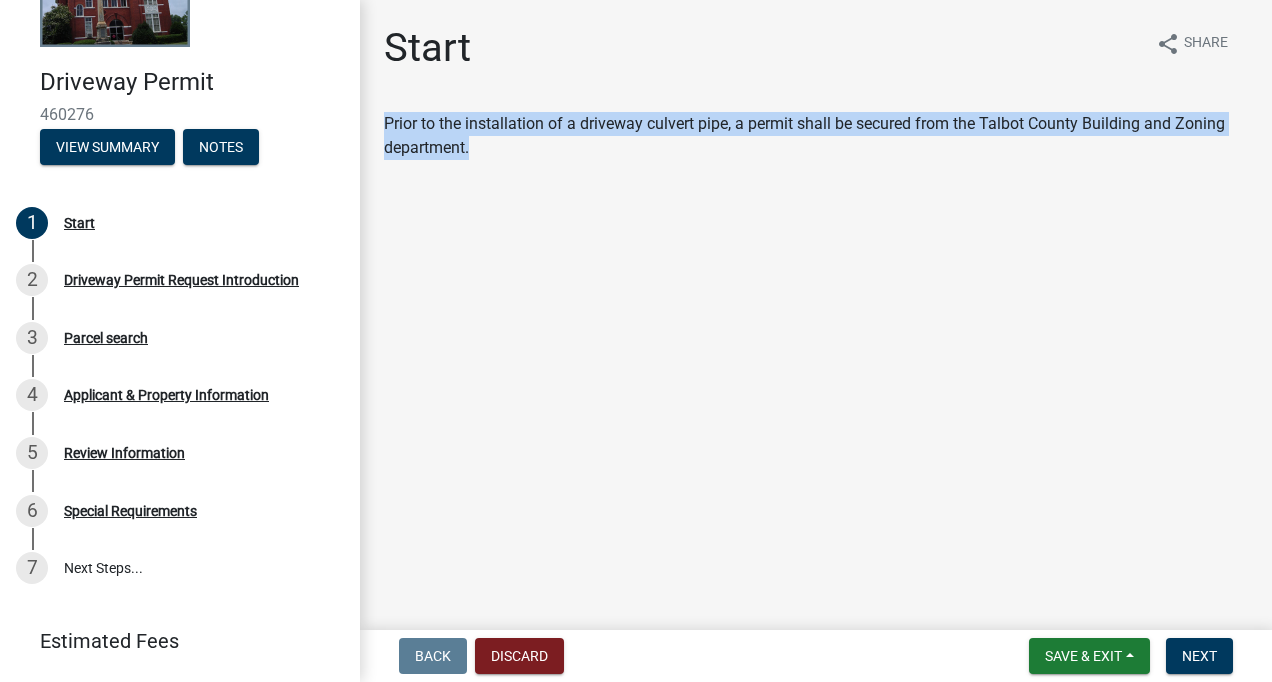 drag, startPoint x: 500, startPoint y: 152, endPoint x: 375, endPoint y: 100, distance: 135.38464 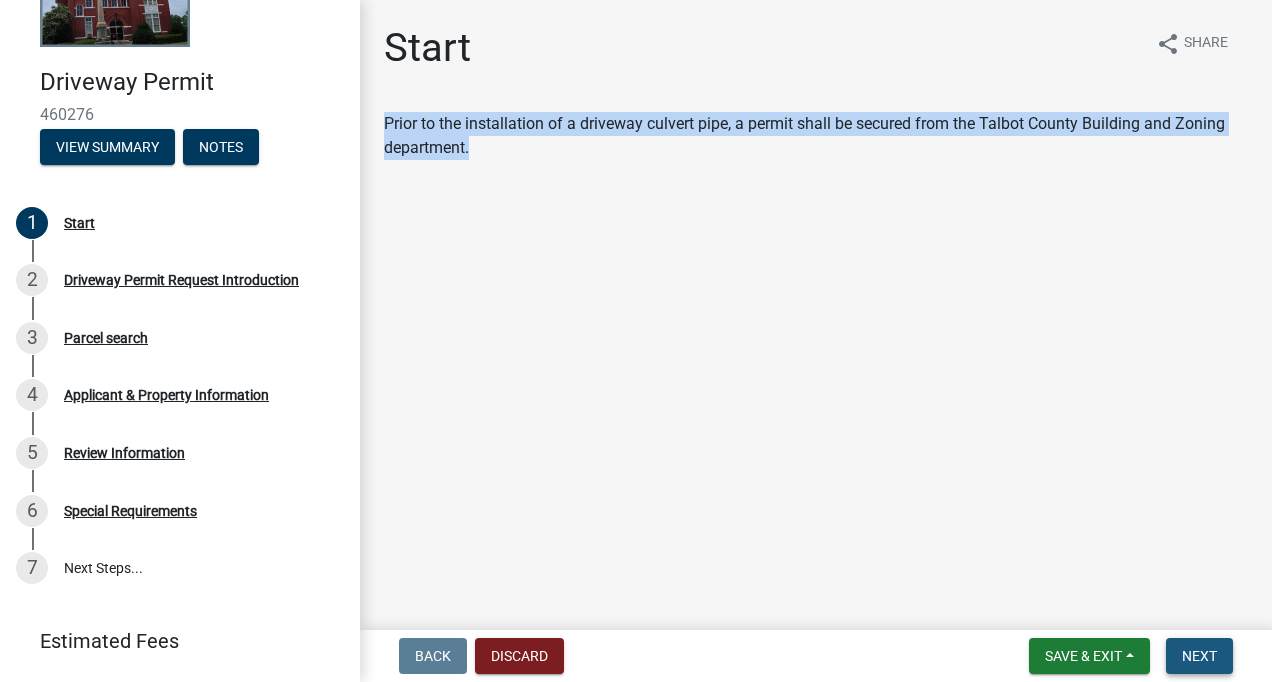 click on "Next" at bounding box center [1199, 656] 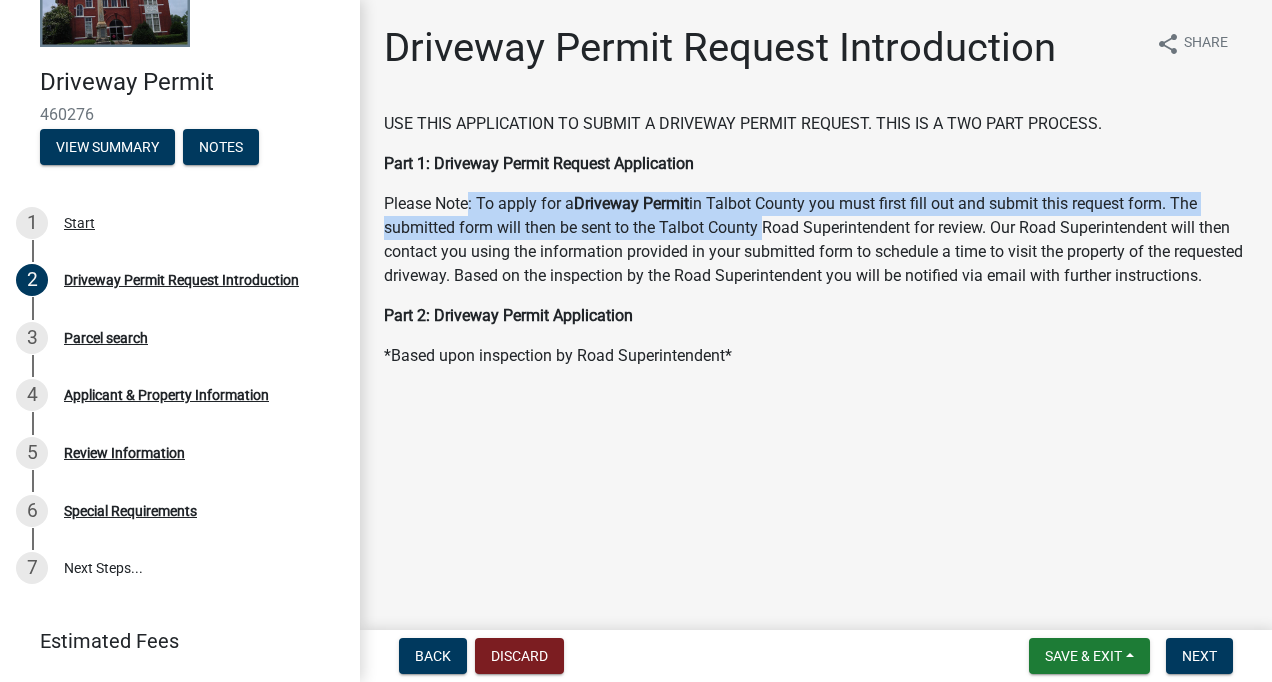 drag, startPoint x: 507, startPoint y: 220, endPoint x: 759, endPoint y: 222, distance: 252.00793 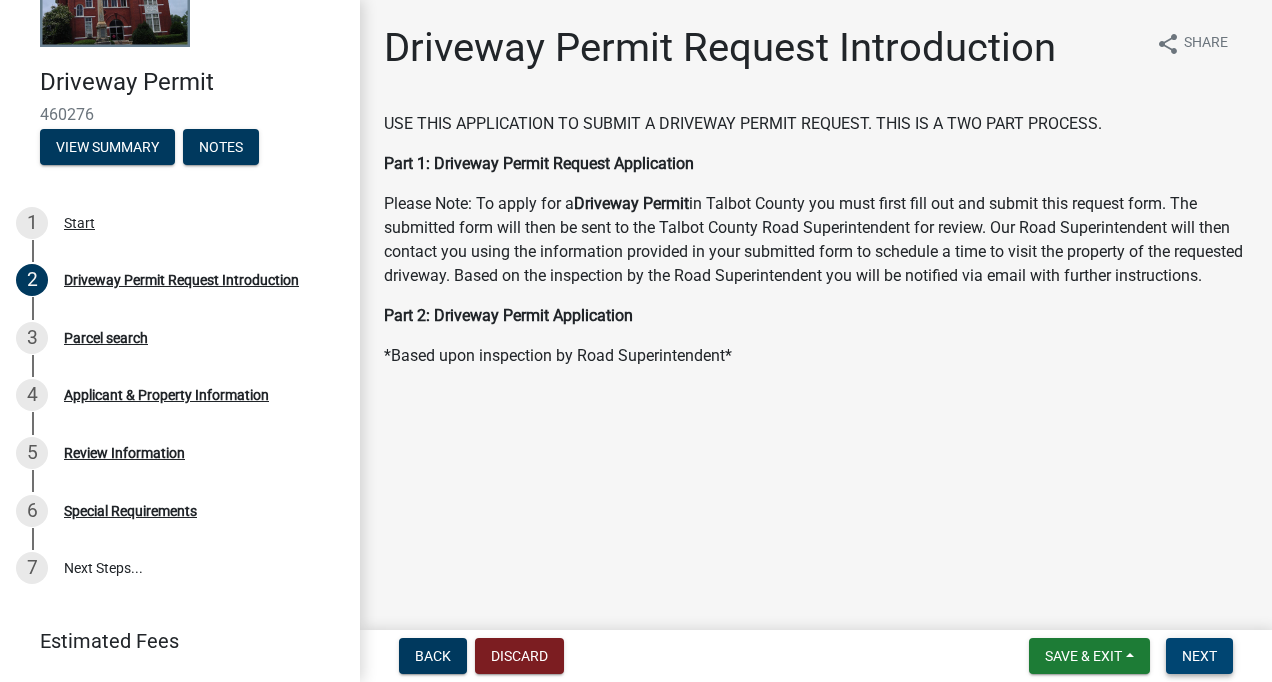click on "Next" at bounding box center [1199, 656] 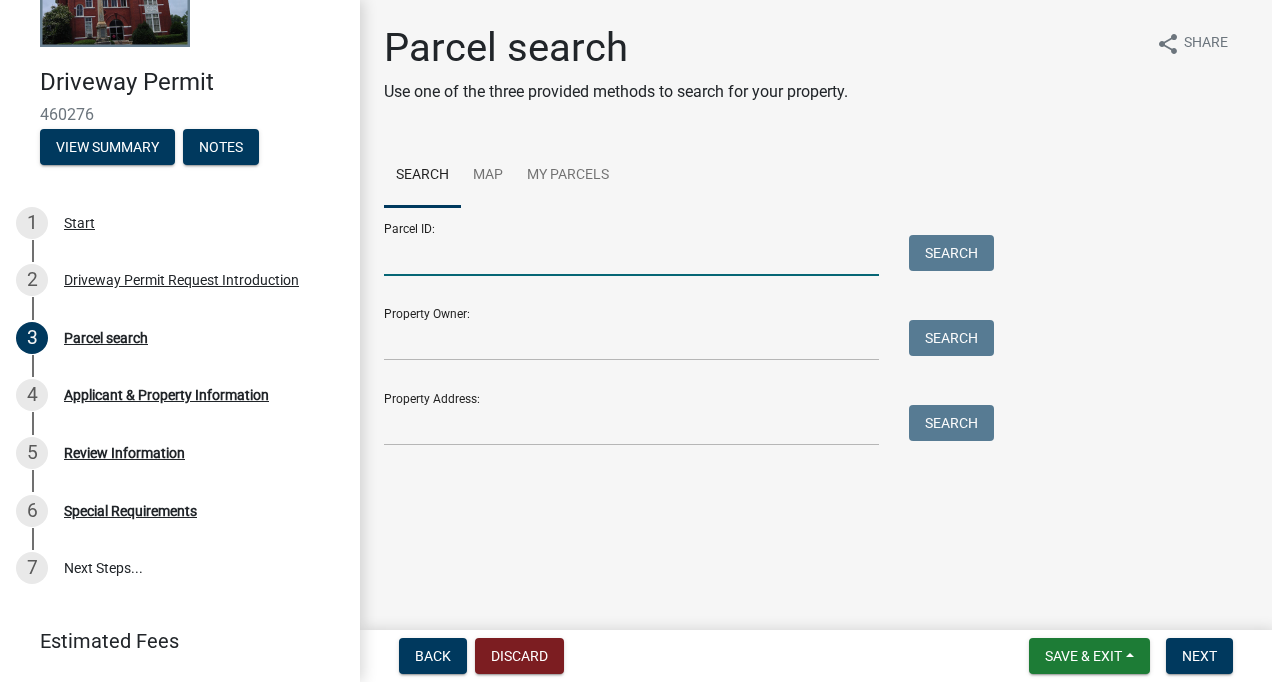 click on "Parcel ID:" at bounding box center [631, 255] 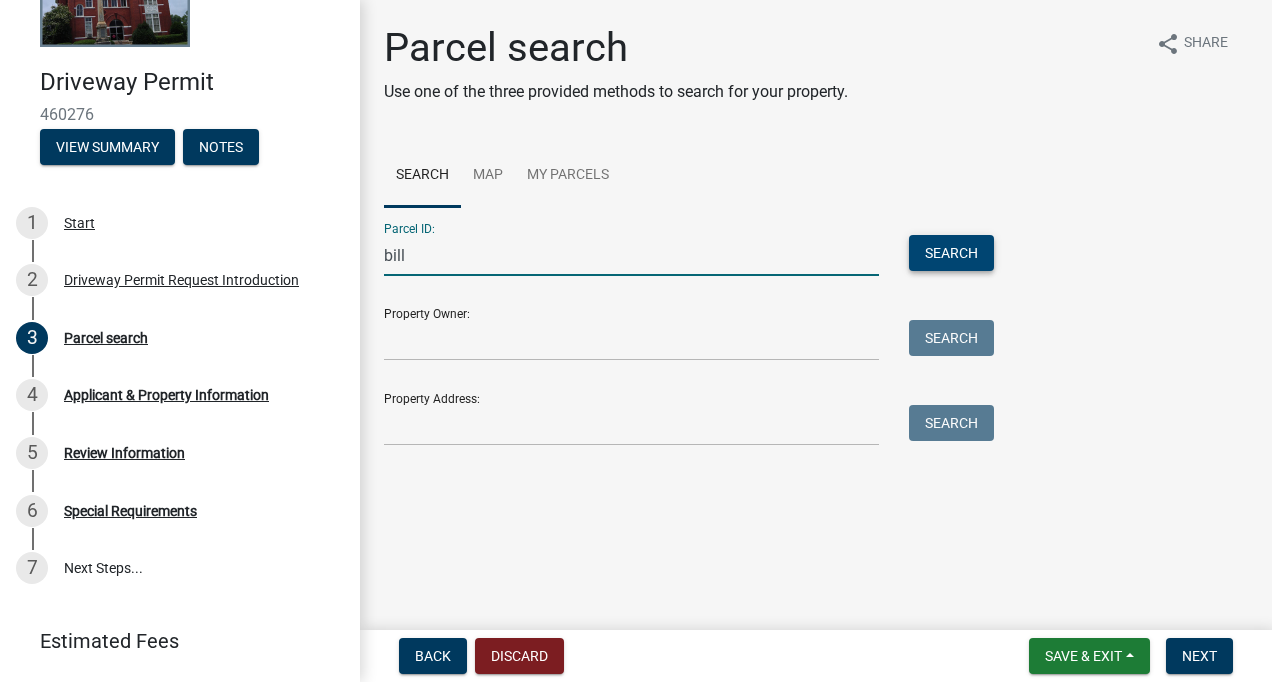 type on "bill" 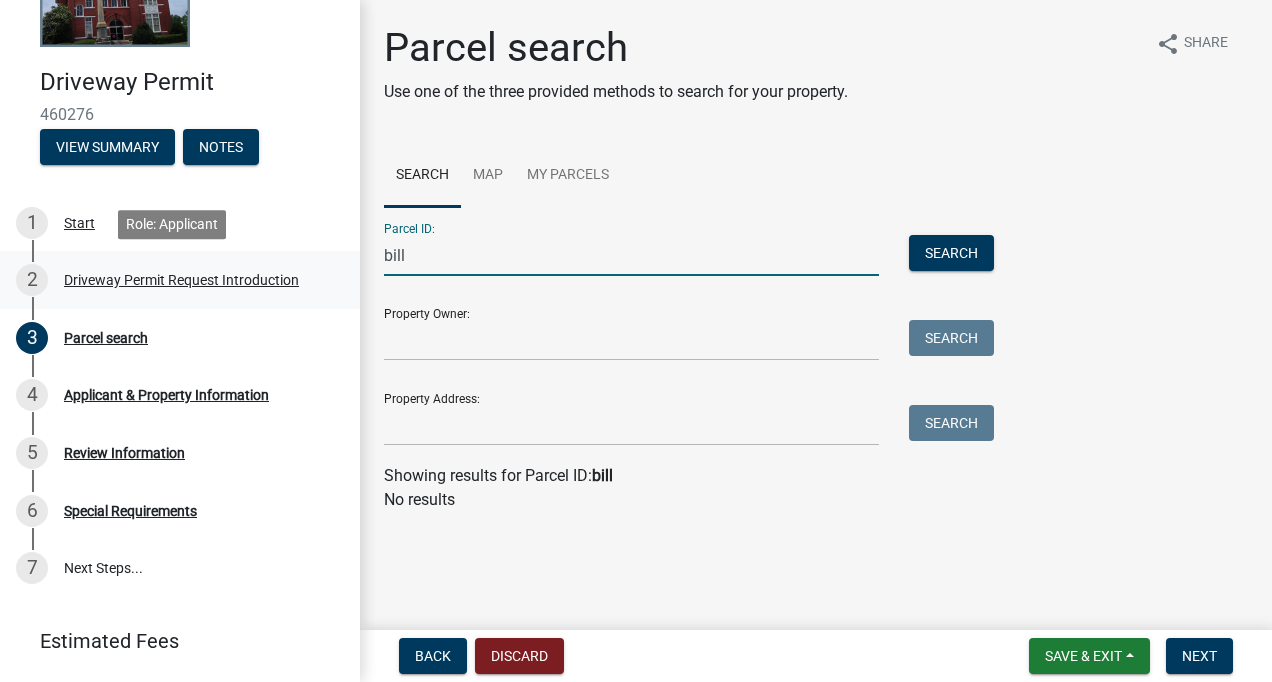 drag, startPoint x: 514, startPoint y: 266, endPoint x: 294, endPoint y: 260, distance: 220.0818 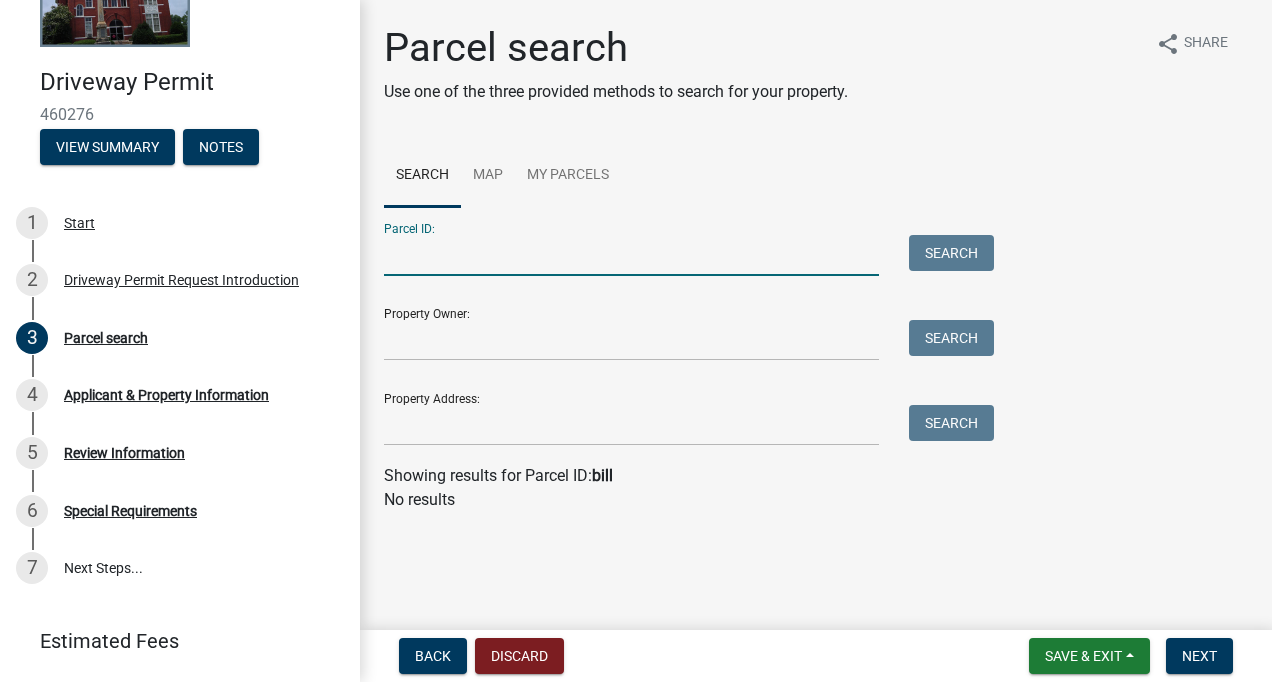type 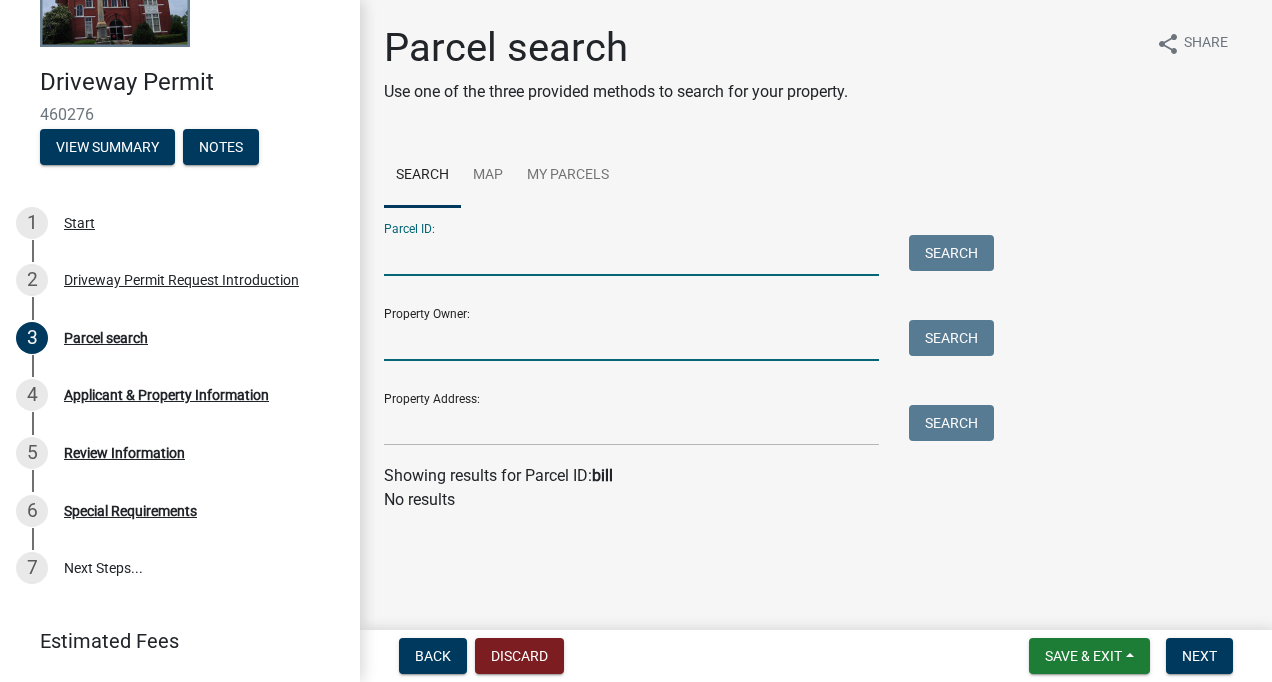 click on "Property Owner:" at bounding box center (631, 340) 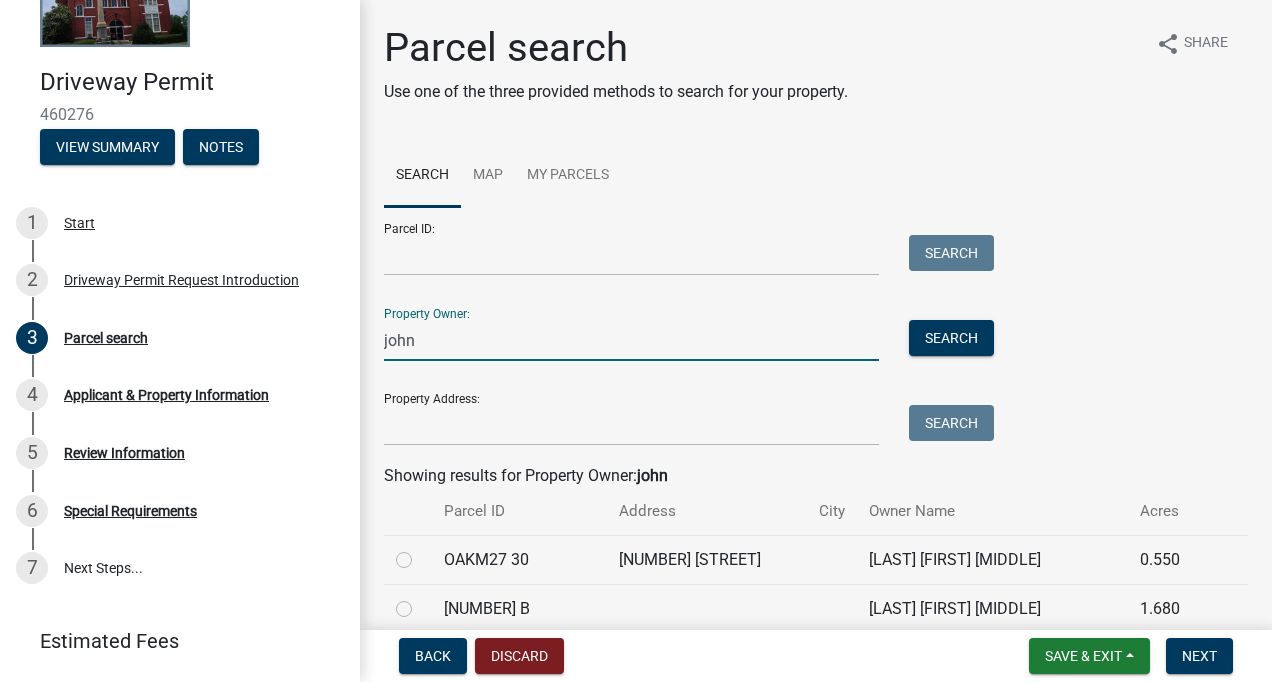 type on "john" 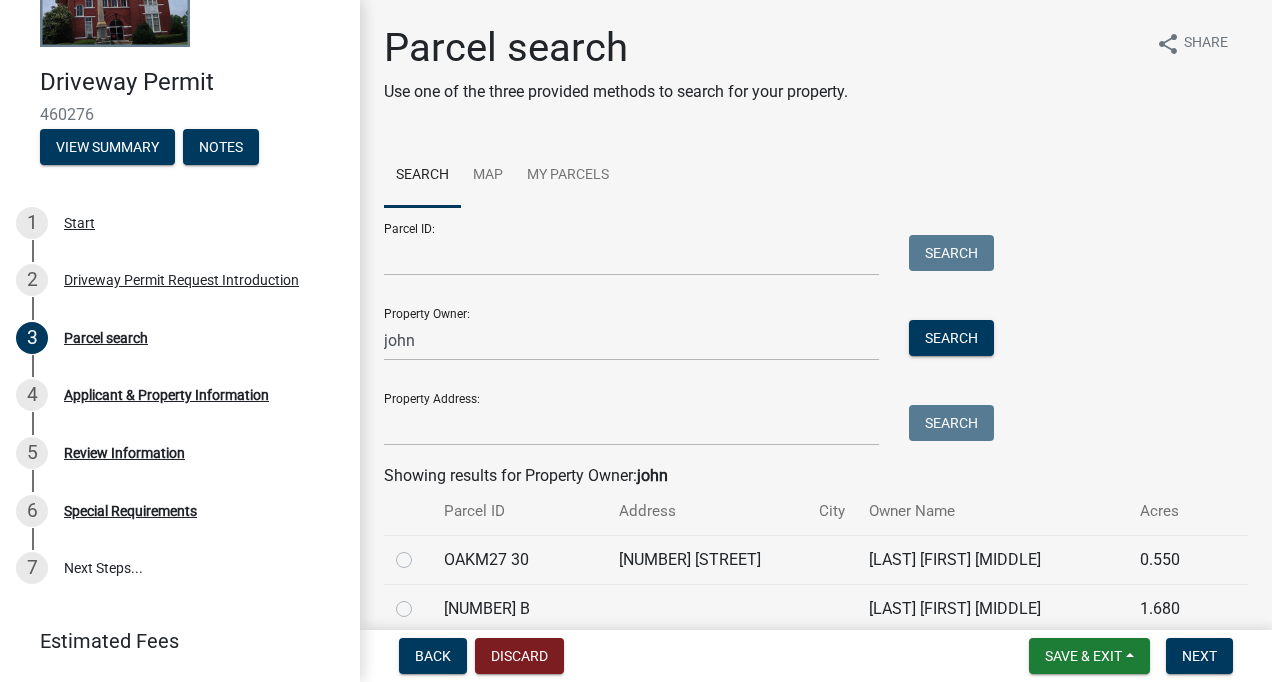 click 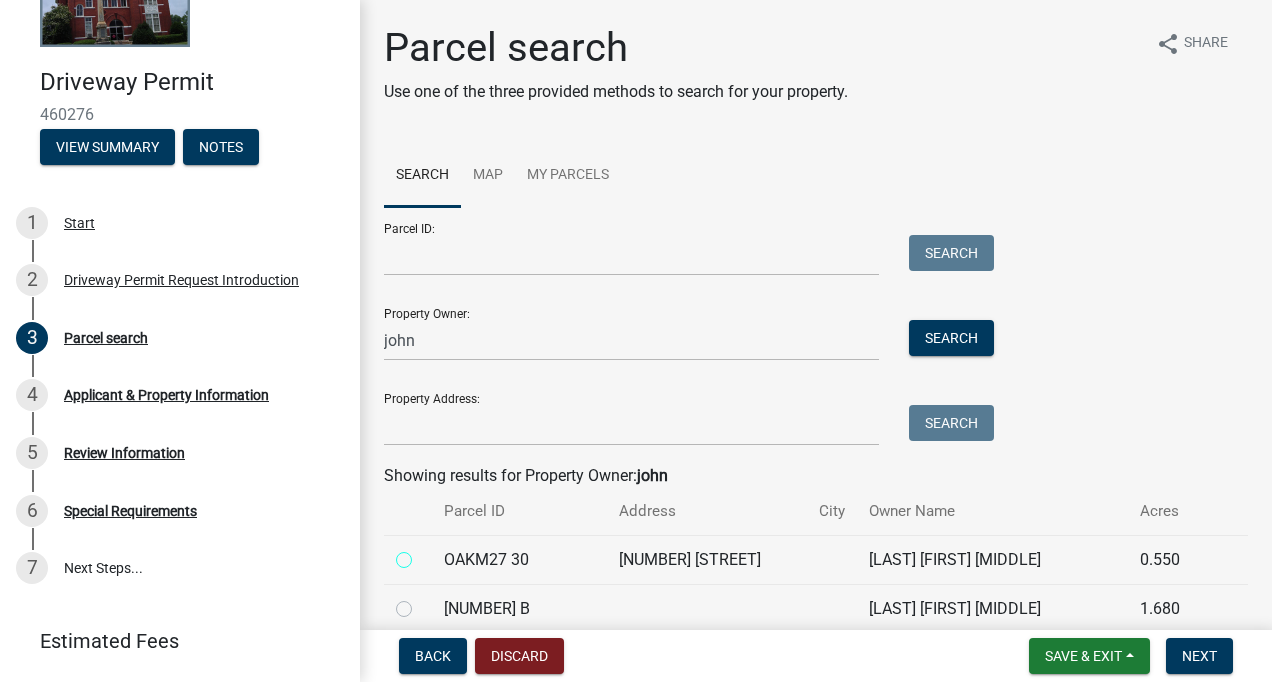 click at bounding box center (426, 554) 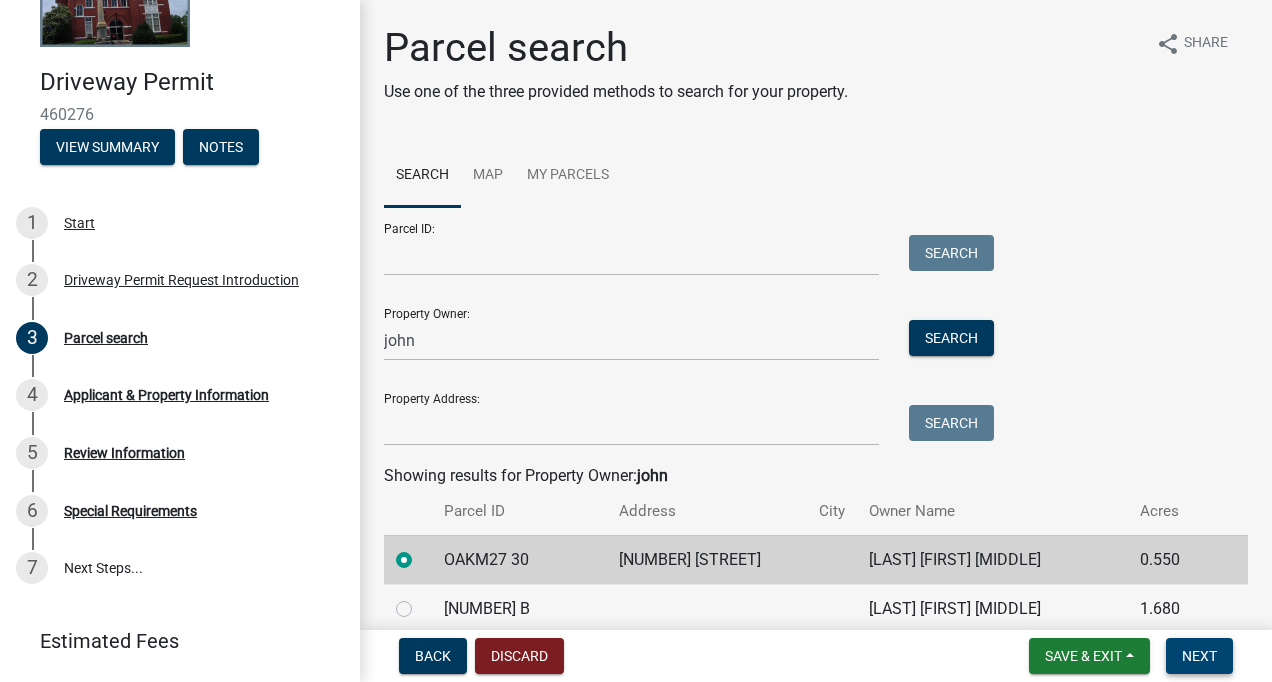click on "Next" at bounding box center (1199, 656) 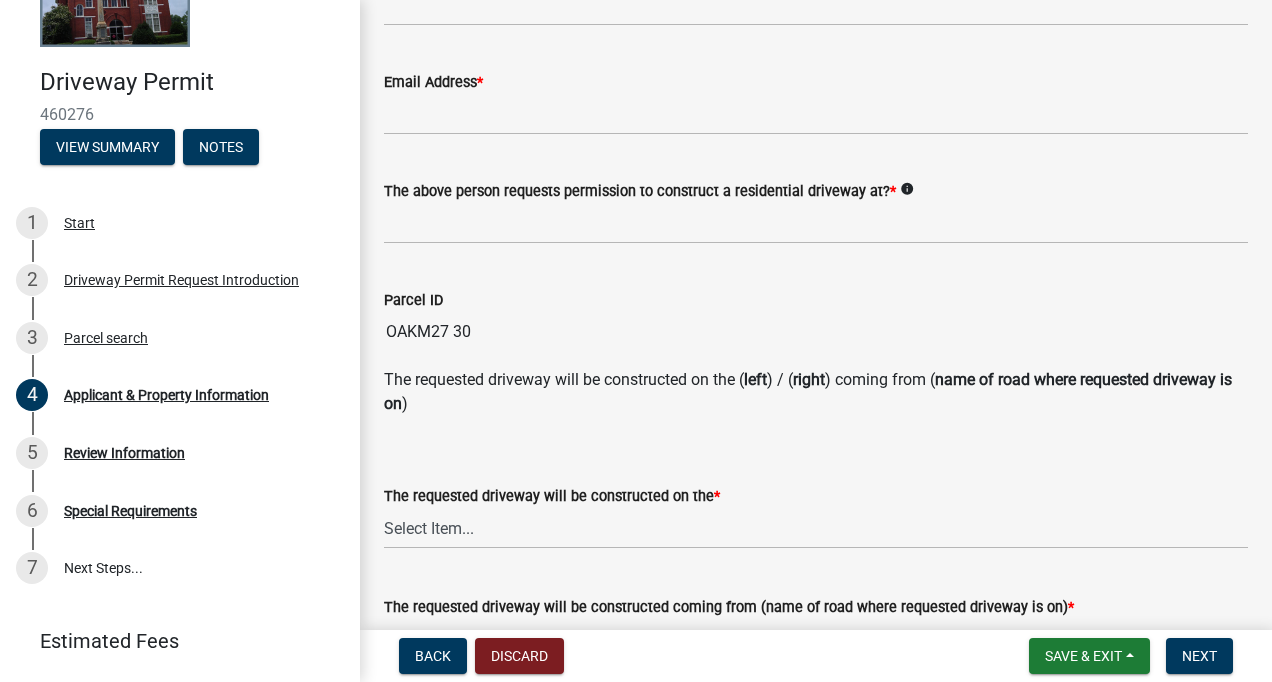 scroll, scrollTop: 0, scrollLeft: 0, axis: both 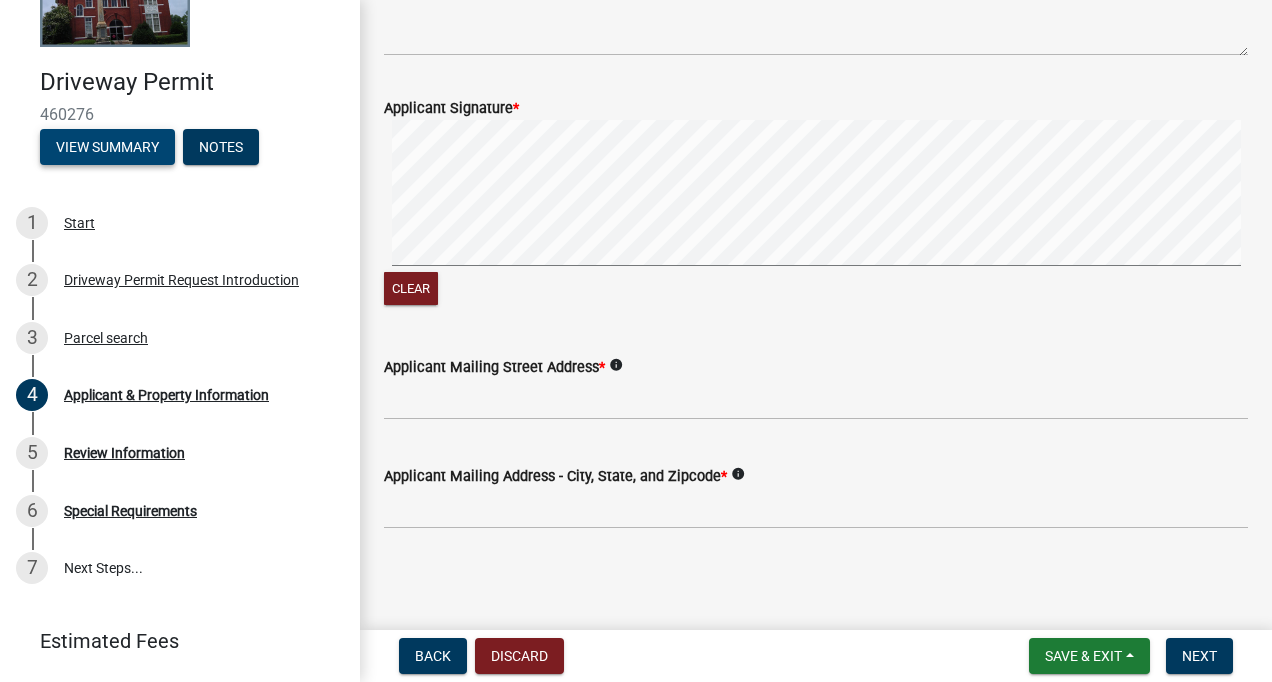 click on "View Summary" at bounding box center (107, 147) 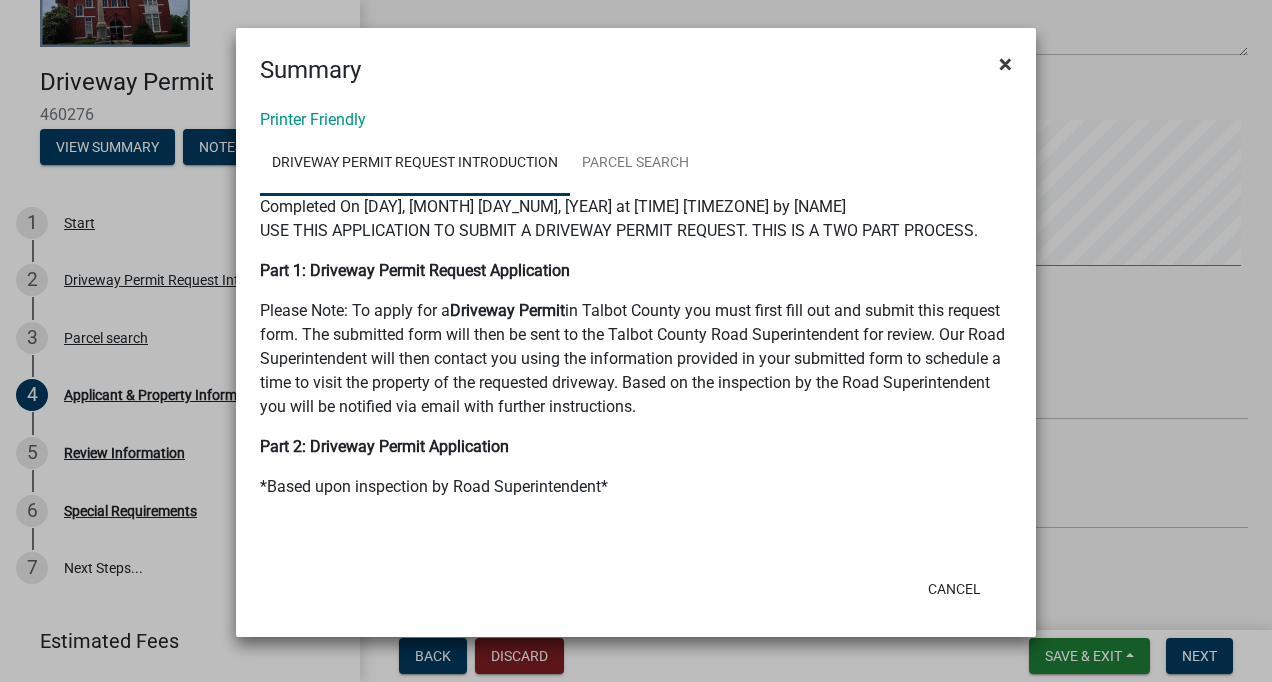 click on "×" 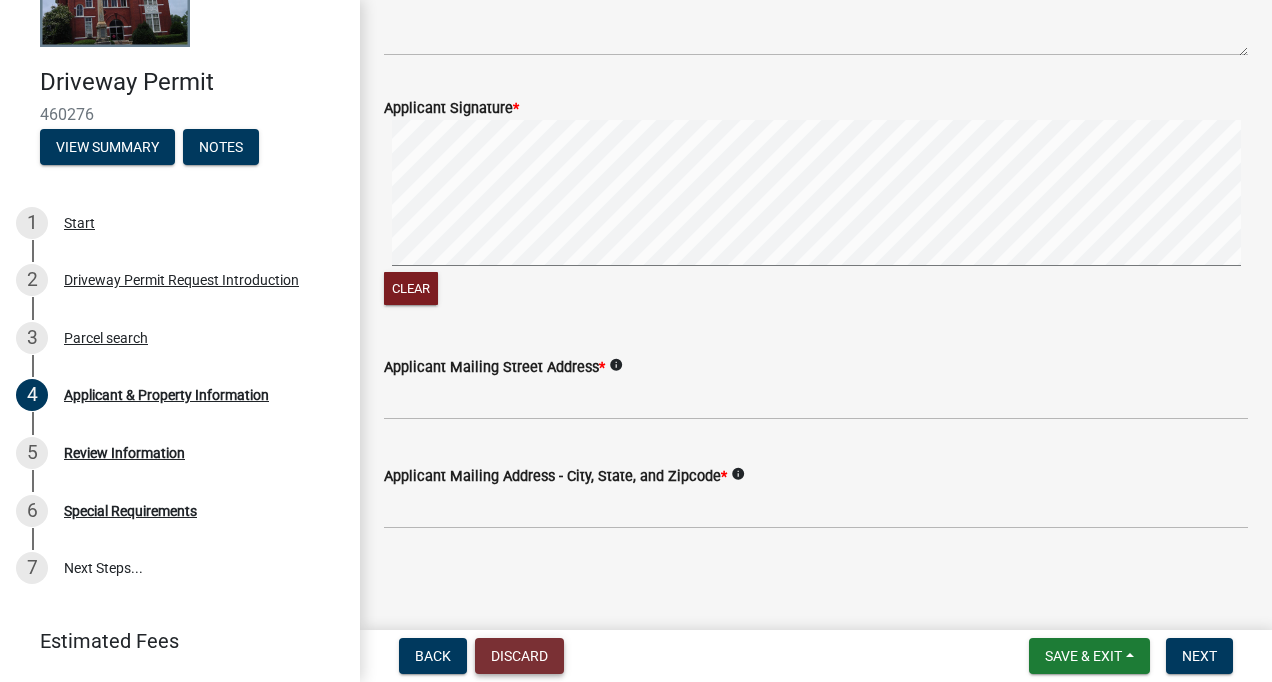 click on "Discard" at bounding box center (519, 656) 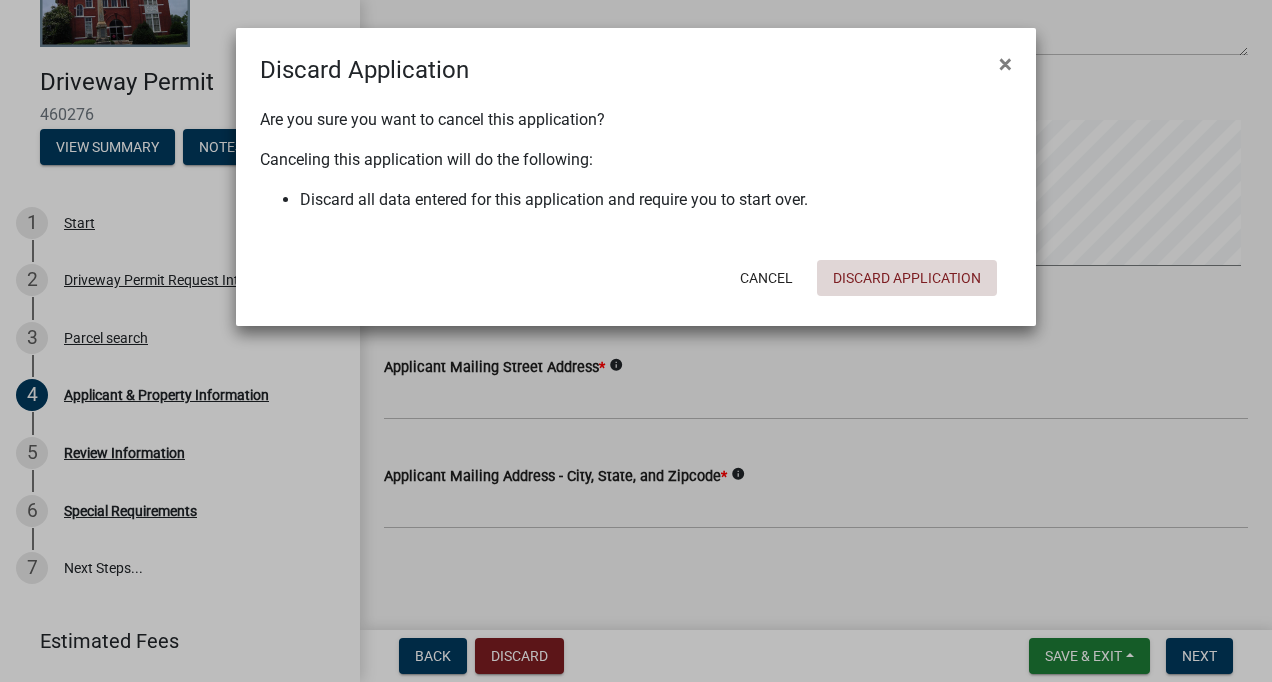 click on "Discard Application" 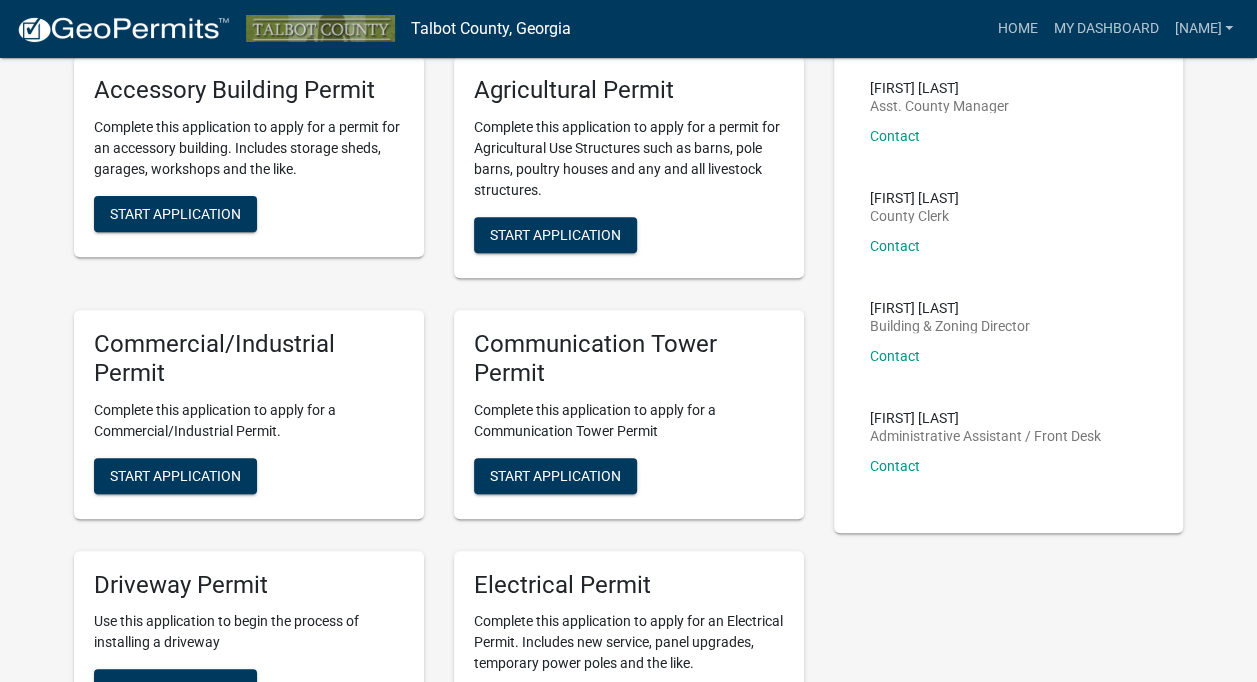 scroll, scrollTop: 0, scrollLeft: 0, axis: both 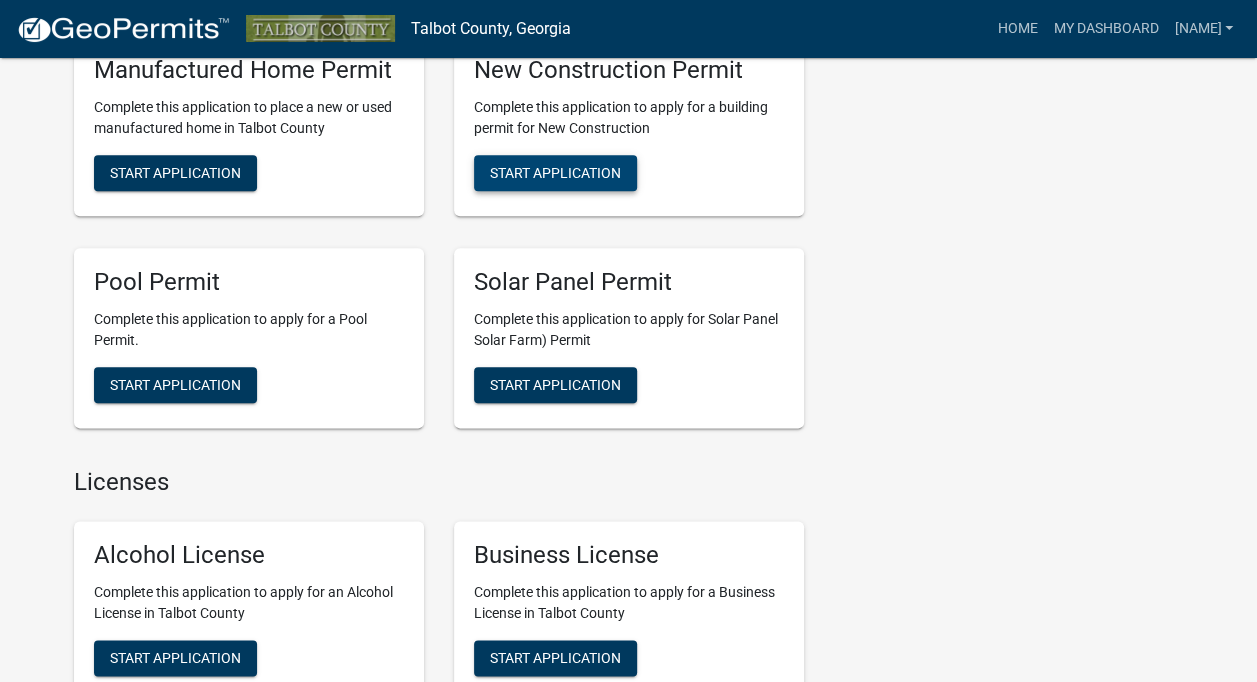 click on "Start Application" at bounding box center [555, 173] 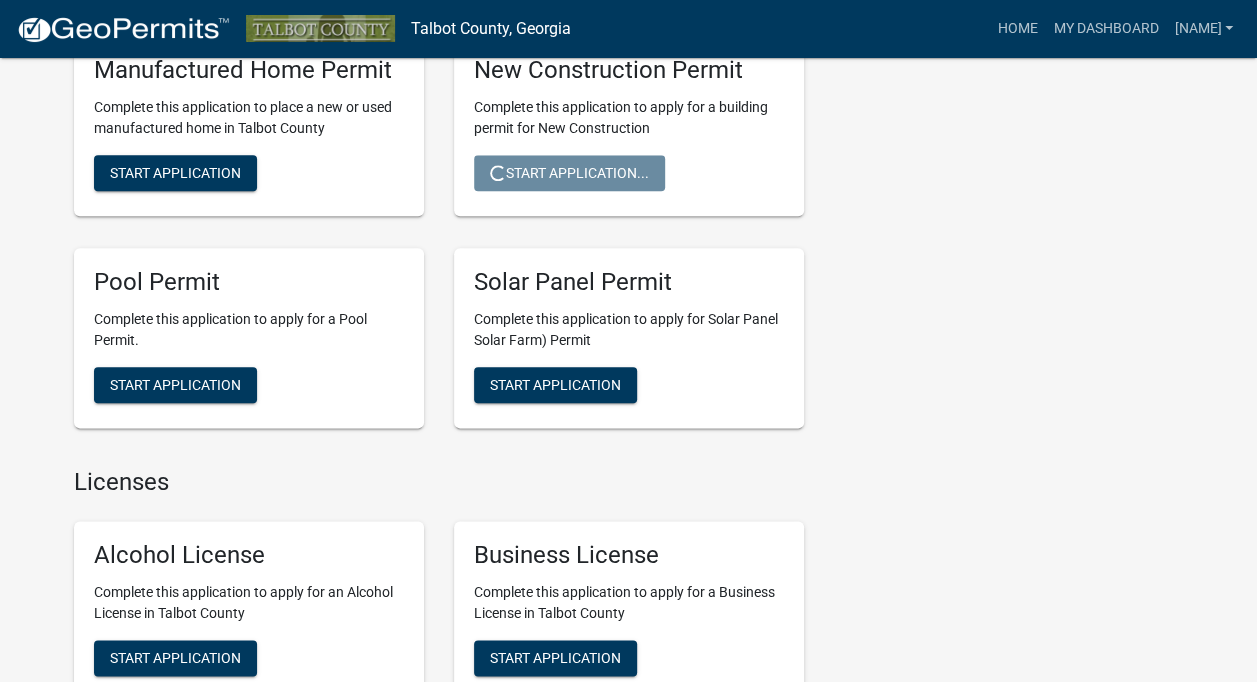 scroll, scrollTop: 0, scrollLeft: 0, axis: both 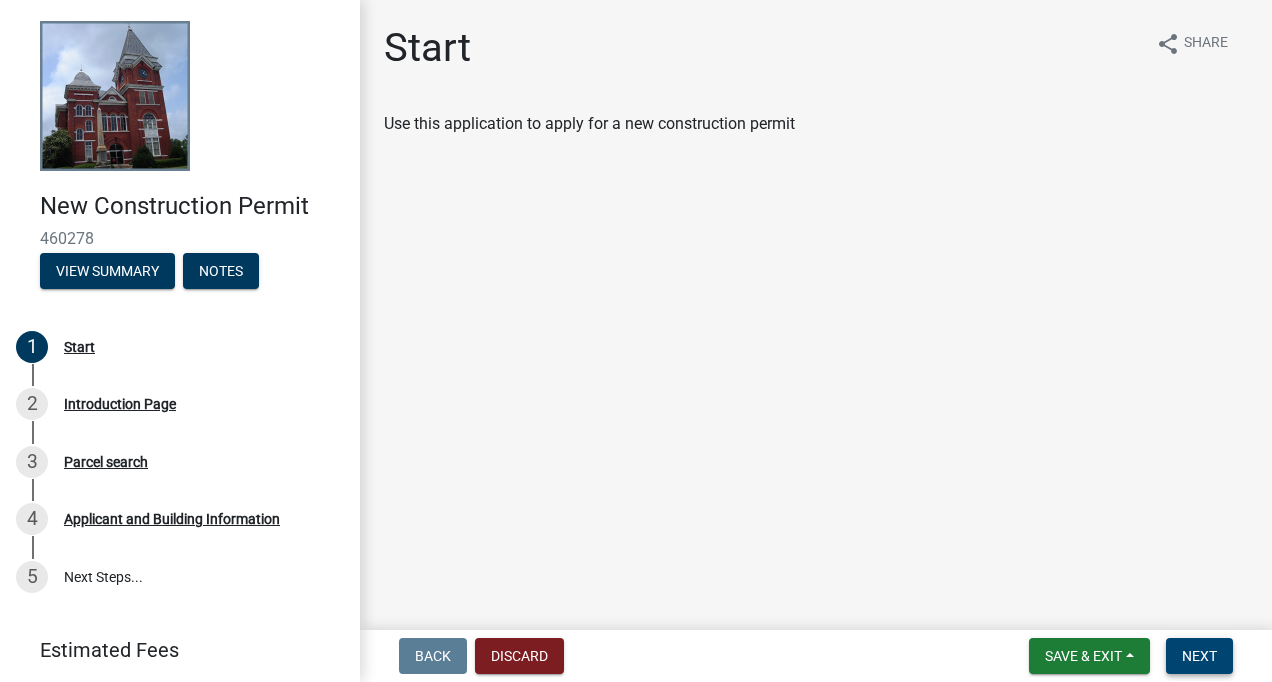 click on "Next" at bounding box center (1199, 656) 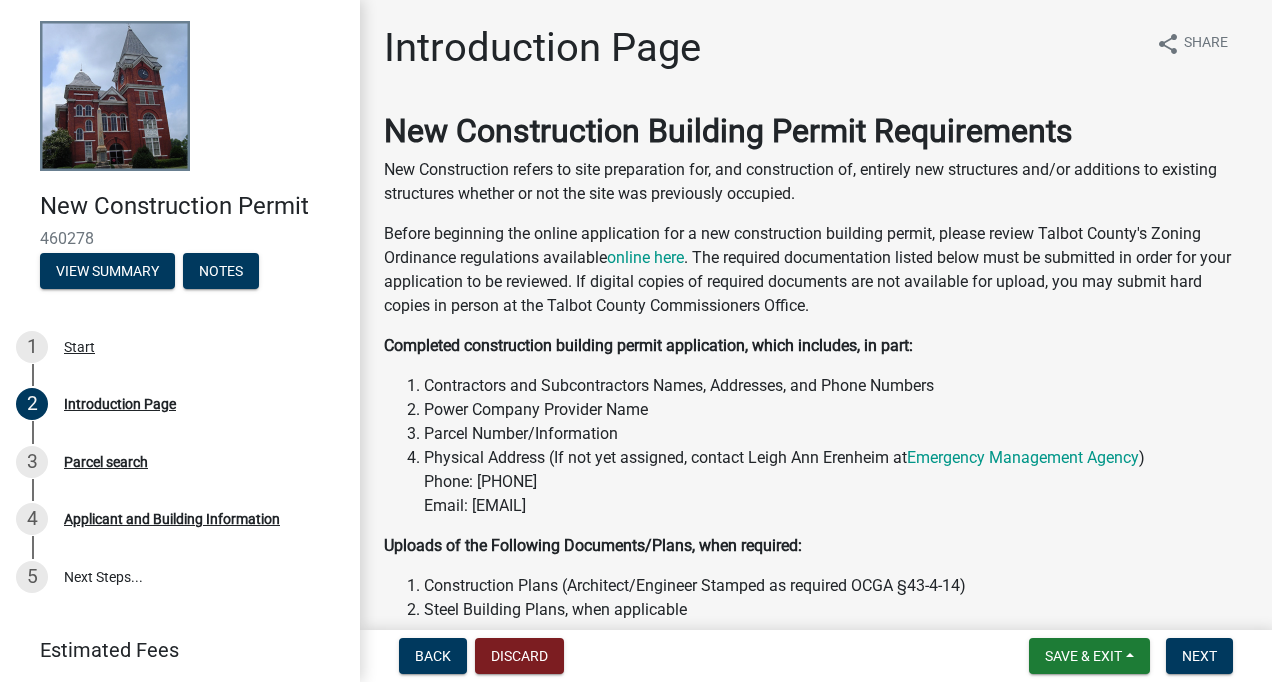 click on "New Construction refers to site preparation for, and construction of, entirely new structures and/or additions to existing structures whether or not the site was previously occupied." 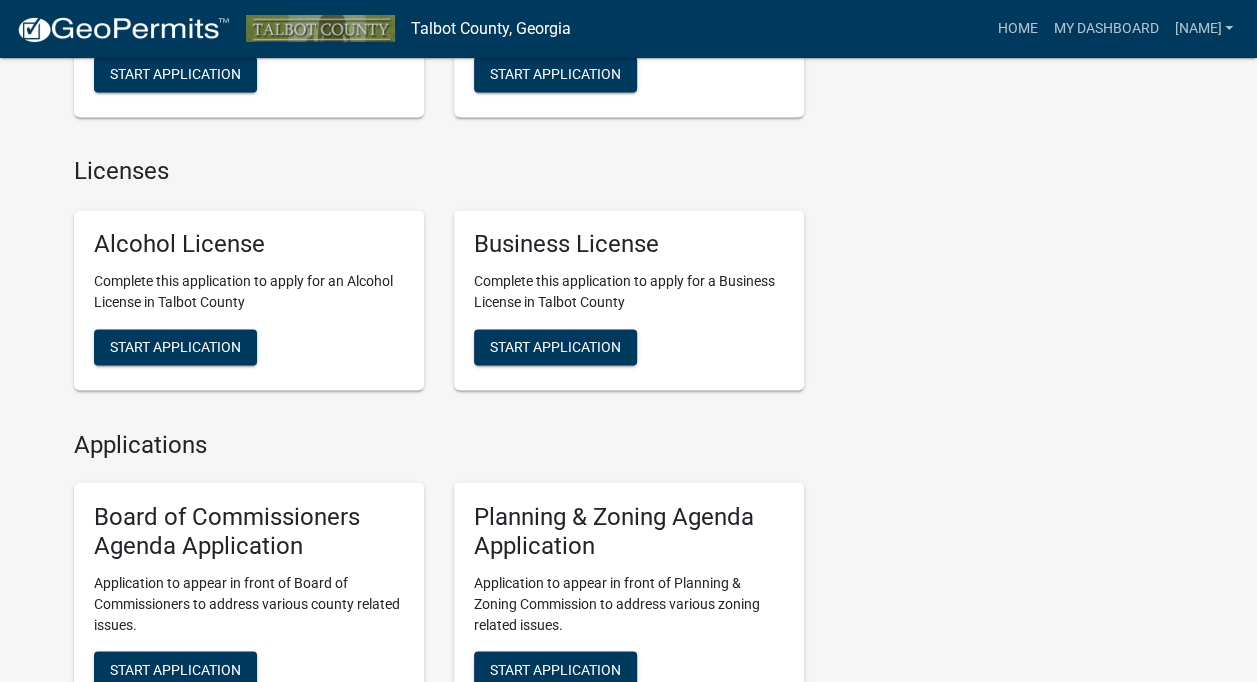scroll, scrollTop: 766, scrollLeft: 0, axis: vertical 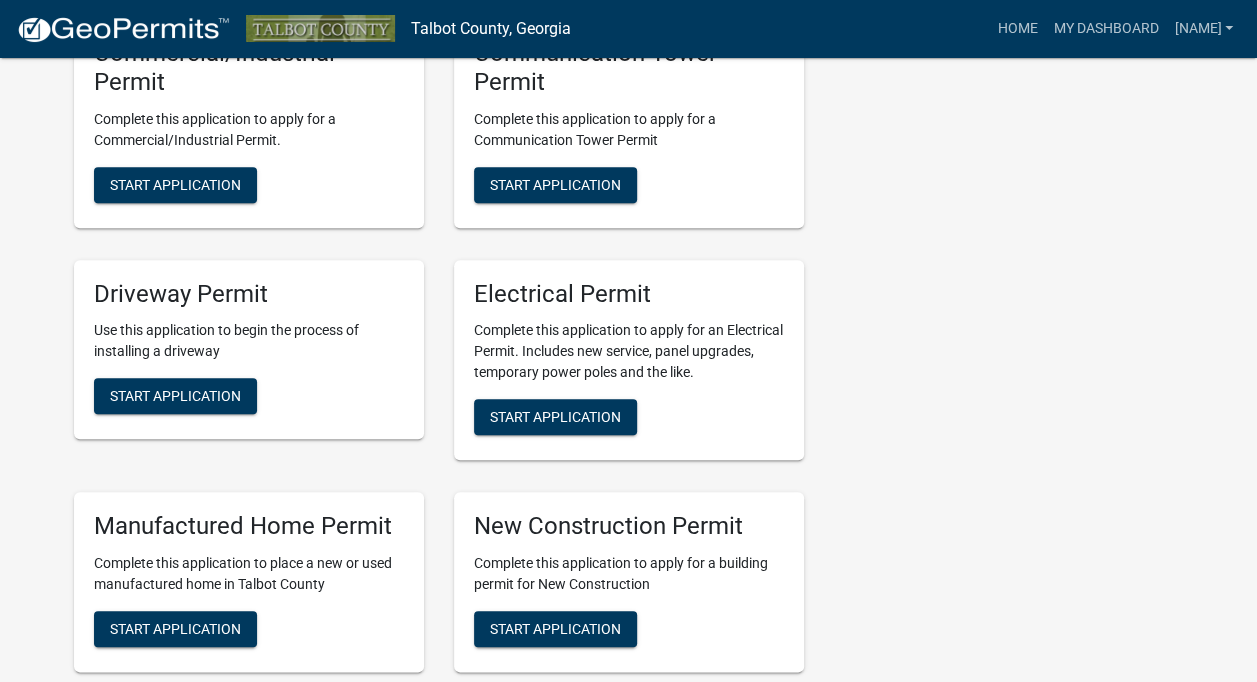 click on "Driveway Permit Use this application to begin the process of installing a driveway Start Application" at bounding box center [249, 350] 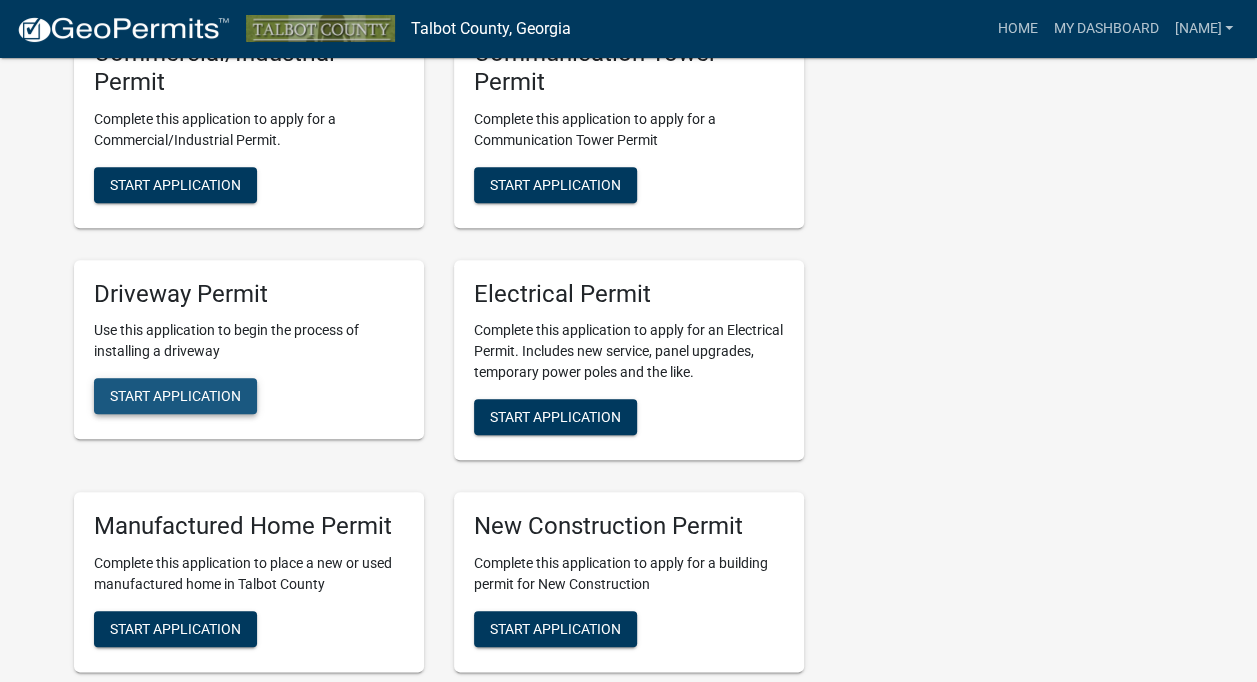 click on "Start Application" at bounding box center [175, 396] 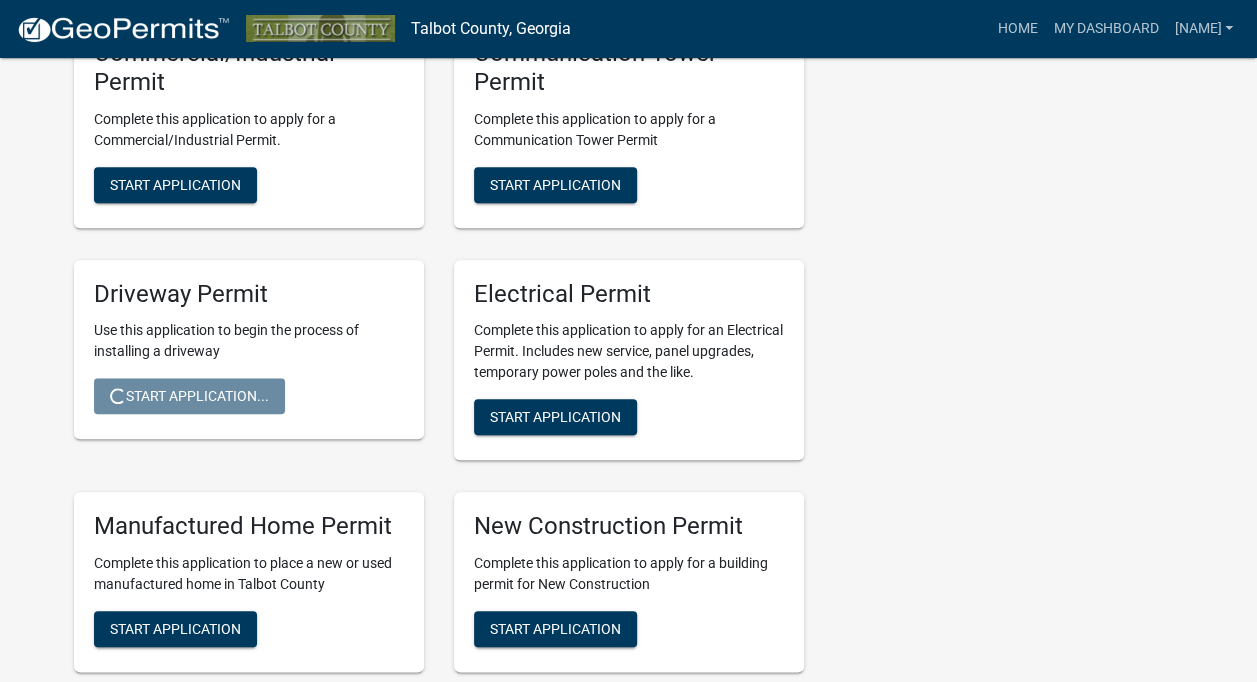 scroll, scrollTop: 0, scrollLeft: 0, axis: both 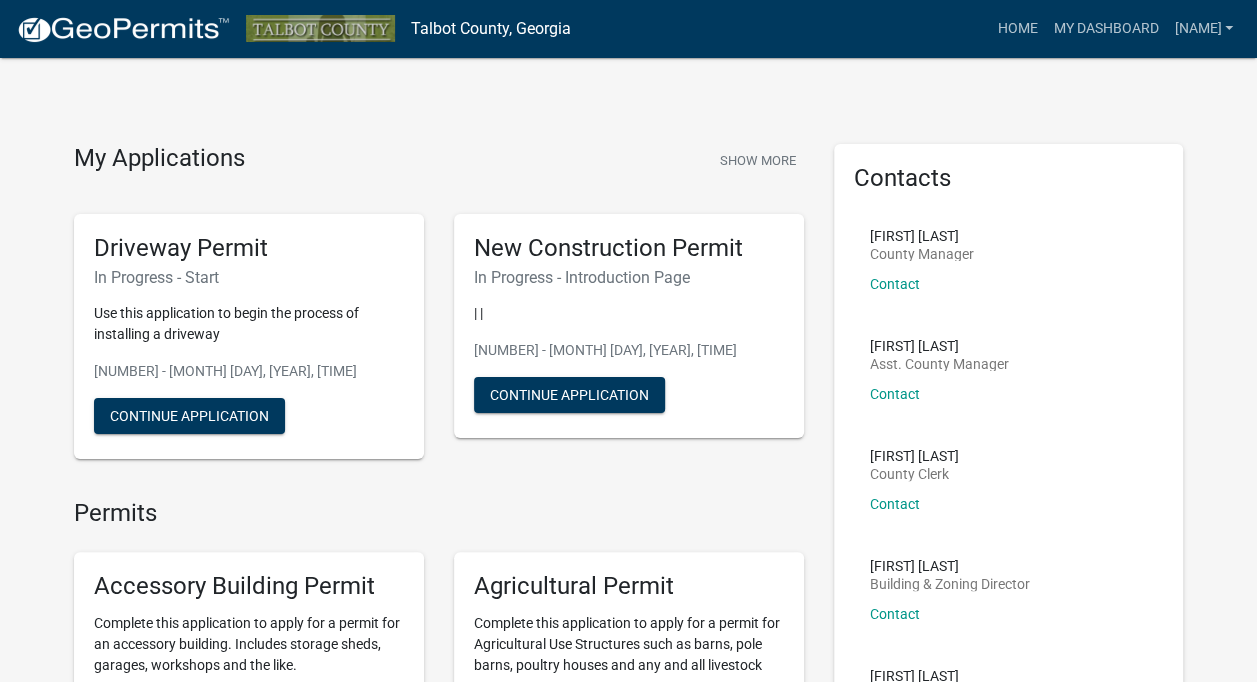 click on "My Applications" 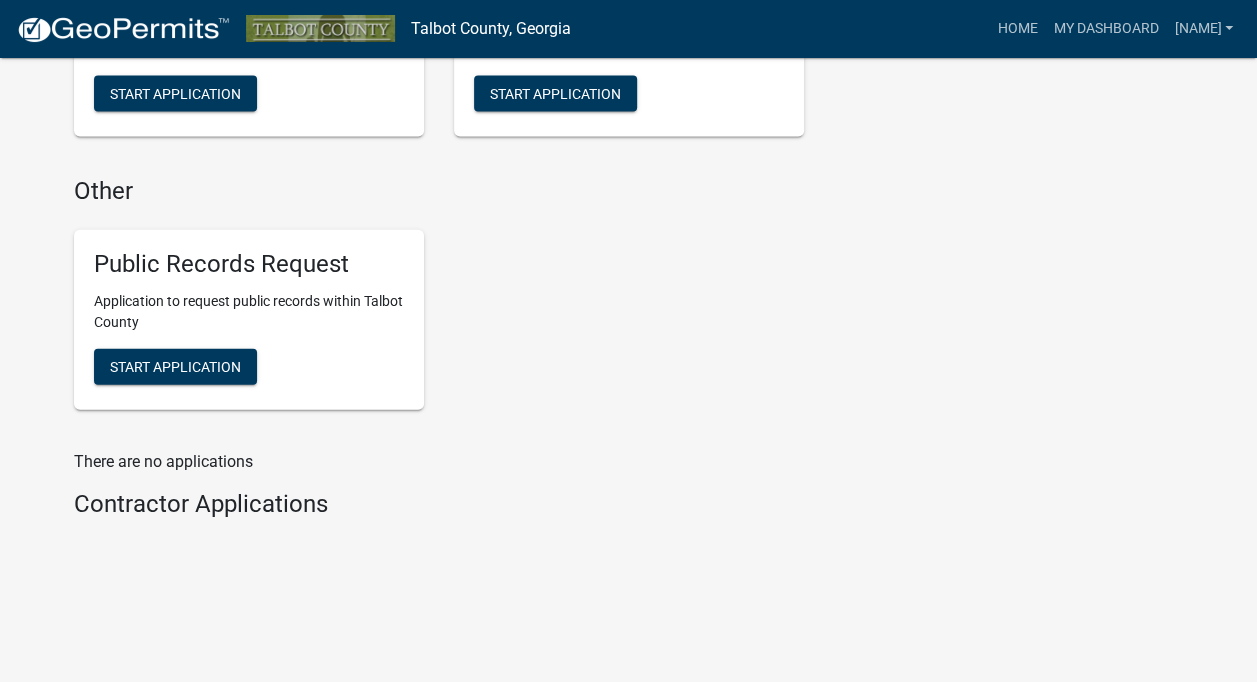 scroll, scrollTop: 1362, scrollLeft: 0, axis: vertical 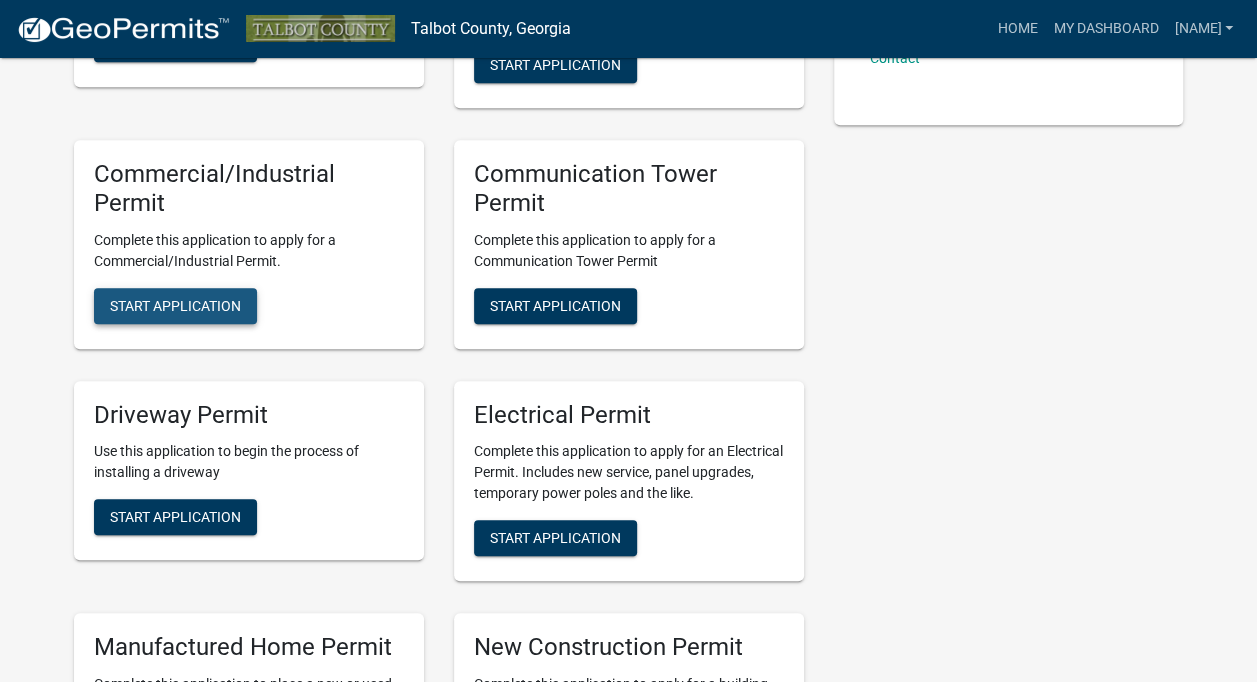 click on "Start Application" at bounding box center [175, 305] 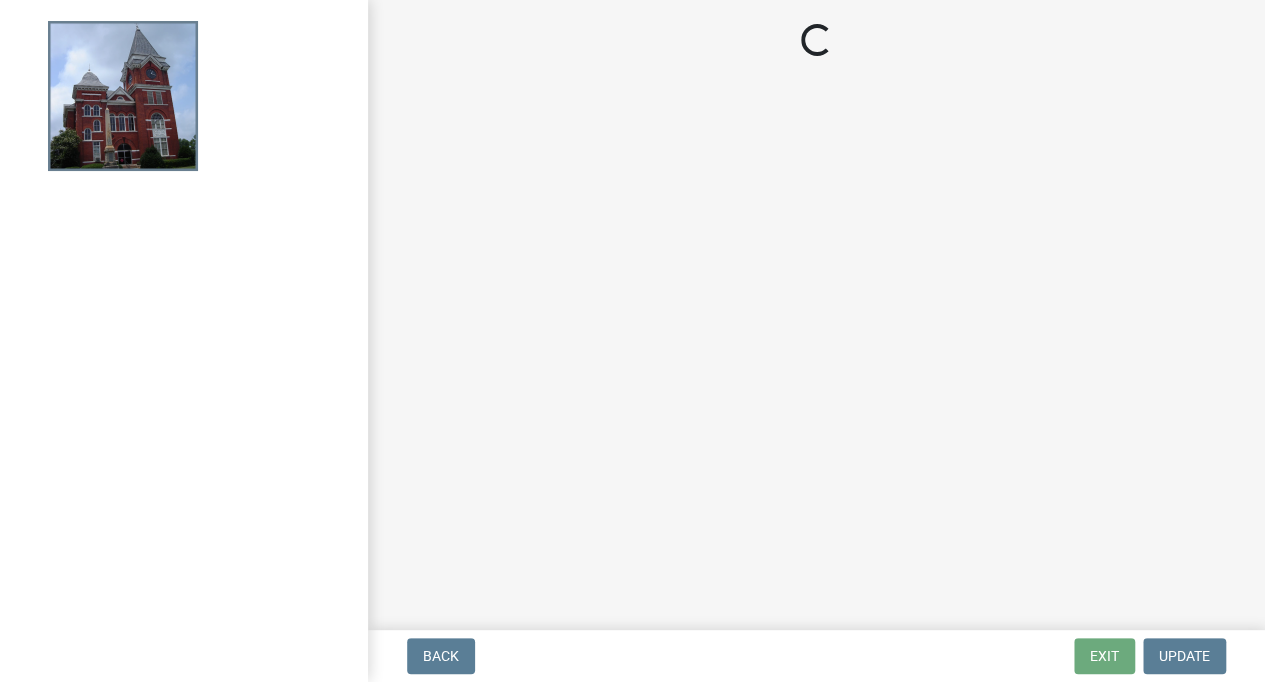 scroll, scrollTop: 0, scrollLeft: 0, axis: both 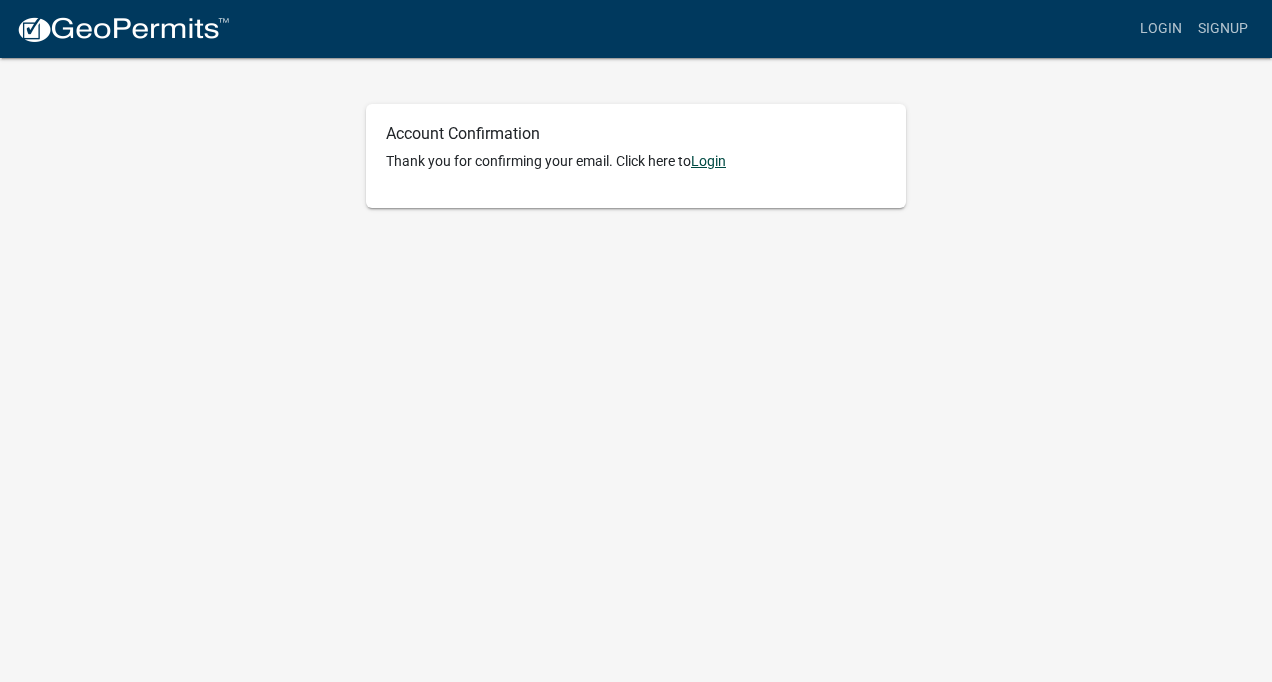 click on "Login" 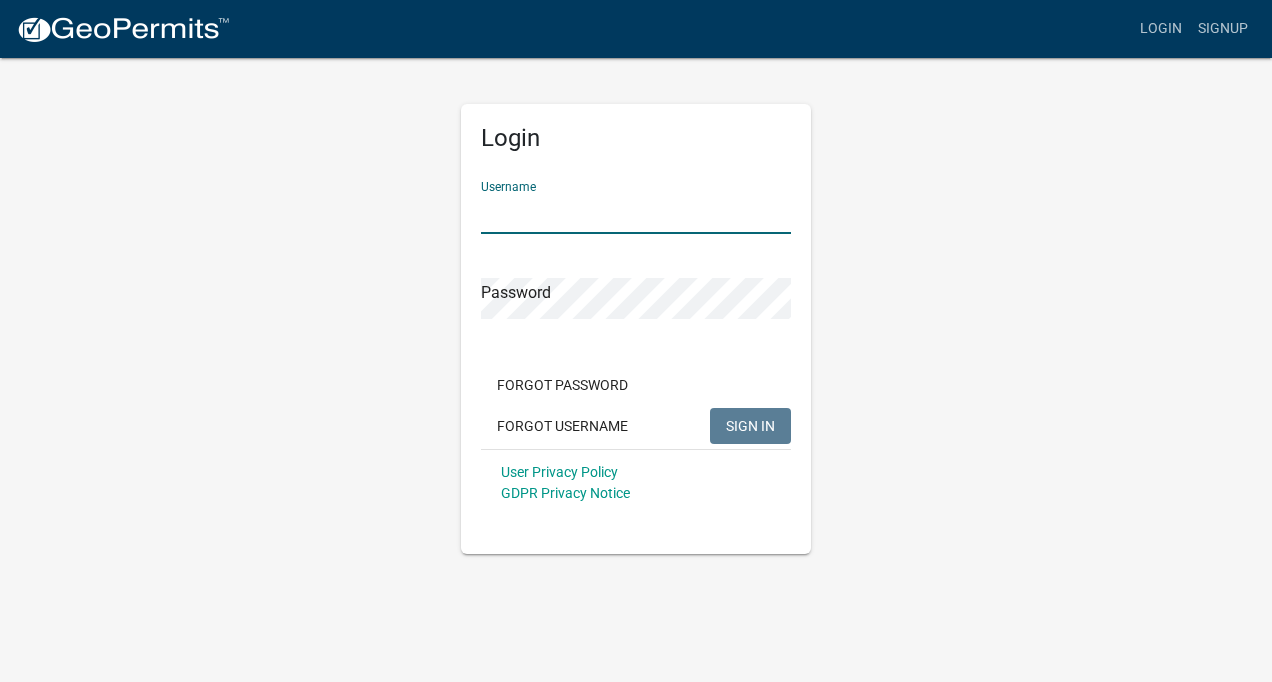 click on "Username" at bounding box center (636, 213) 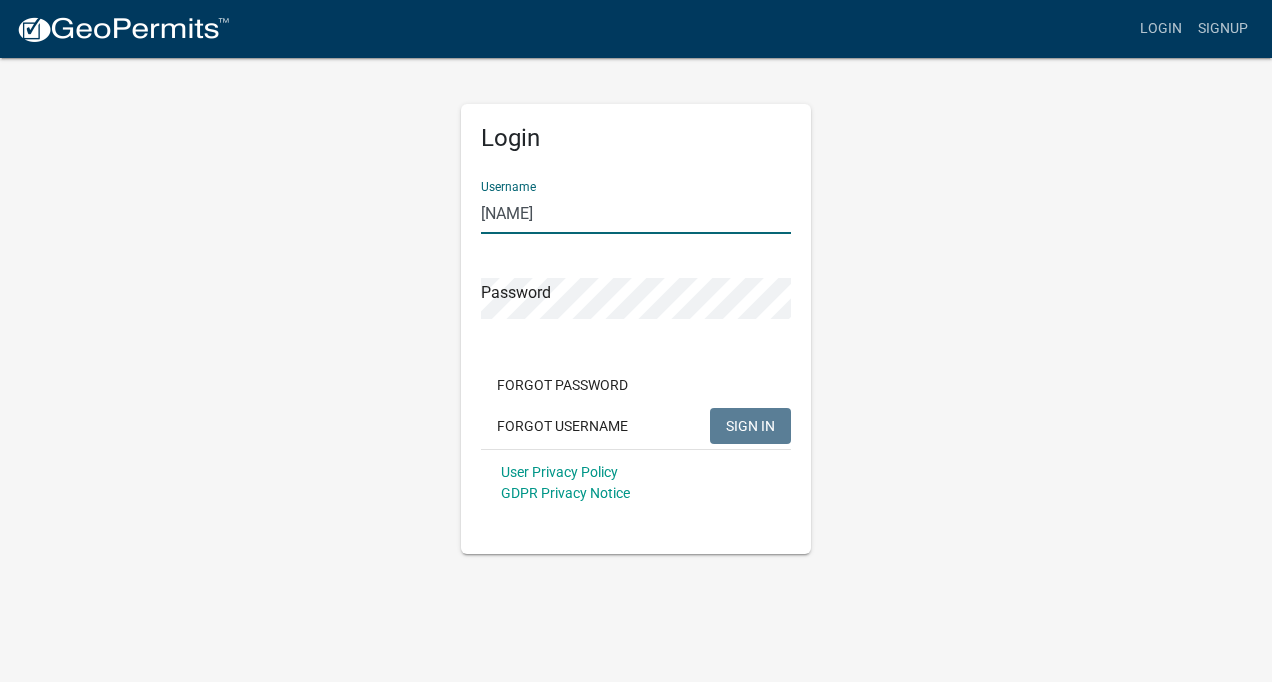 type on "[NAME]" 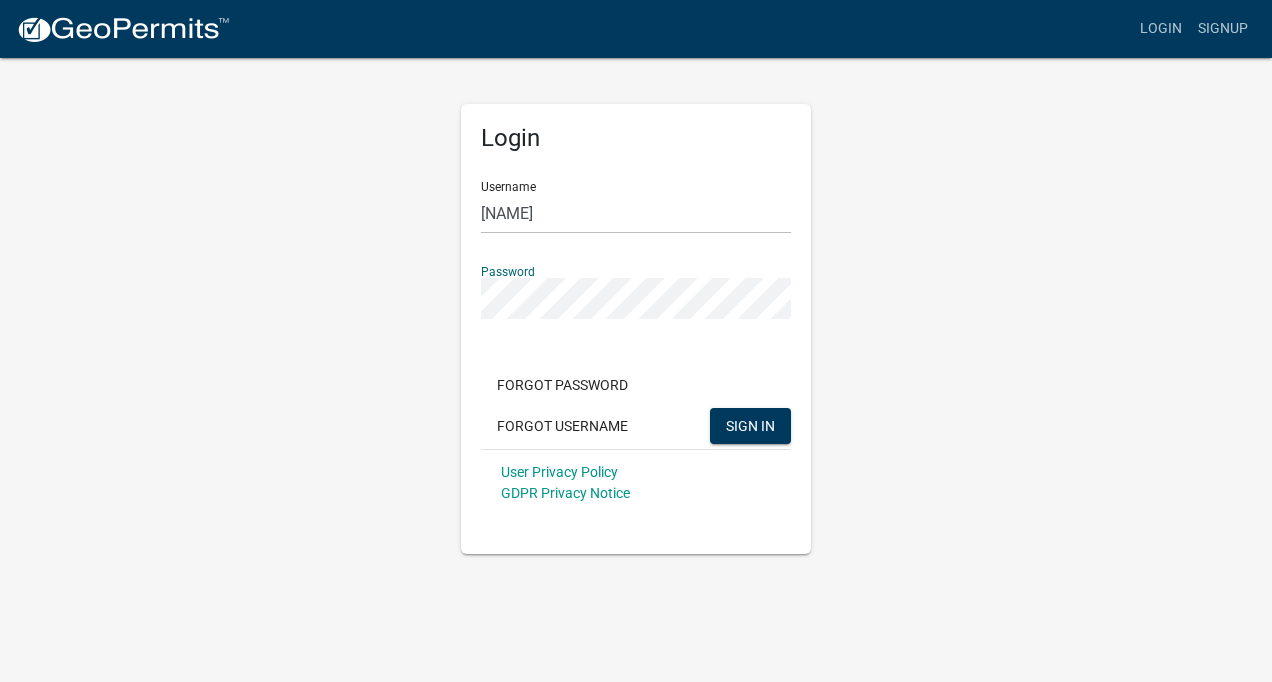 click on "SIGN IN" 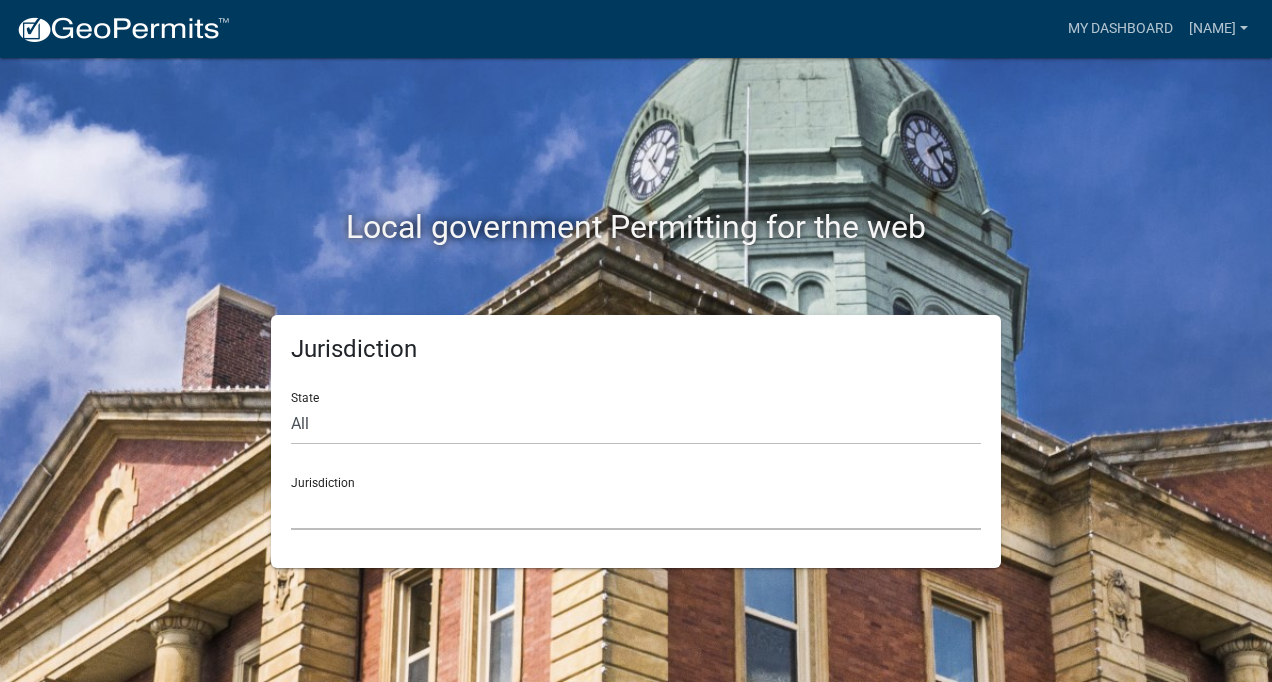 click on "Custer County, Colorado   City of Bainbridge, Georgia   Cook County, Georgia   Crawford County, Georgia   Gilmer County, Georgia   Haralson County, Georgia   Jasper County, Georgia   Madison County, Georgia   Putnam County, Georgia   Talbot County, Georgia   Troup County, Georgia   City of Charlestown, Indiana   City of Jeffersonville, Indiana   City of Logansport, Indiana   Decatur County, Indiana   Grant County, Indiana   Howard County, Indiana   Huntington County, Indiana   Jasper County, Indiana   Kosciusko County, Indiana   La Porte County, Indiana   Miami County, Indiana   Montgomery County, Indiana   Morgan County, Indiana   Newton County, Indiana   Porter County, Indiana   River Ridge Development Authority, Indiana   Tippecanoe County, Indiana   Vigo County, Indiana   Wells County, Indiana   Whitley County, Indiana   Boone County, Iowa   Butler County, Iowa   Cerro Gordo County, Iowa   City of Harlan, Iowa   City of Indianola, Iowa   City of Newton, Iowa   Clayton County, Iowa   Grundy County, Iowa" 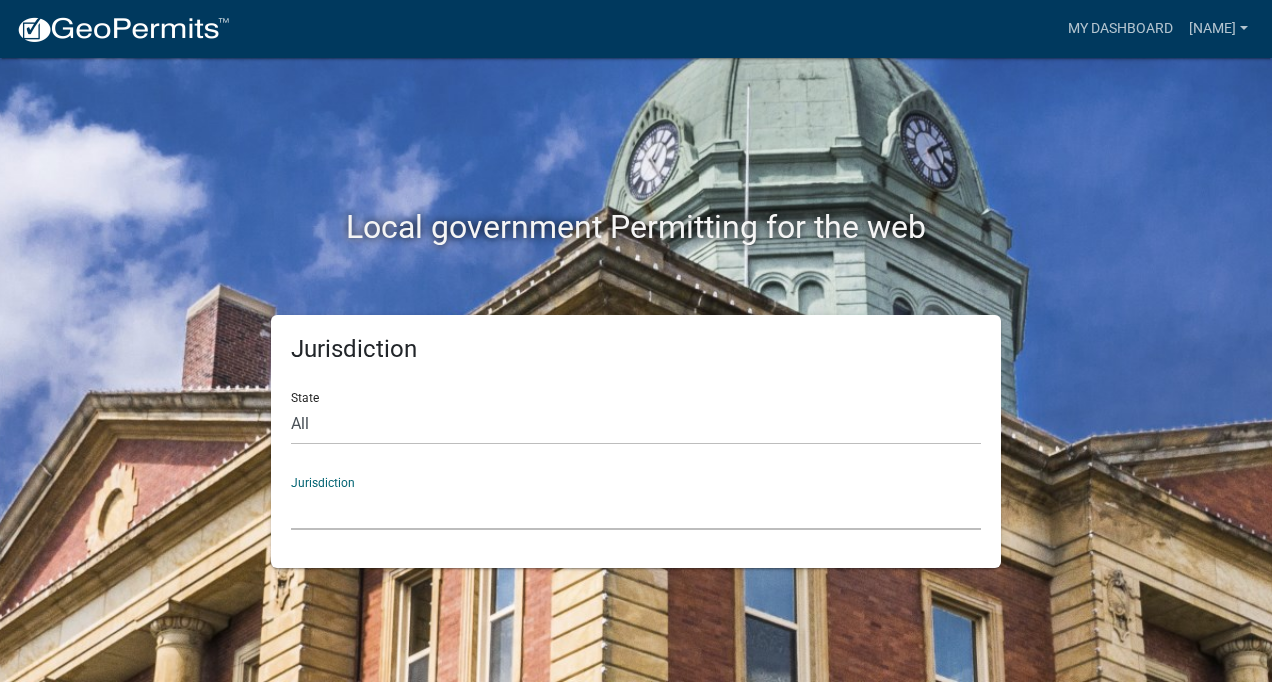 click on "Custer County, Colorado   City of Bainbridge, Georgia   Cook County, Georgia   Crawford County, Georgia   Gilmer County, Georgia   Haralson County, Georgia   Jasper County, Georgia   Madison County, Georgia   Putnam County, Georgia   Talbot County, Georgia   Troup County, Georgia   City of Charlestown, Indiana   City of Jeffersonville, Indiana   City of Logansport, Indiana   Decatur County, Indiana   Grant County, Indiana   Howard County, Indiana   Huntington County, Indiana   Jasper County, Indiana   Kosciusko County, Indiana   La Porte County, Indiana   Miami County, Indiana   Montgomery County, Indiana   Morgan County, Indiana   Newton County, Indiana   Porter County, Indiana   River Ridge Development Authority, Indiana   Tippecanoe County, Indiana   Vigo County, Indiana   Wells County, Indiana   Whitley County, Indiana   Boone County, Iowa   Butler County, Iowa   Cerro Gordo County, Iowa   City of Harlan, Iowa   City of Indianola, Iowa   City of Newton, Iowa   Clayton County, Iowa   Grundy County, Iowa" 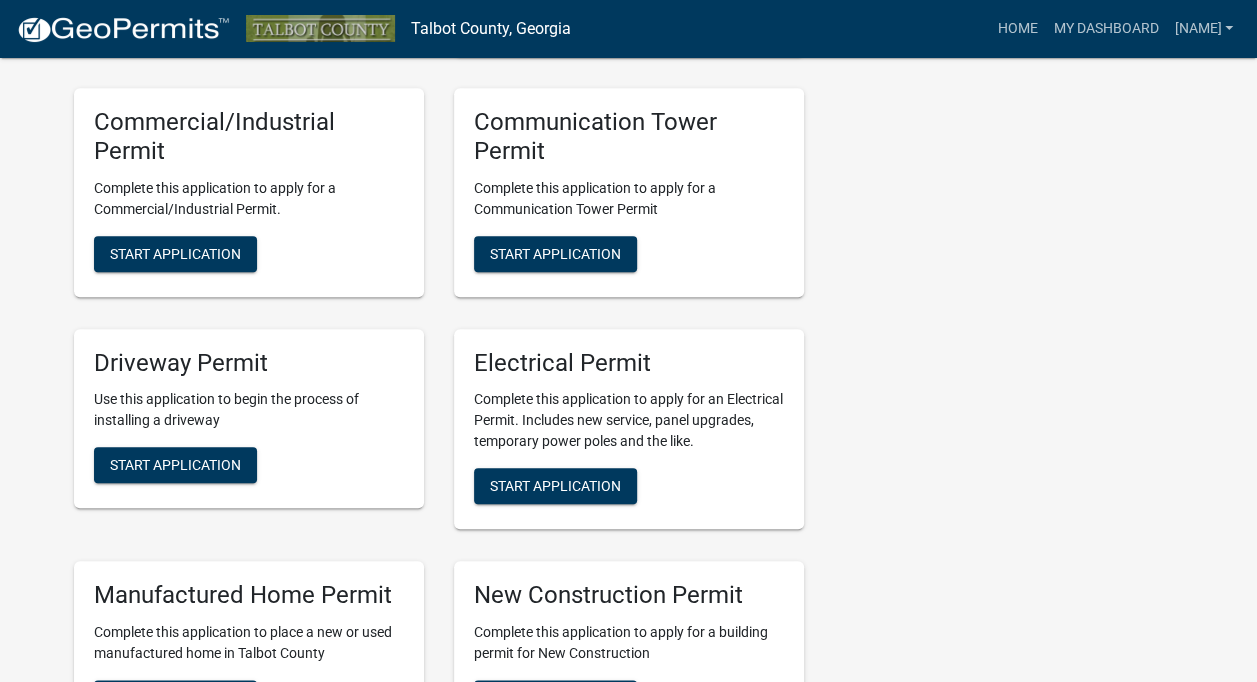 scroll, scrollTop: 0, scrollLeft: 0, axis: both 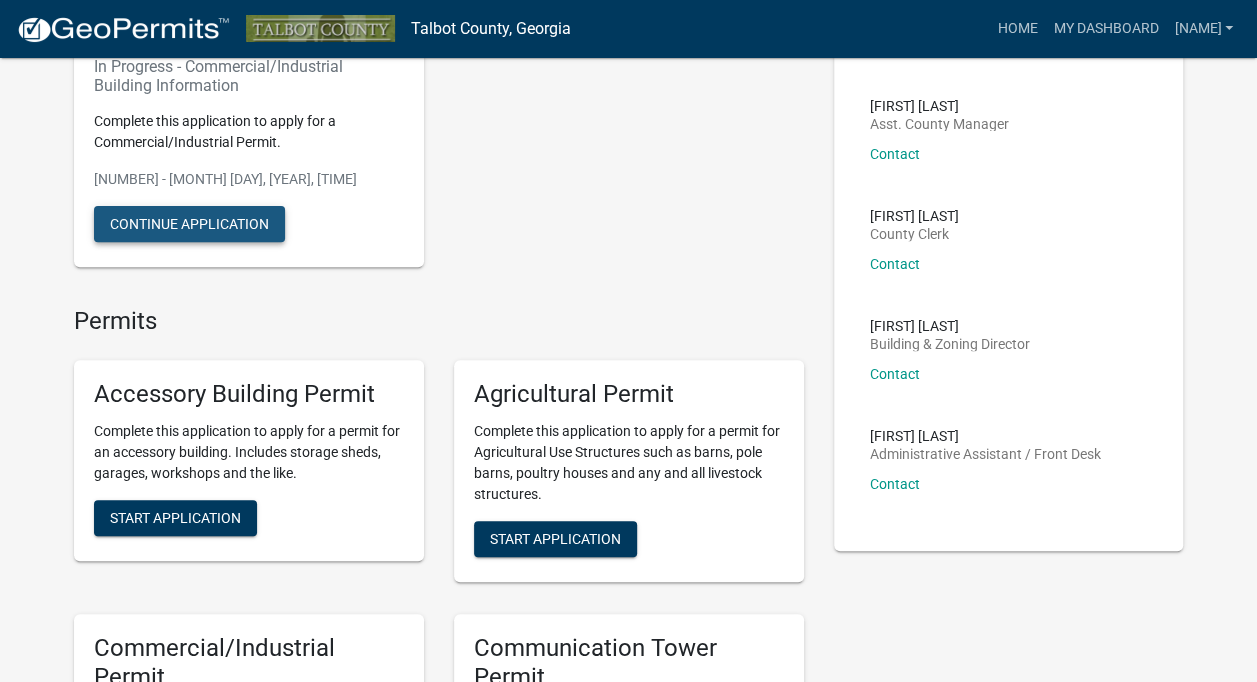 click on "Continue Application" 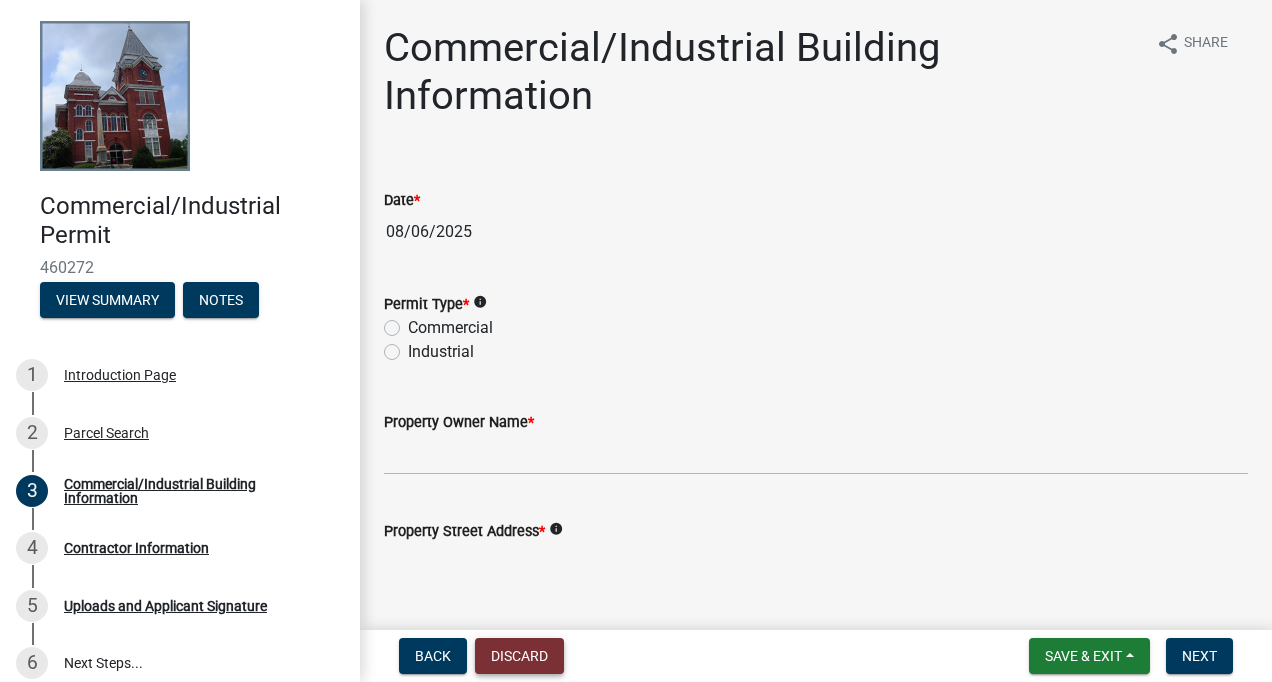 click on "Discard" at bounding box center (519, 656) 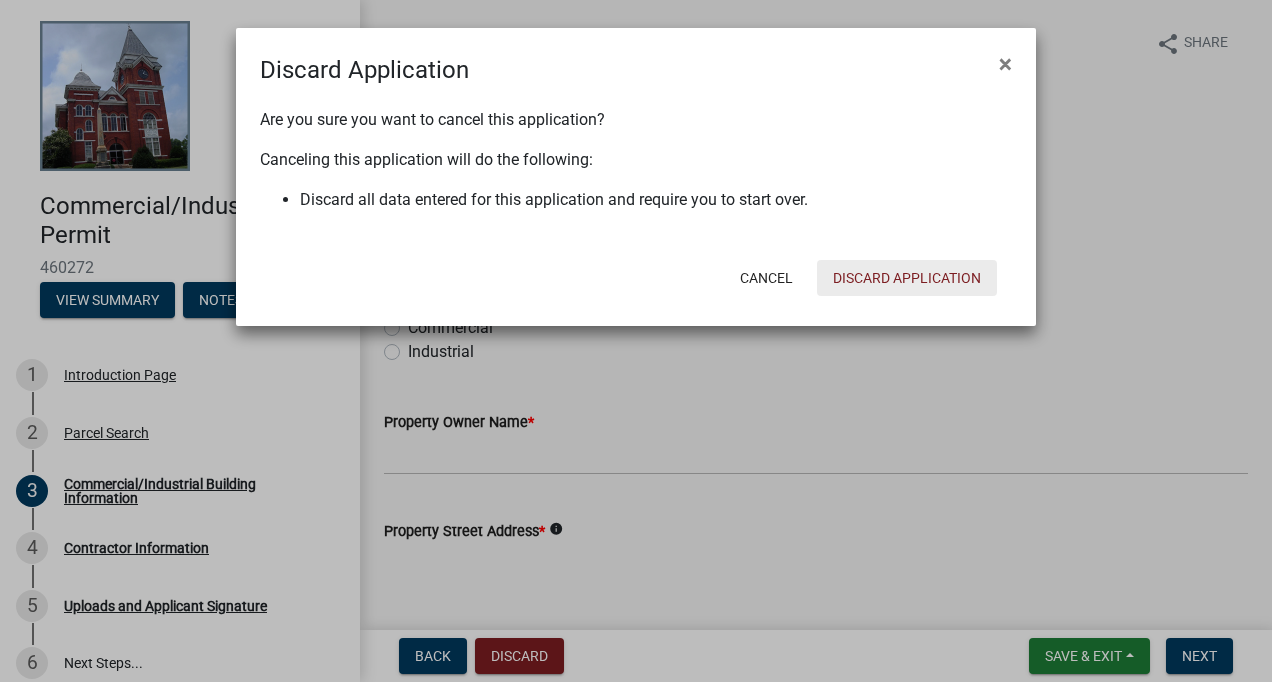 click on "Discard Application" 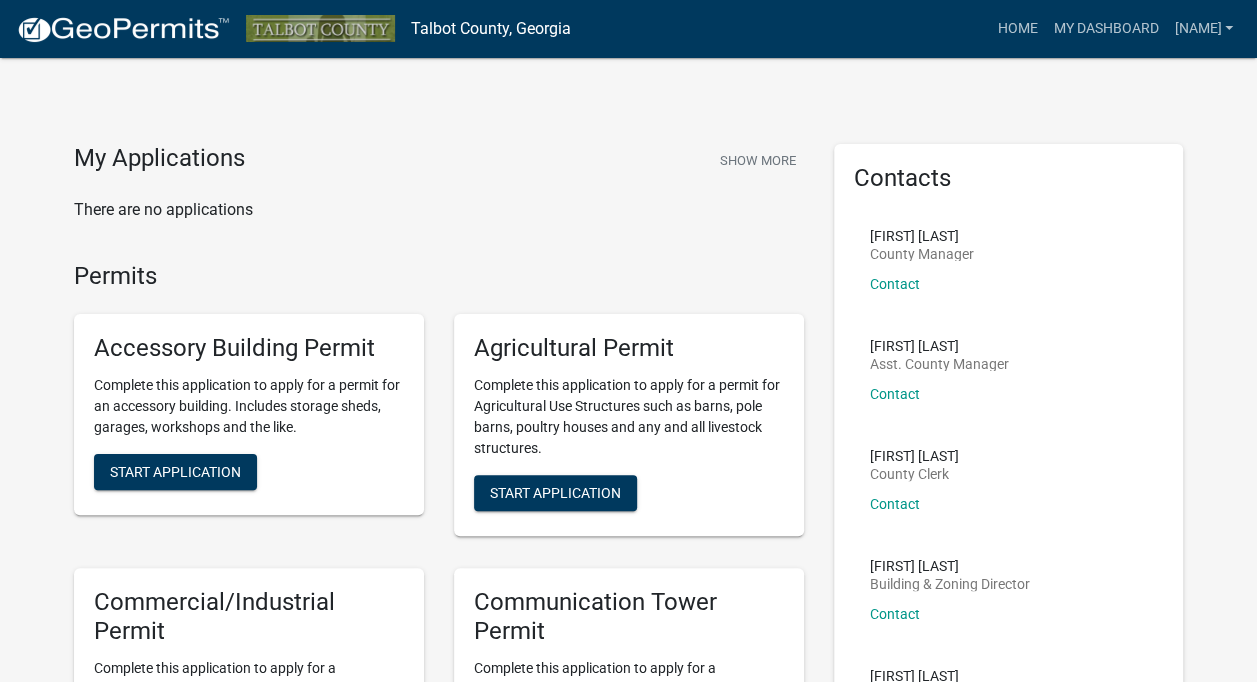 scroll, scrollTop: 766, scrollLeft: 0, axis: vertical 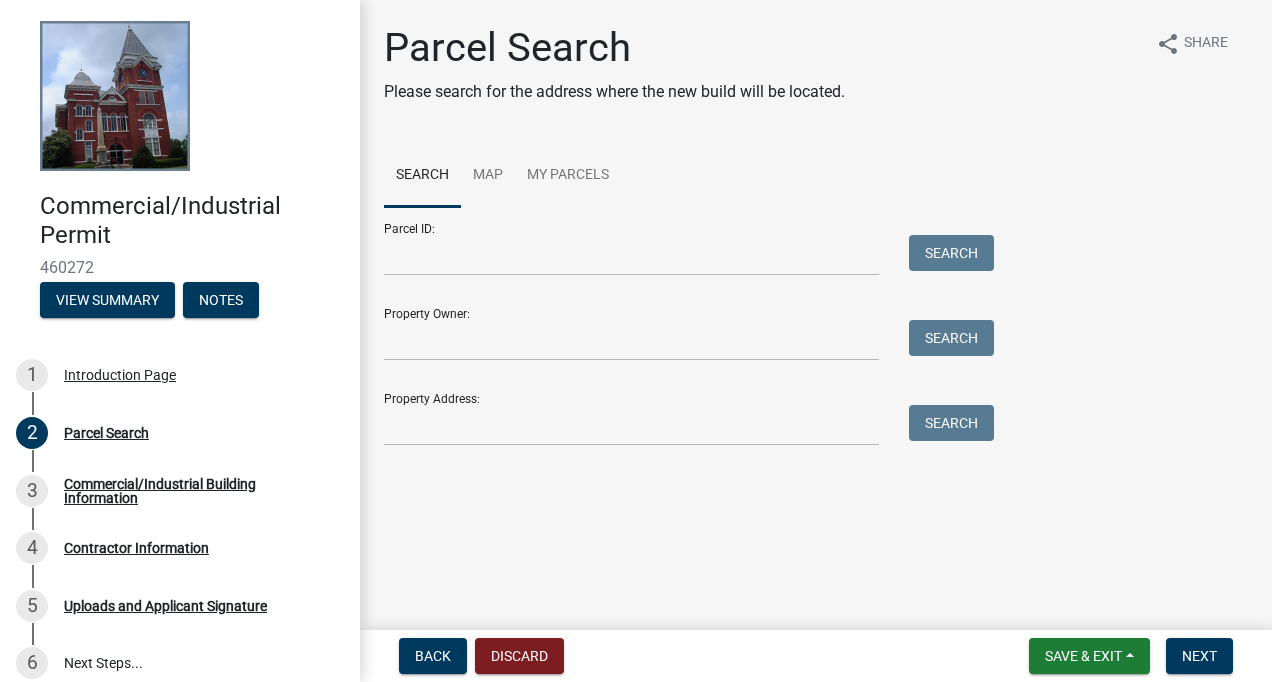 click on "Parcel ID:   Search   Property Owner:   Search   Property Address:   Search" at bounding box center (684, 326) 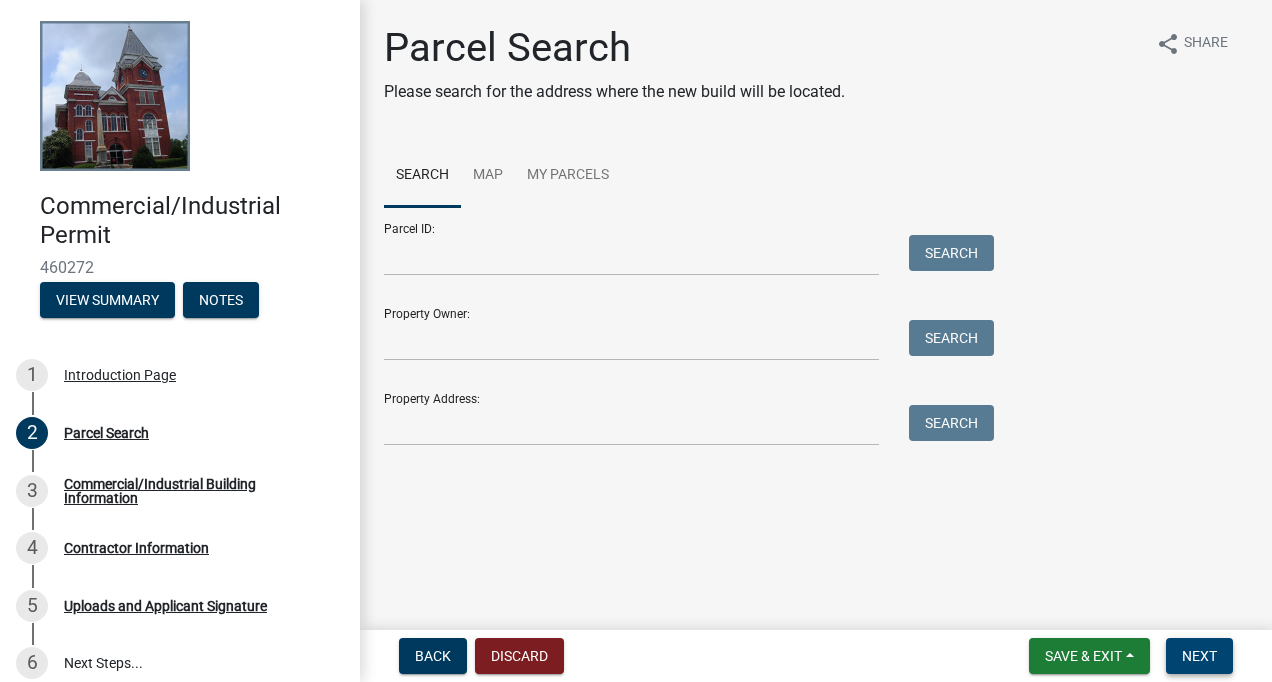 click on "Next" at bounding box center (1199, 656) 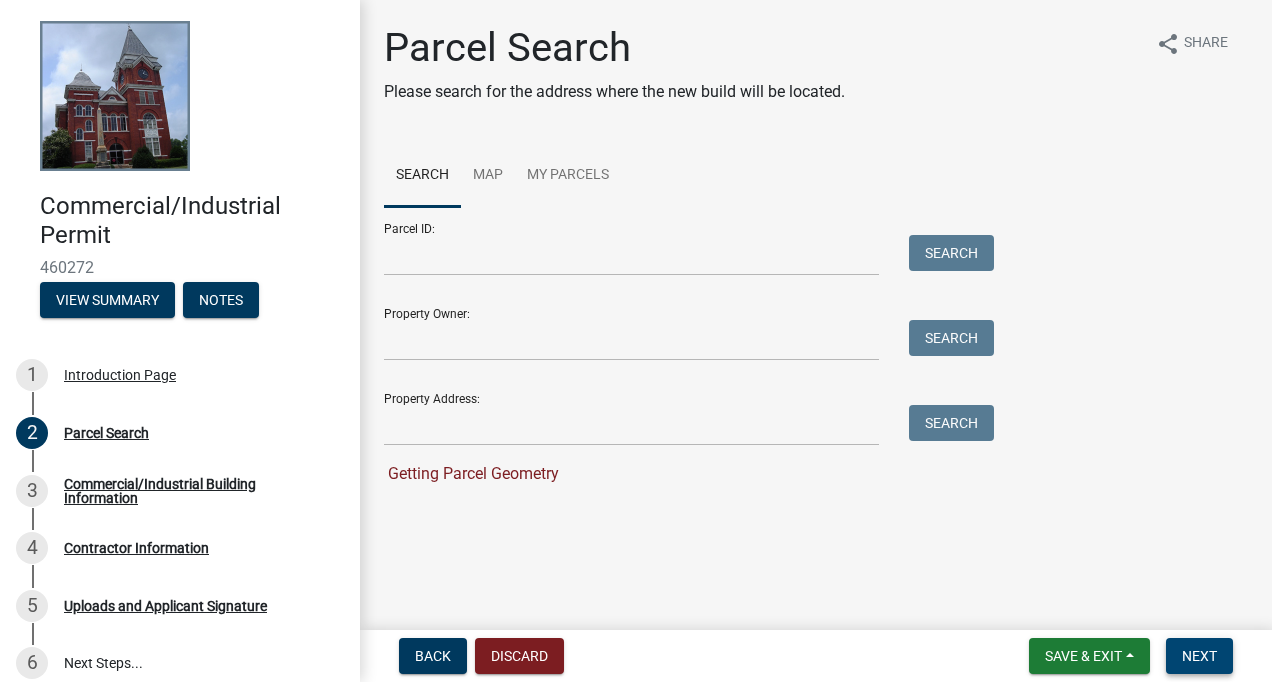 click on "Next" at bounding box center (1199, 656) 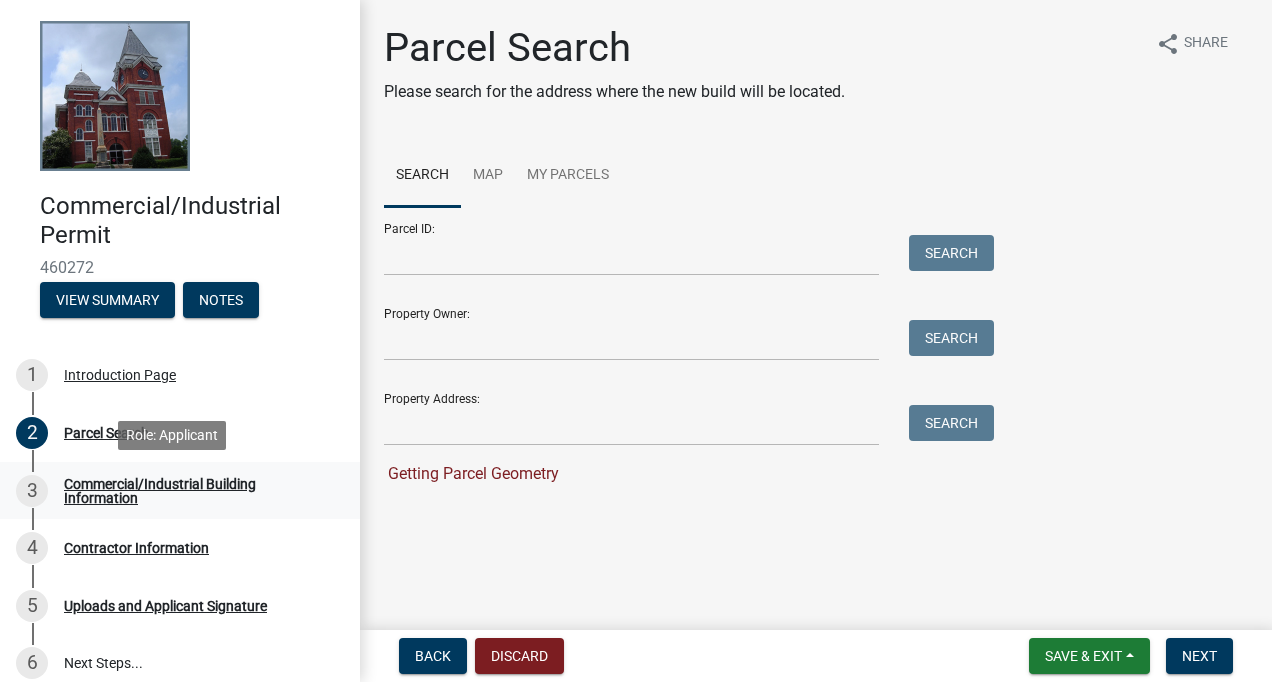 click on "Commercial/Industrial Building Information" at bounding box center [196, 491] 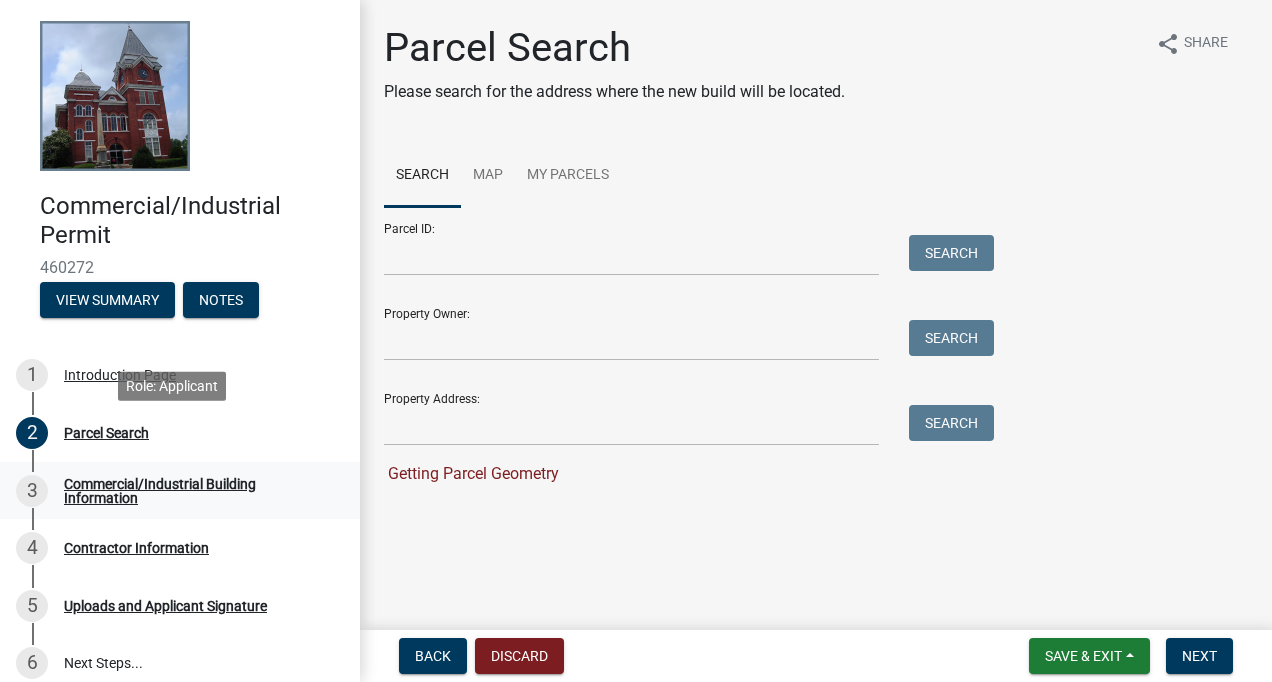 scroll, scrollTop: 151, scrollLeft: 0, axis: vertical 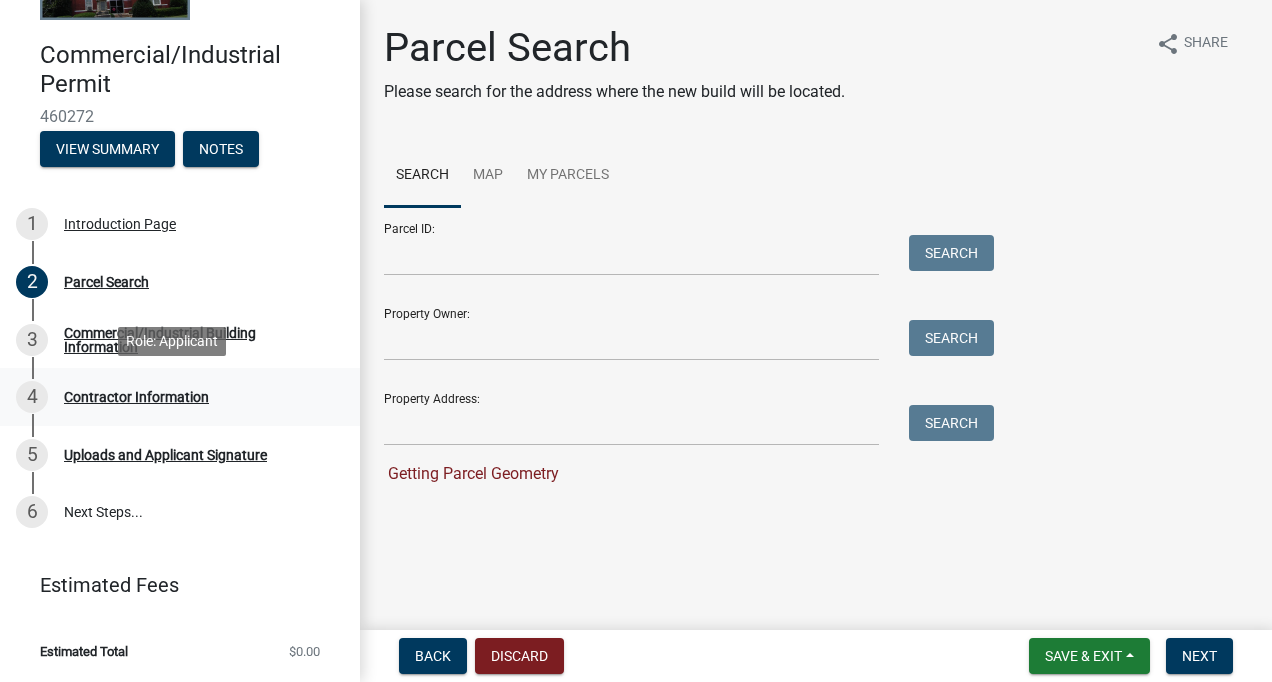 drag, startPoint x: 156, startPoint y: 374, endPoint x: 158, endPoint y: 396, distance: 22.090721 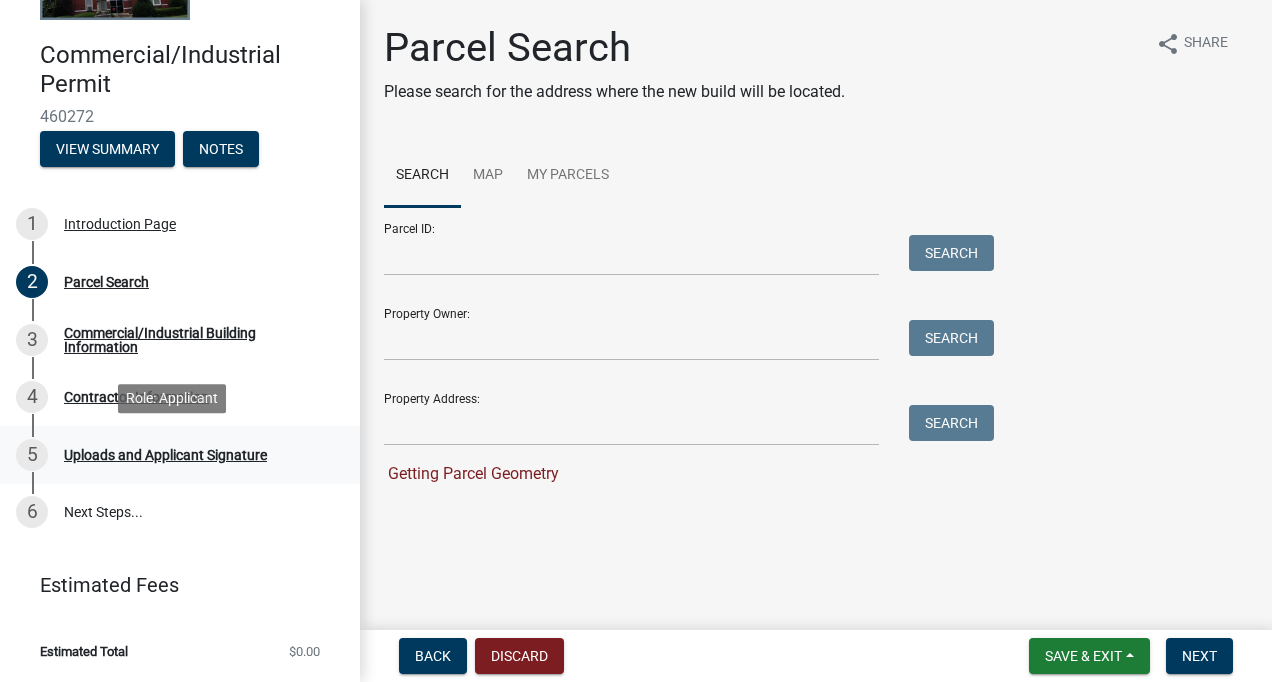 click on "5     Uploads and Applicant Signature" at bounding box center (172, 455) 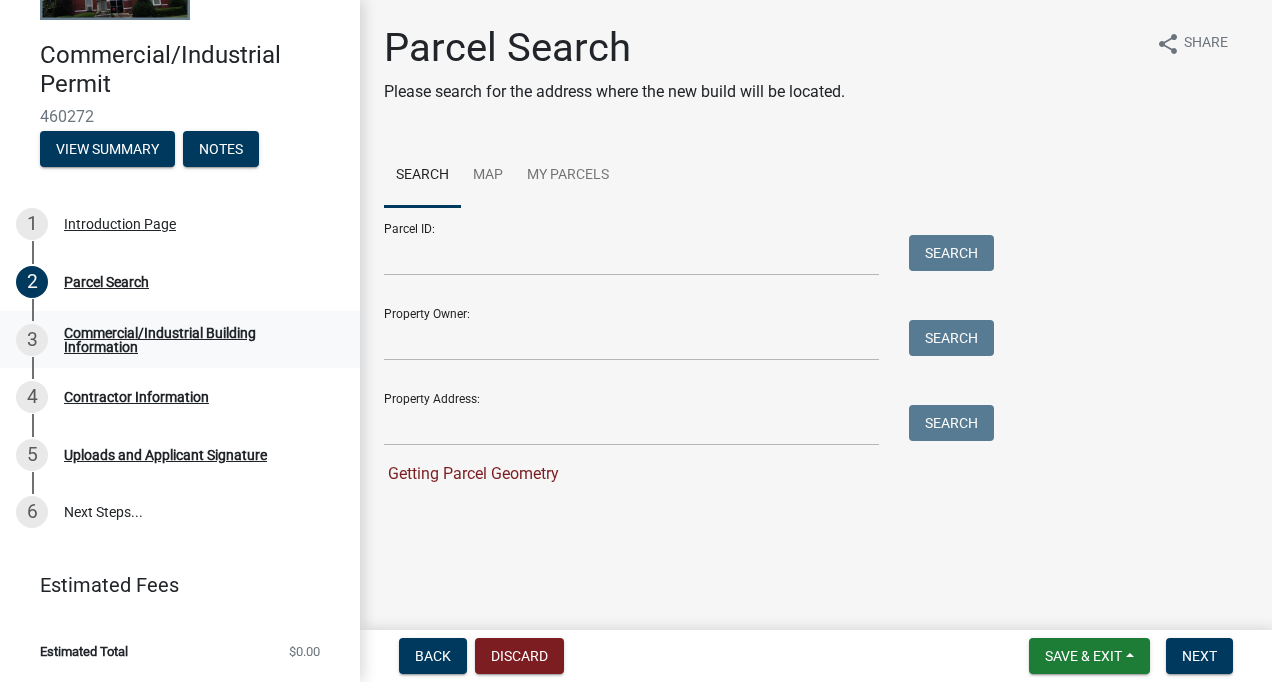 click on "Commercial/Industrial Building Information" at bounding box center (196, 340) 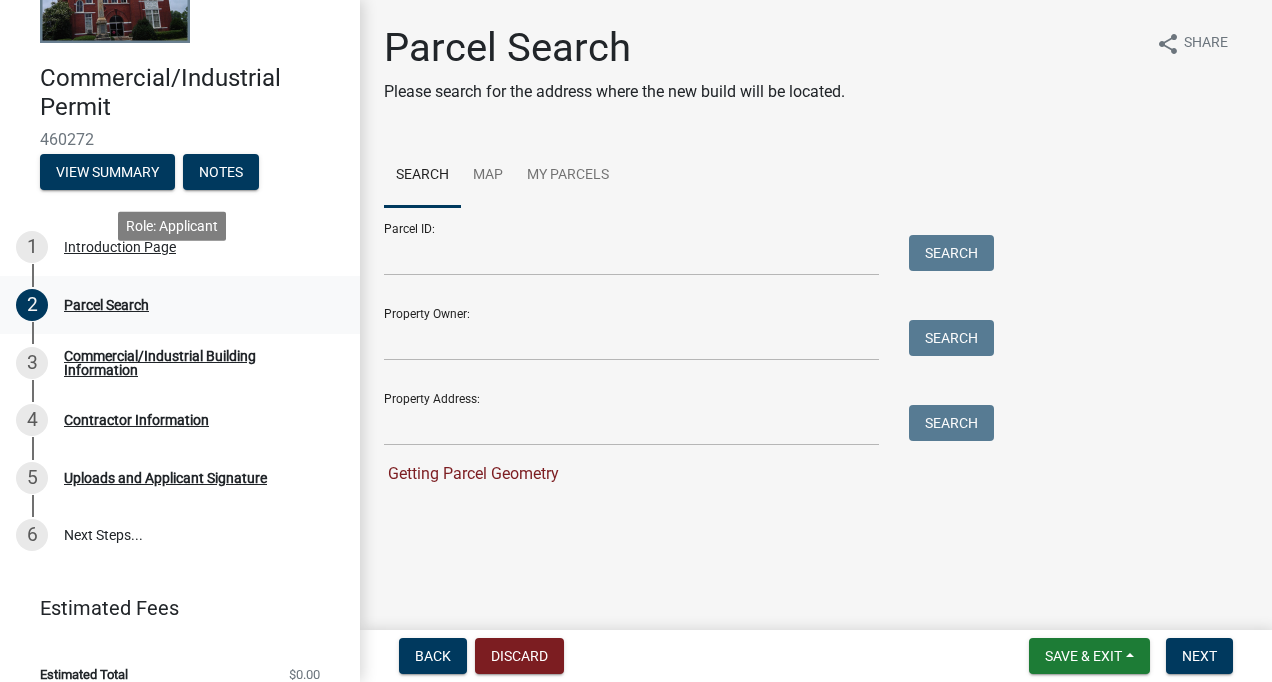 scroll, scrollTop: 151, scrollLeft: 0, axis: vertical 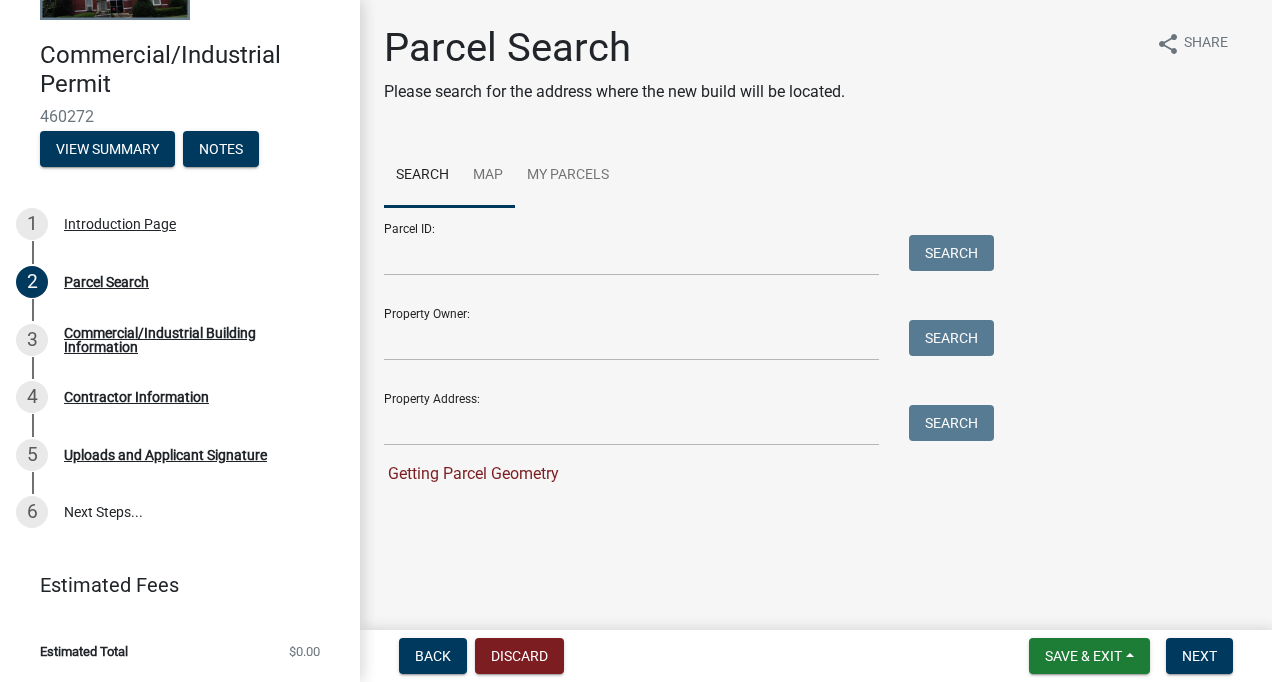click on "Map" at bounding box center [488, 176] 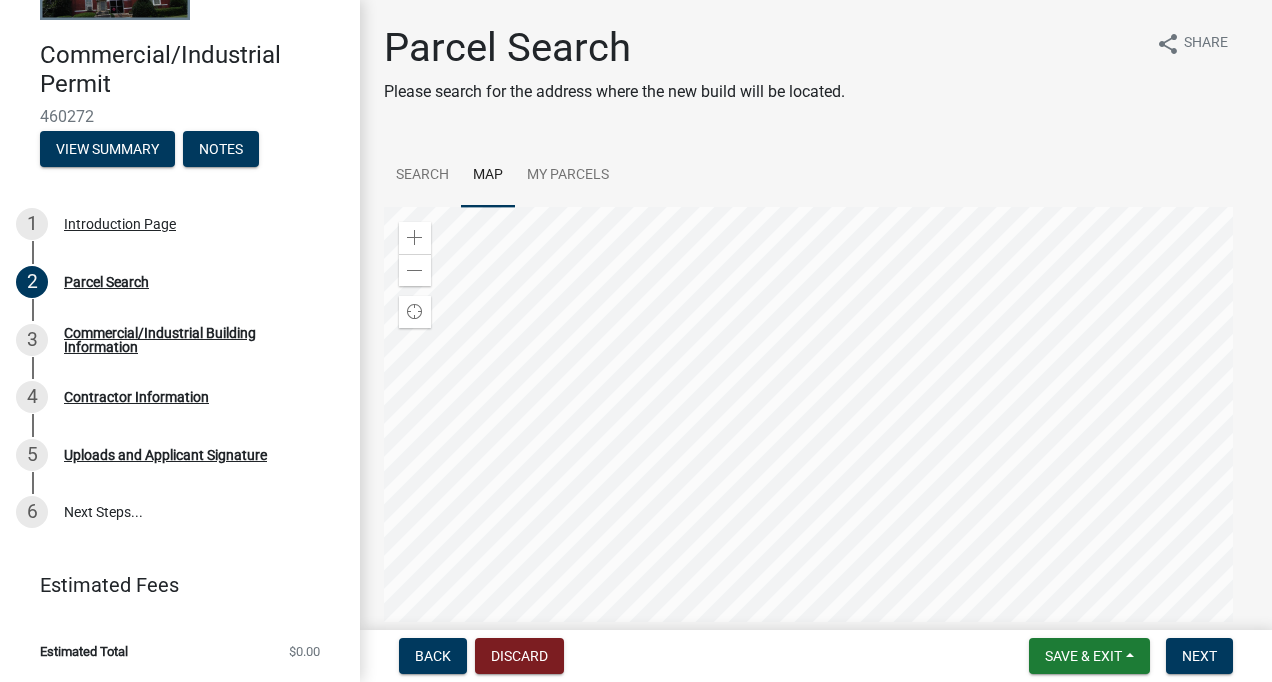 click at bounding box center (816, 457) 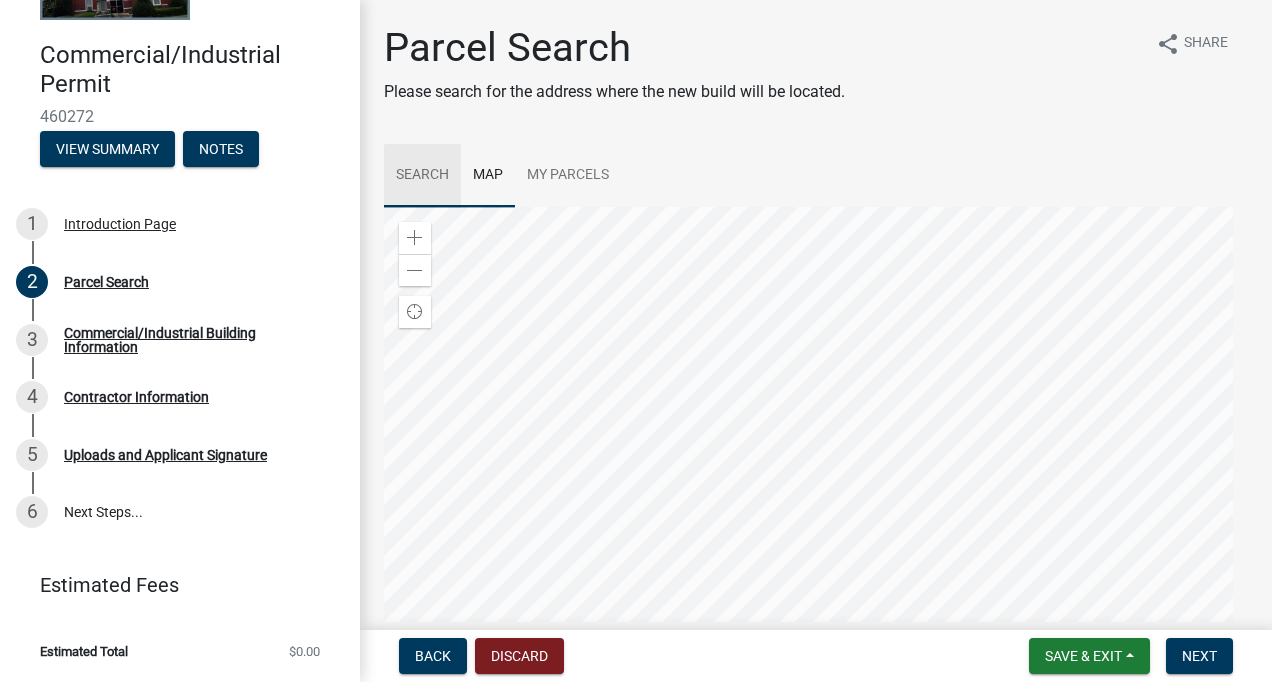 click on "Search" at bounding box center [422, 176] 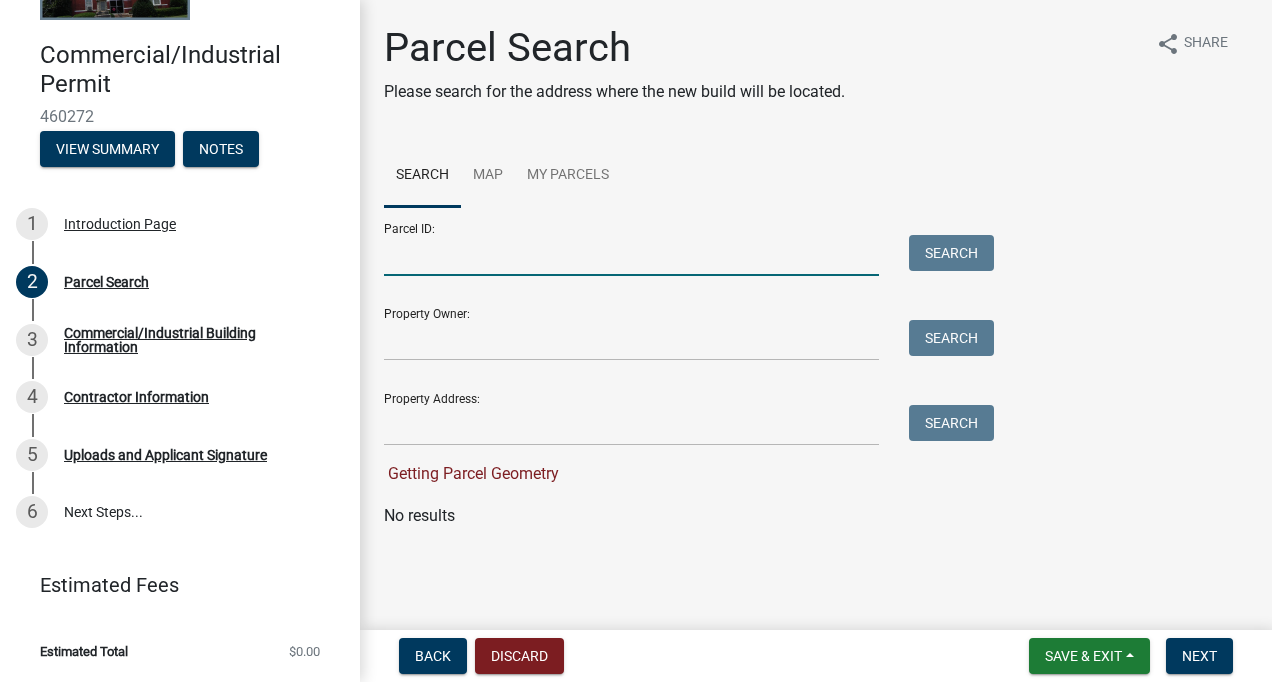 click on "Parcel ID:" at bounding box center (631, 255) 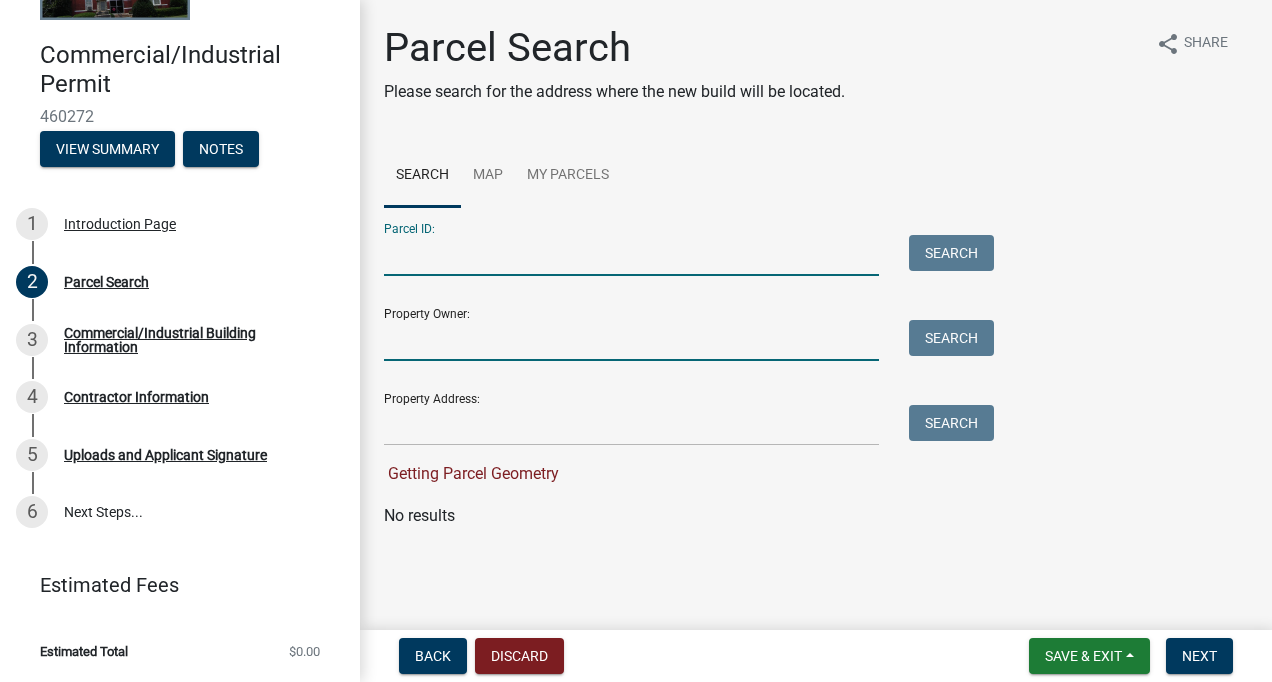 click on "Property Owner:" at bounding box center (631, 340) 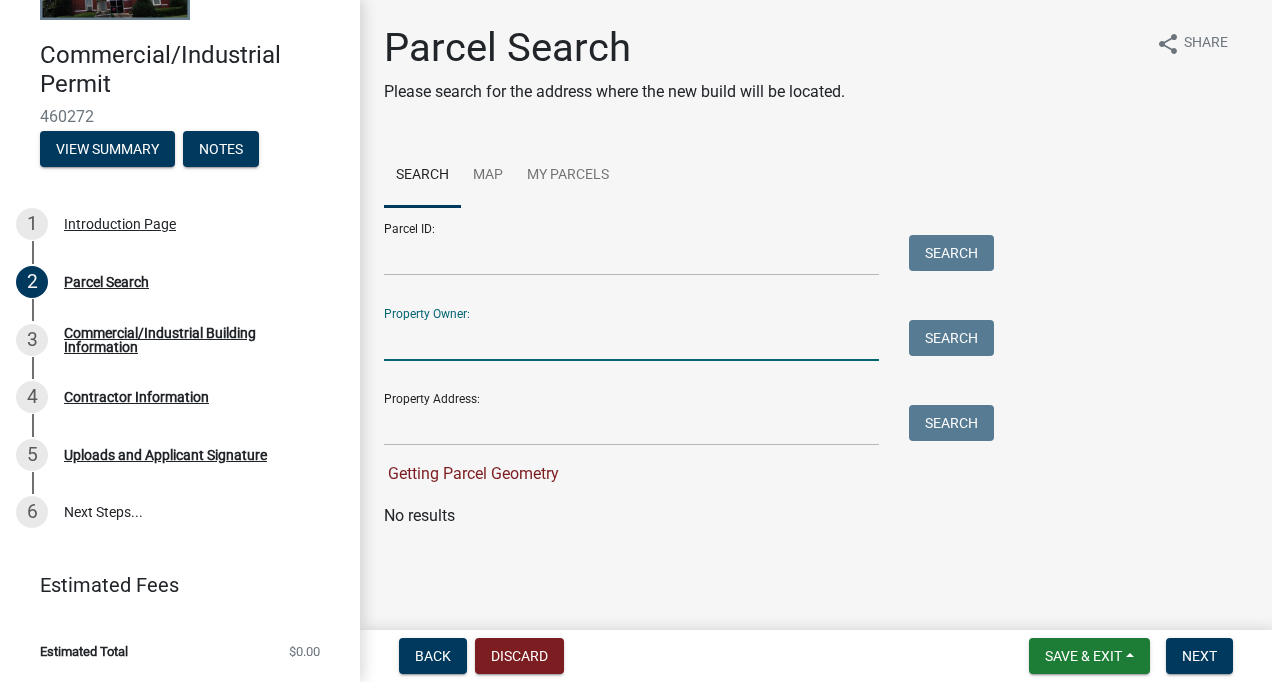 click on "Parcel ID:   Search" at bounding box center (684, 241) 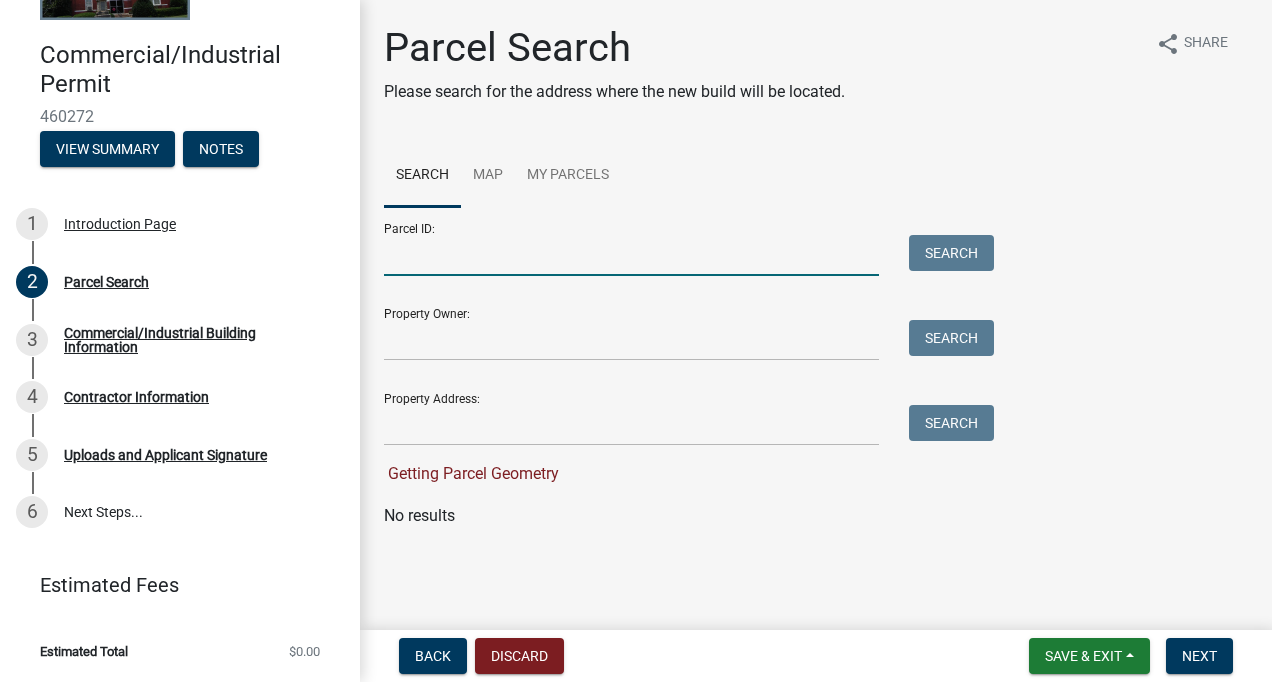 click on "Parcel ID:" at bounding box center (631, 255) 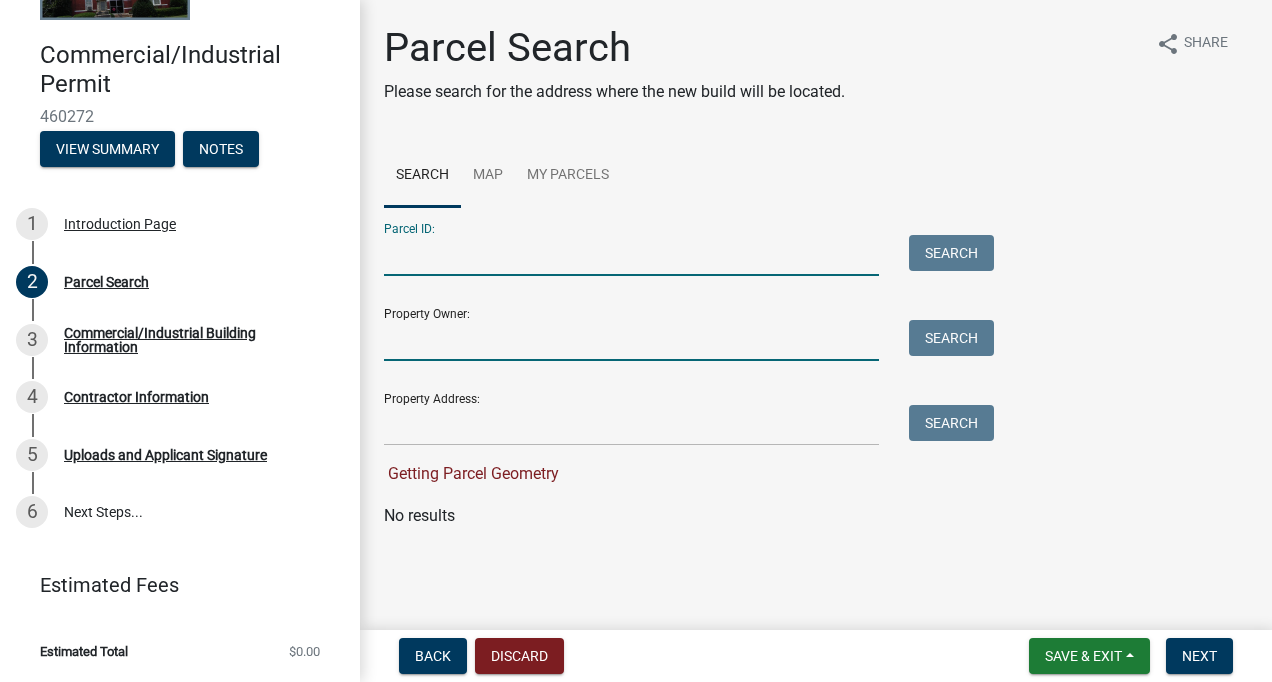 click on "Property Owner:" at bounding box center (631, 340) 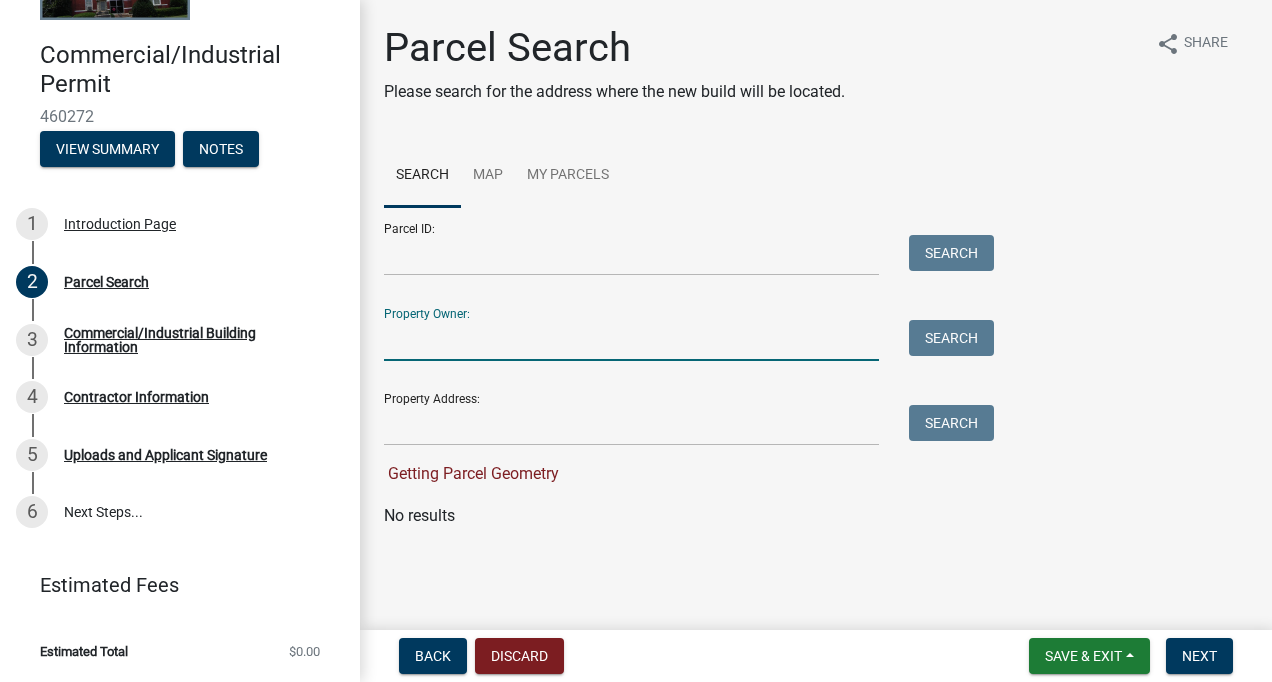 click on "Parcel ID:   Search   Property Owner:   Search   Property Address:   Search   Getting Parcel Geometry" at bounding box center [684, 346] 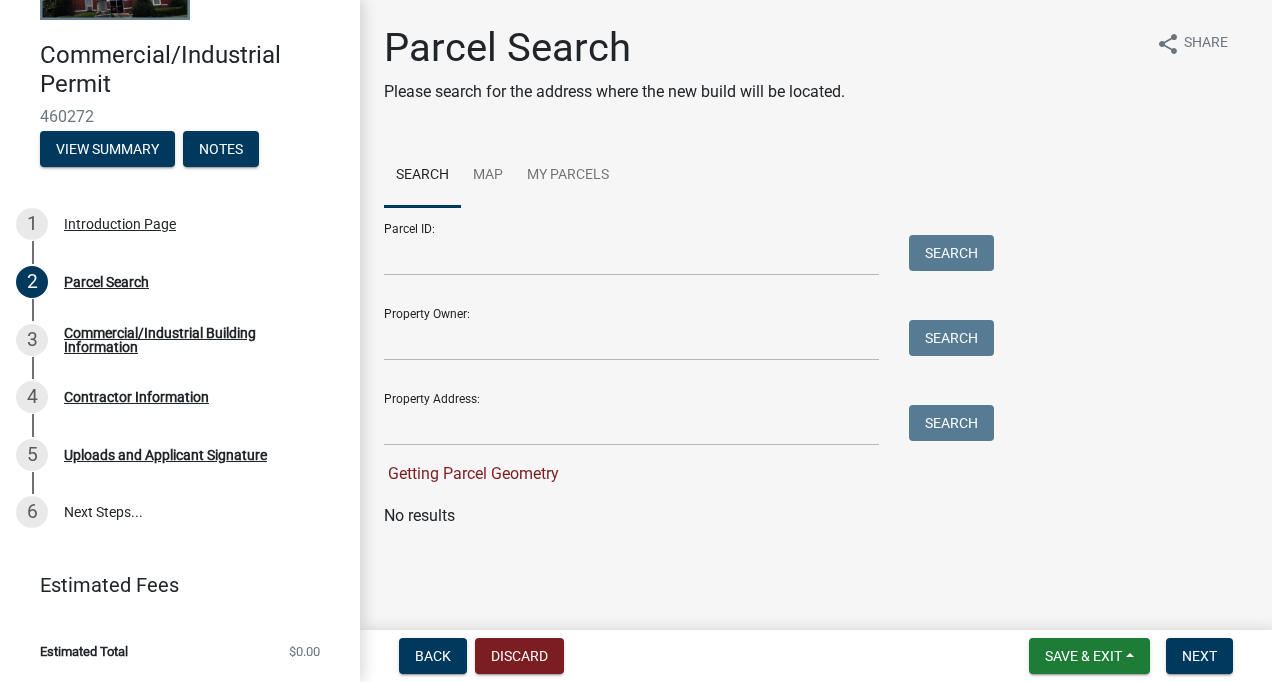click on "Parcel ID:   Search   Property Owner:   Search   Property Address:   Search   Getting Parcel Geometry" at bounding box center [684, 346] 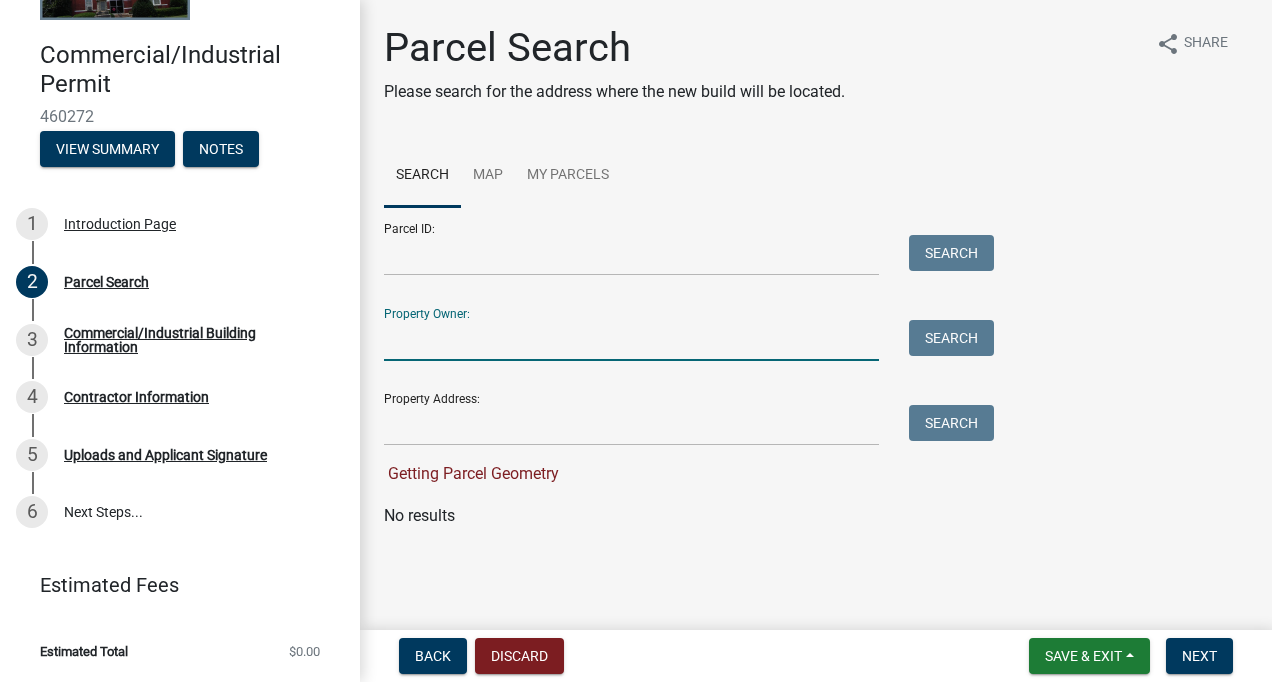 click on "Property Owner:" at bounding box center [631, 340] 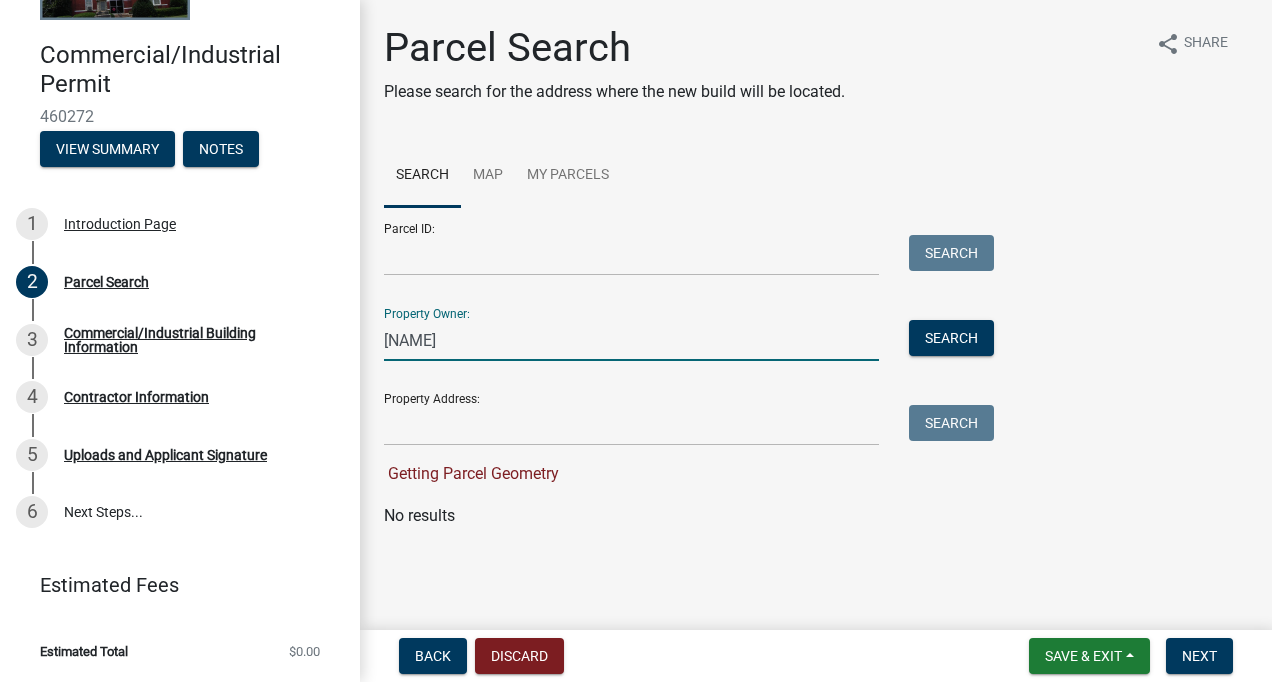 type on "Oglethorpe" 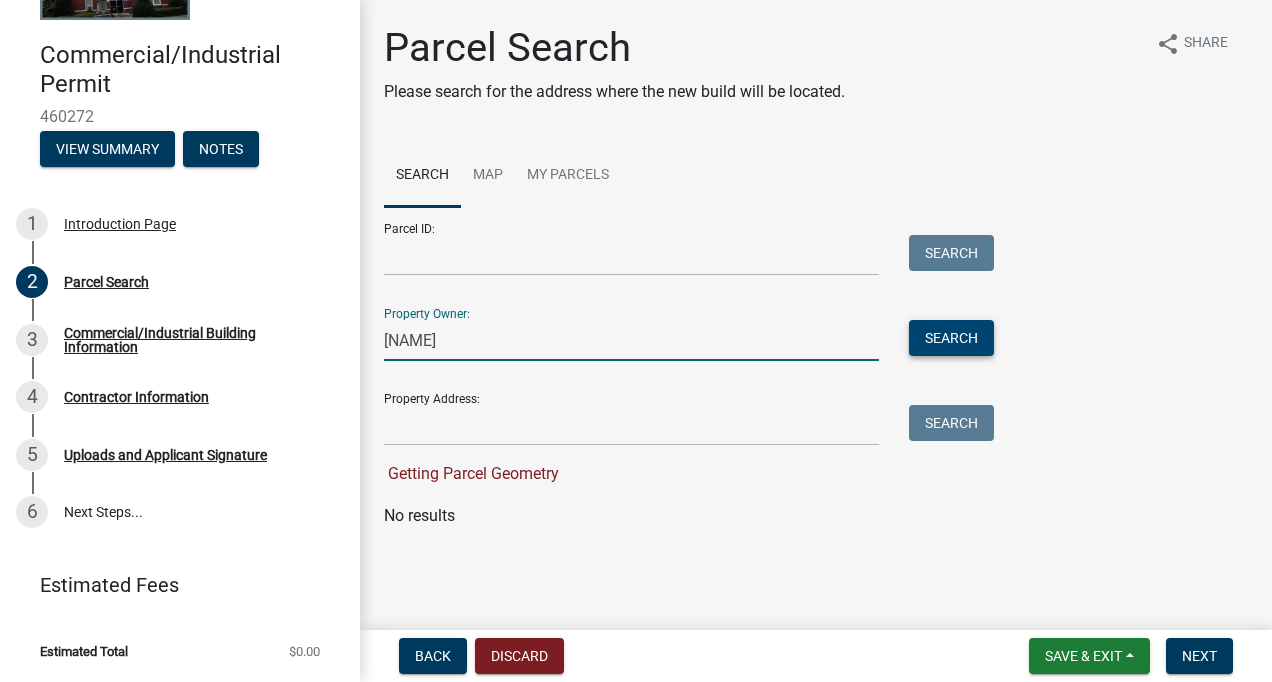 click on "Search" at bounding box center [951, 338] 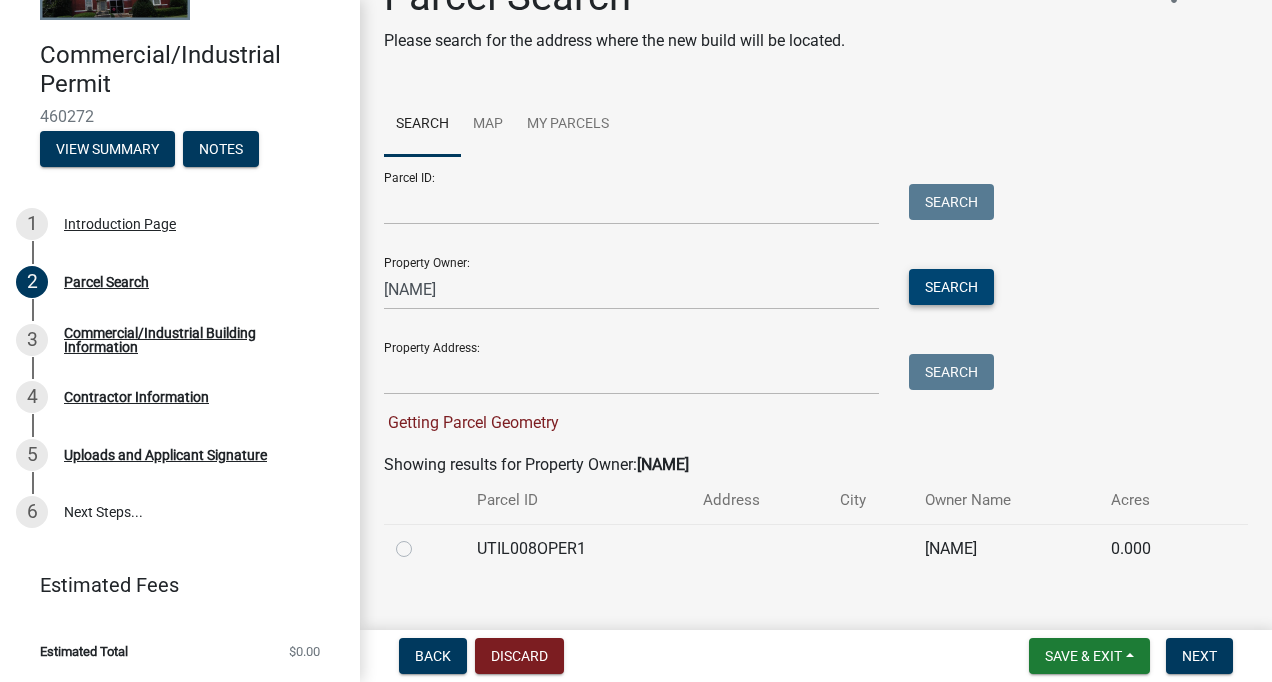 scroll, scrollTop: 80, scrollLeft: 0, axis: vertical 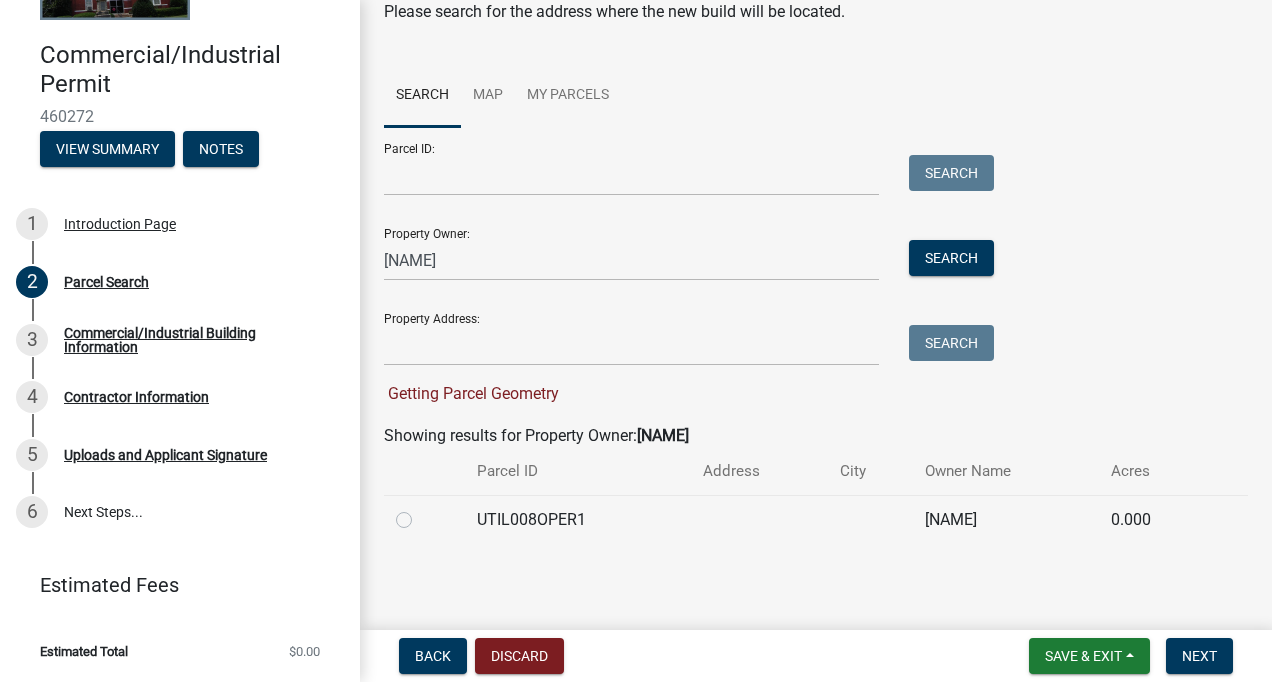 click 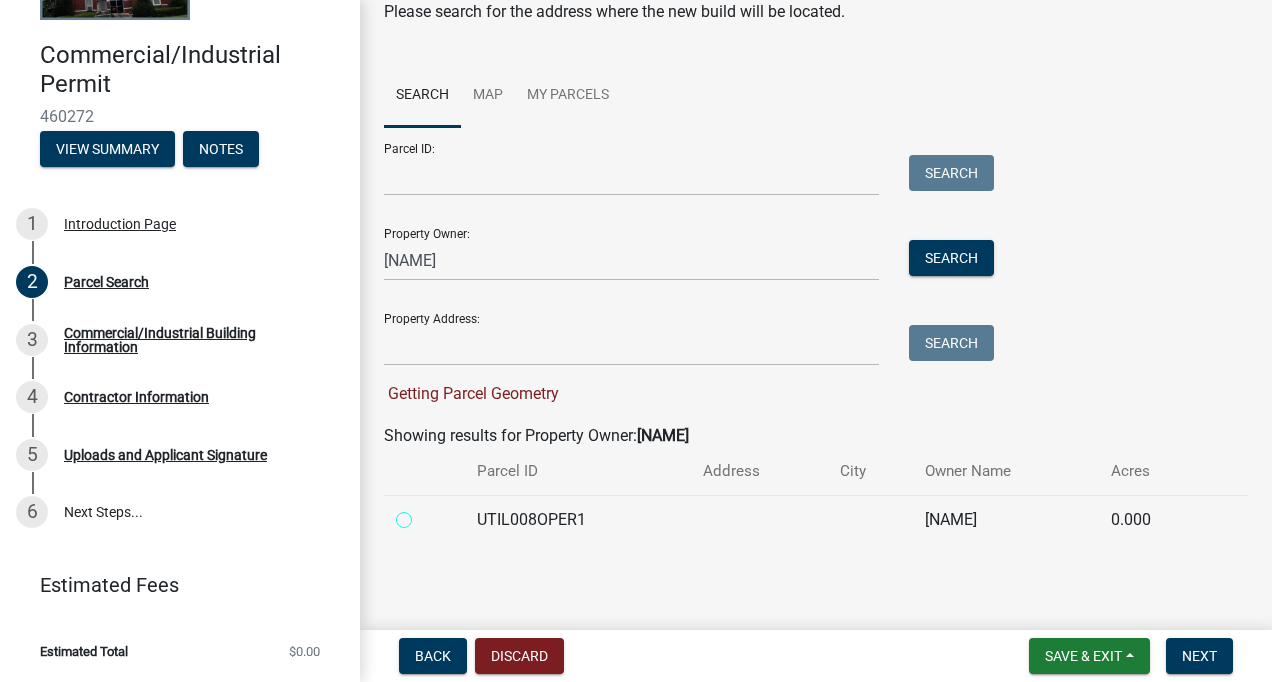 click at bounding box center (426, 514) 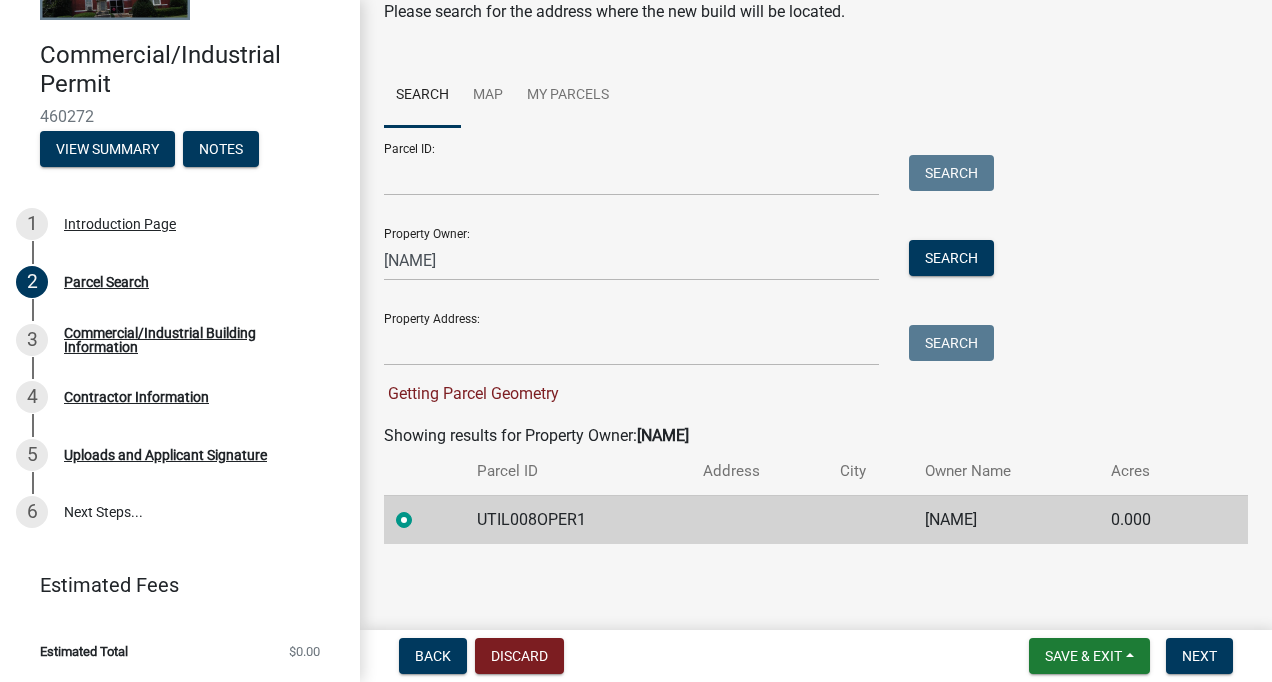 scroll, scrollTop: 40, scrollLeft: 0, axis: vertical 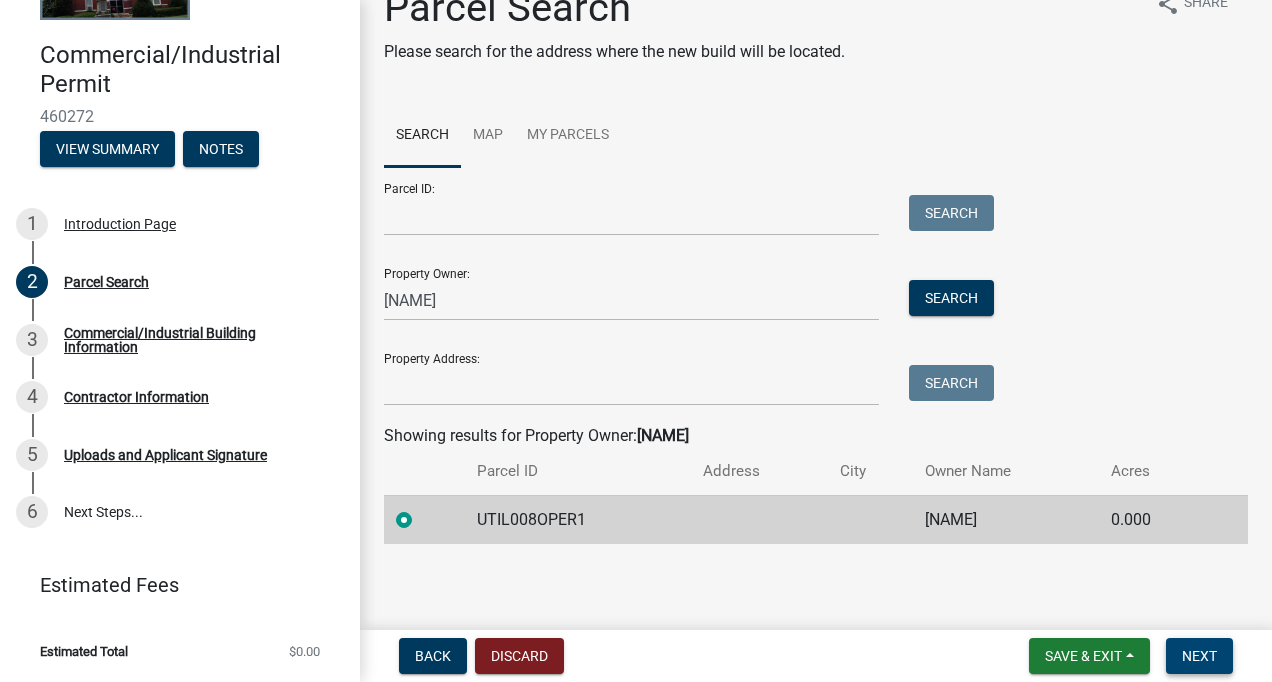 click on "Next" at bounding box center (1199, 656) 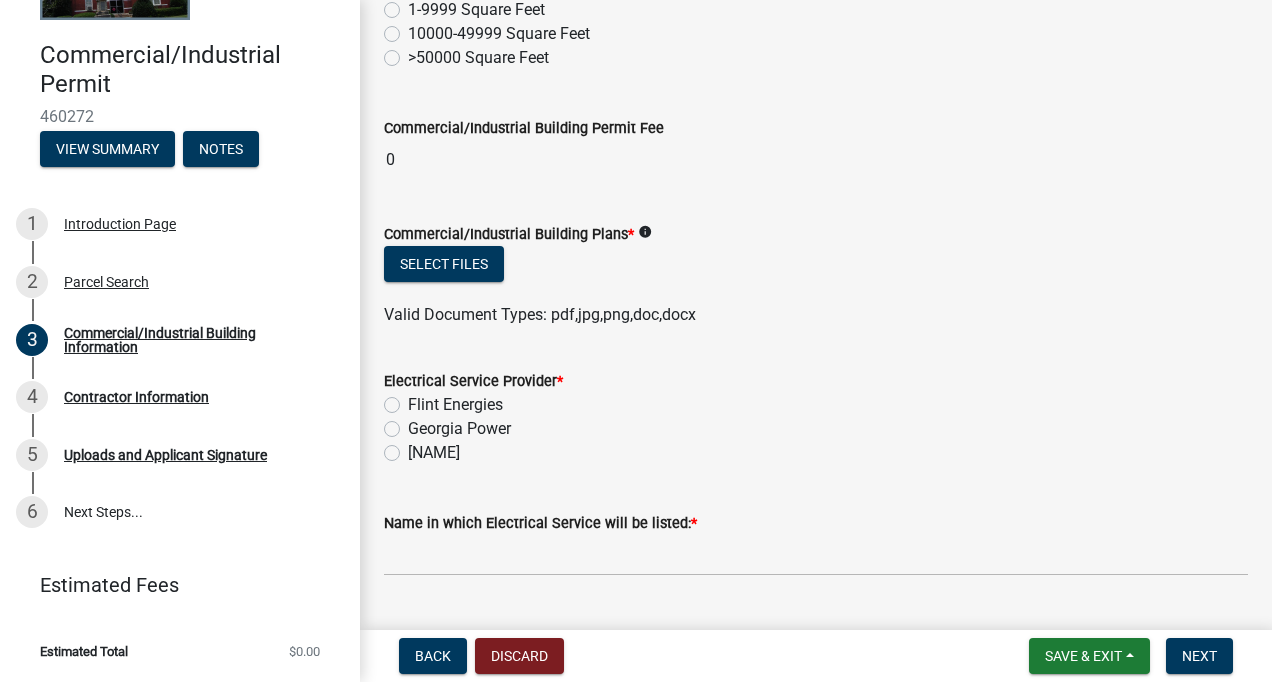 scroll, scrollTop: 1182, scrollLeft: 0, axis: vertical 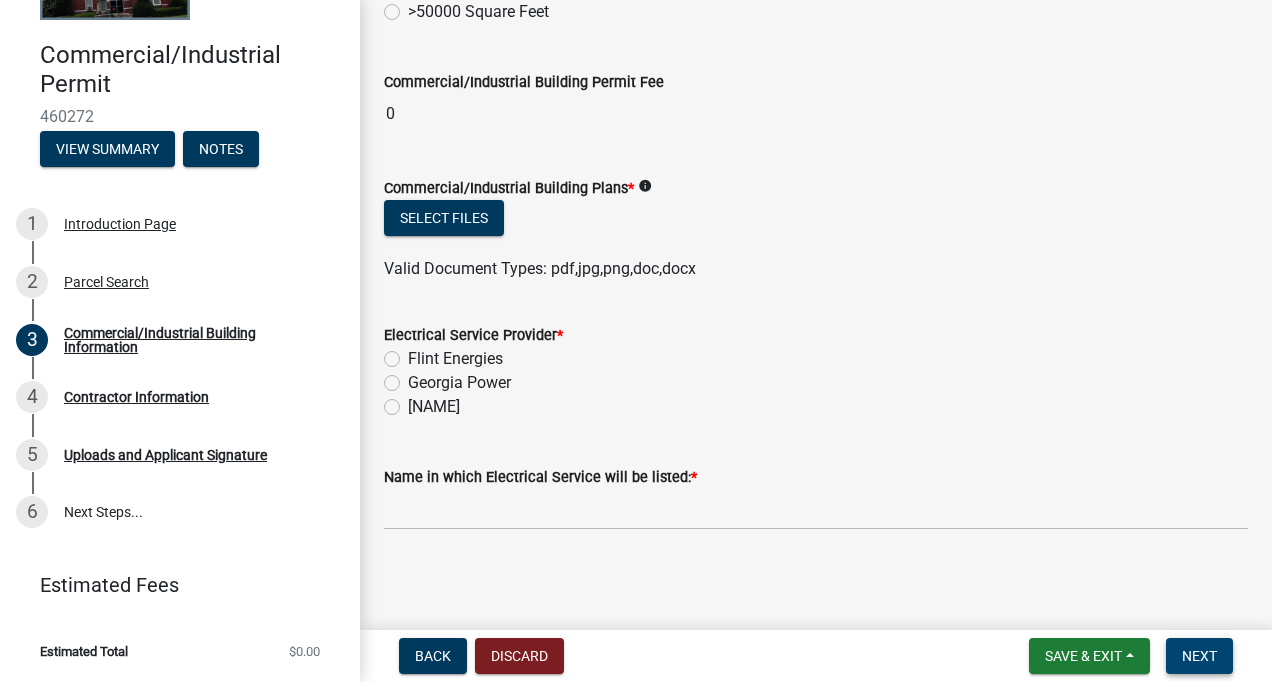 click on "Next" at bounding box center (1199, 656) 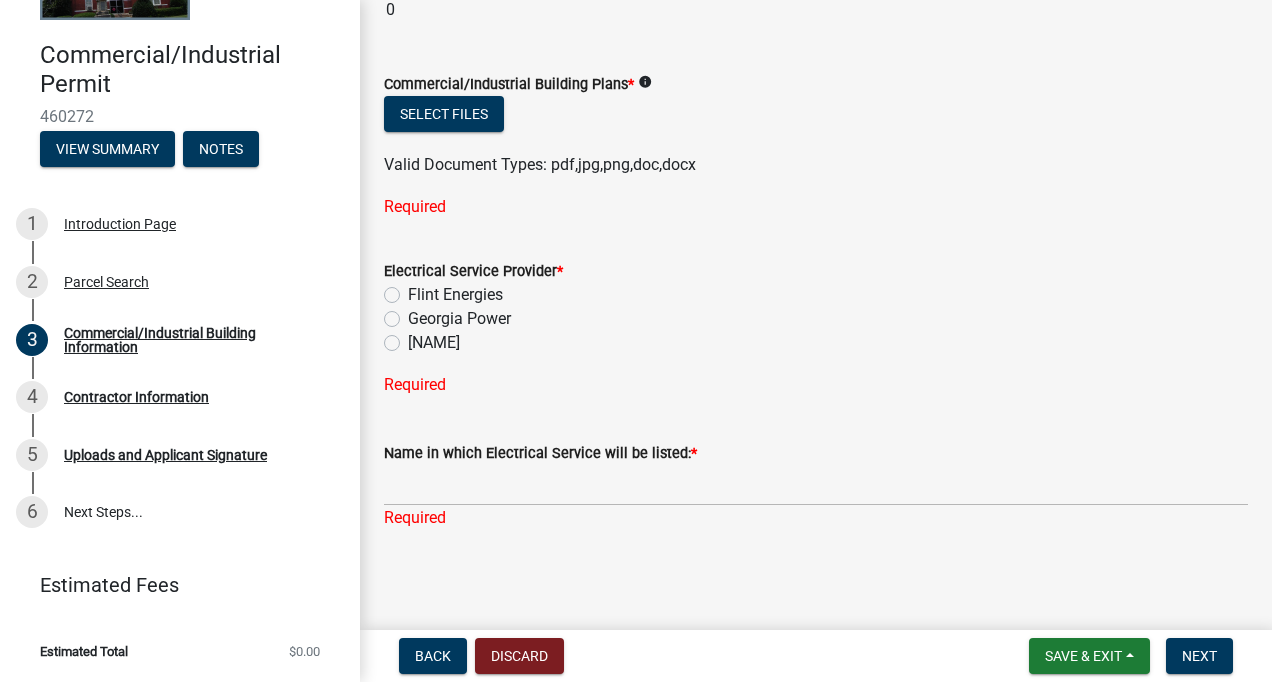 scroll, scrollTop: 696, scrollLeft: 0, axis: vertical 